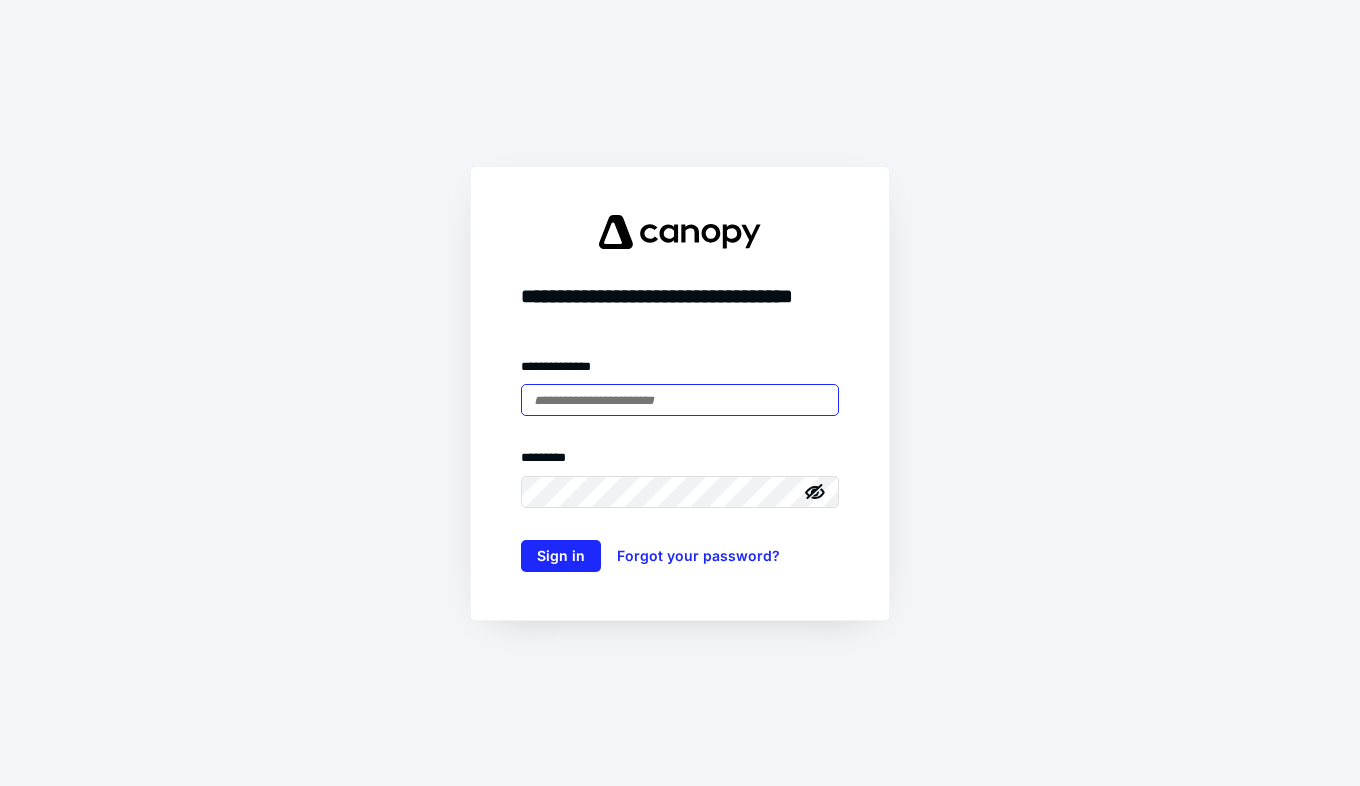 scroll, scrollTop: 0, scrollLeft: 0, axis: both 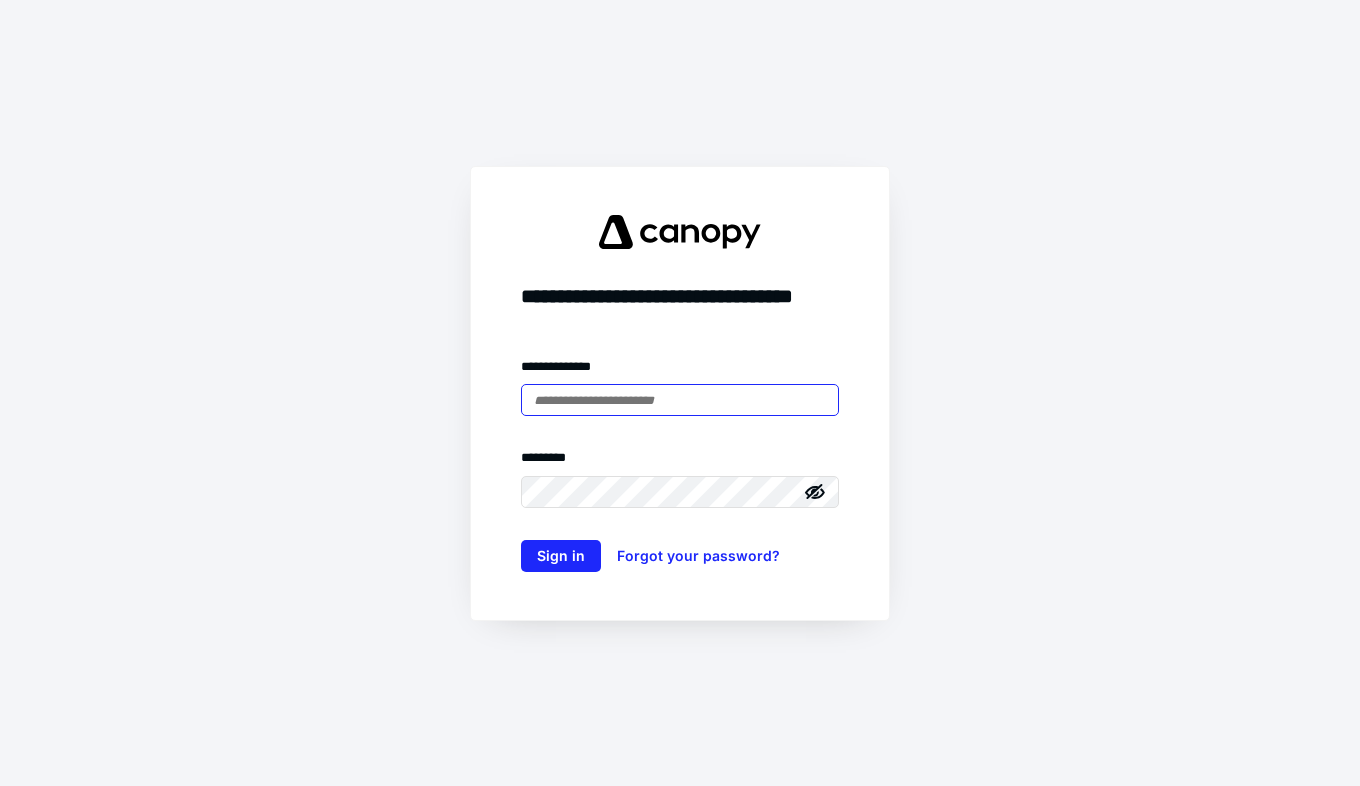 type on "**********" 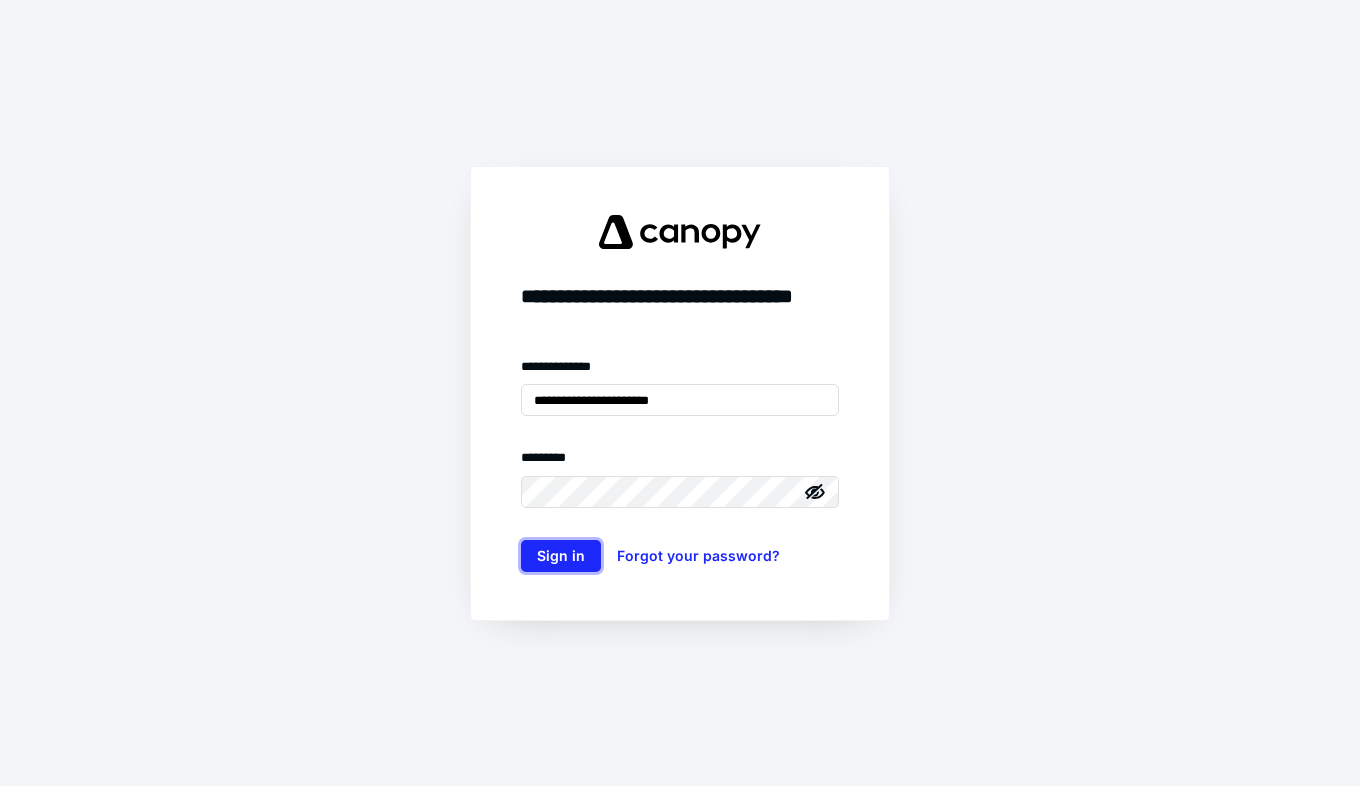 click on "Sign in" at bounding box center (561, 556) 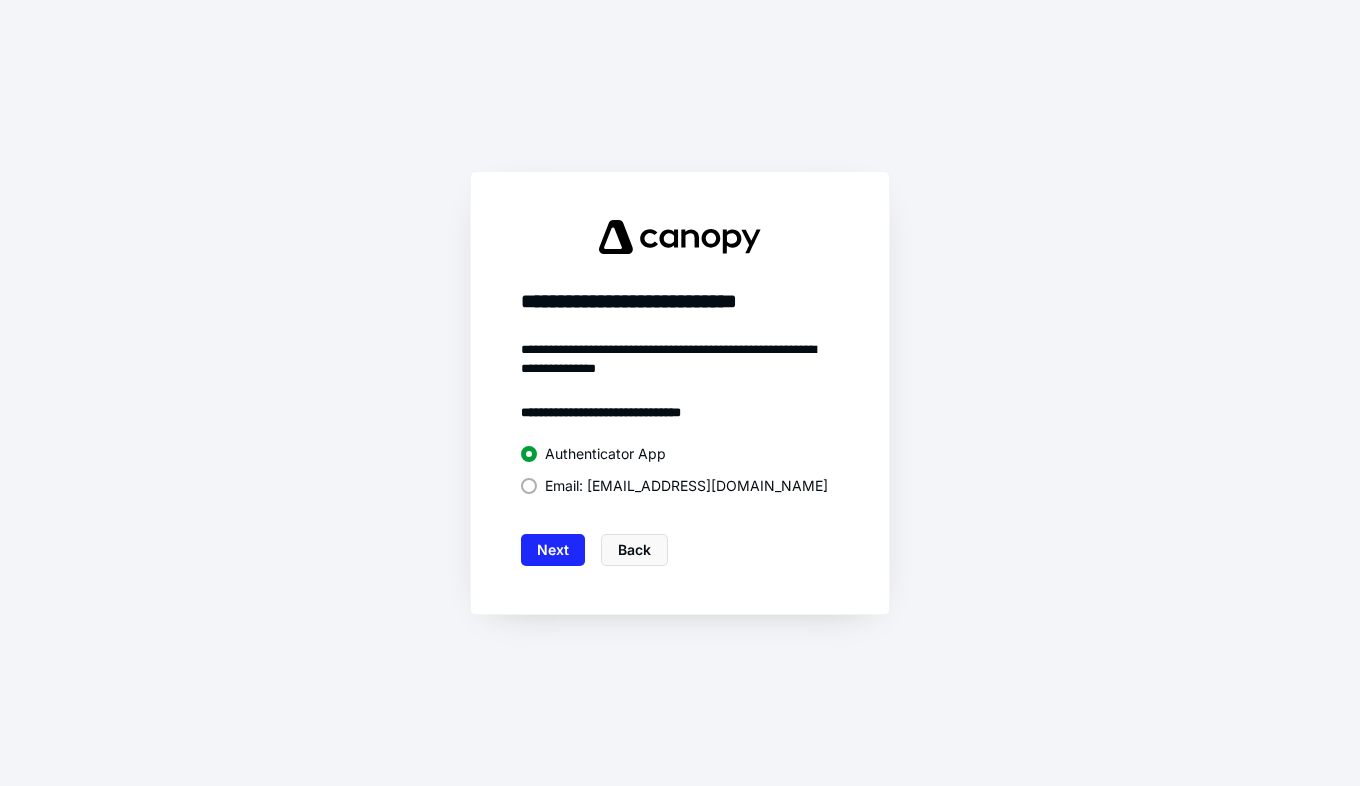click on "Email: [EMAIL_ADDRESS][DOMAIN_NAME]" at bounding box center [686, 486] 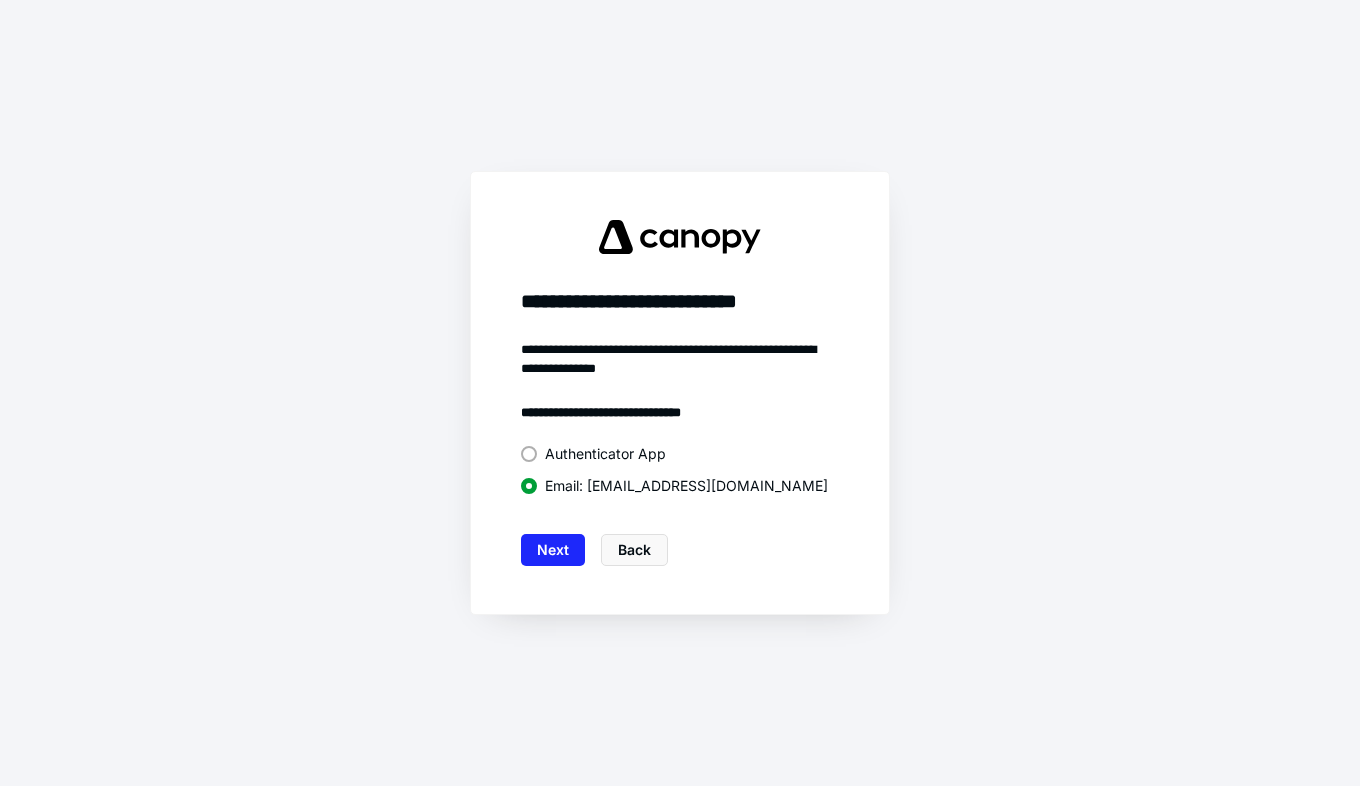 click on "Next" at bounding box center (553, 550) 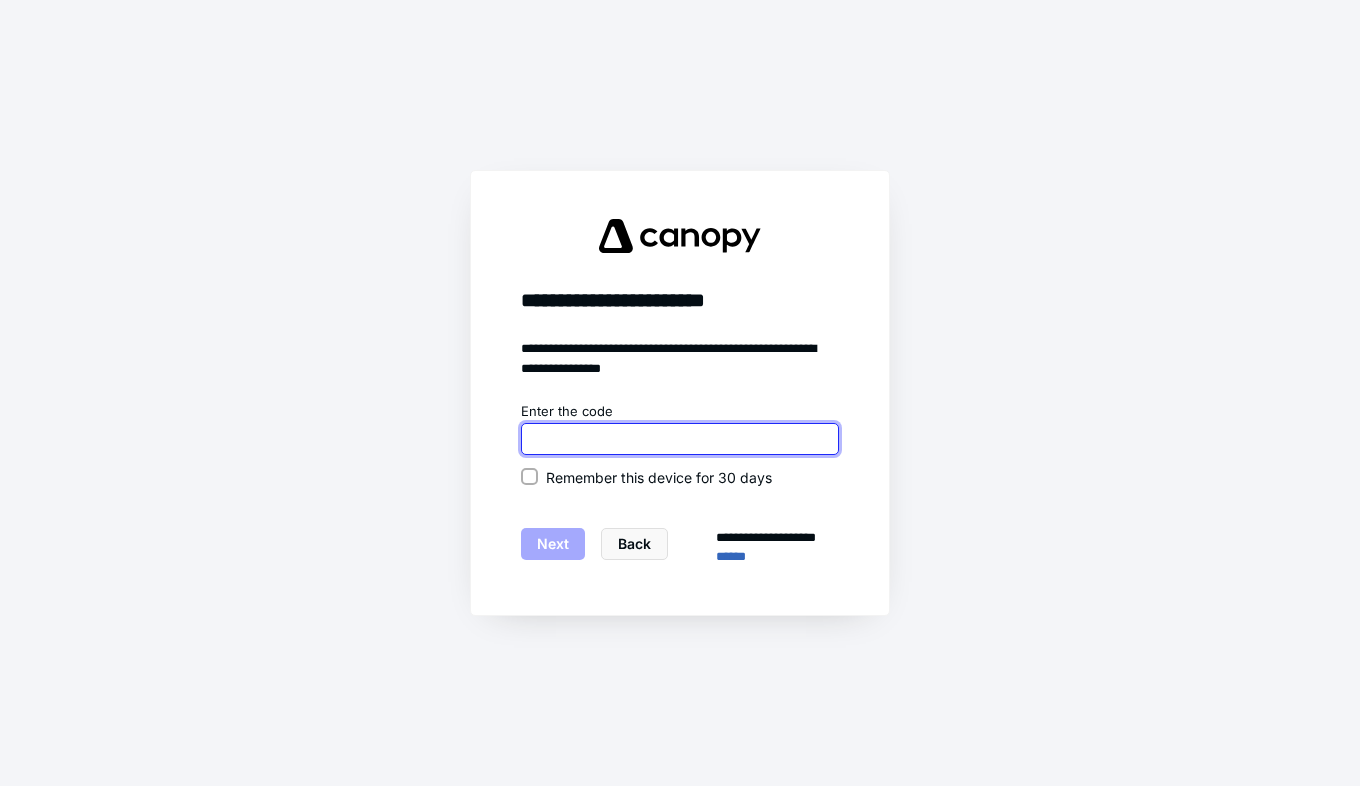 click at bounding box center [680, 439] 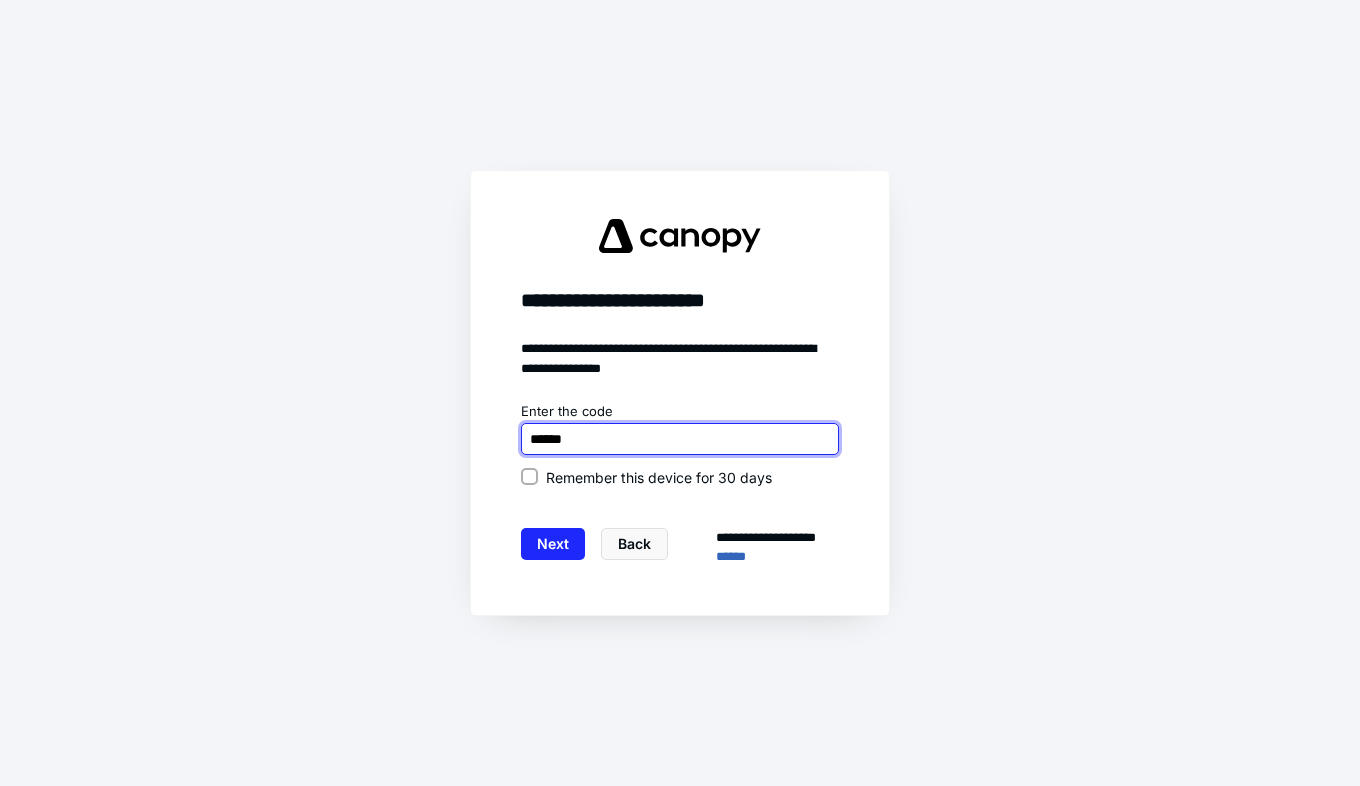 type on "******" 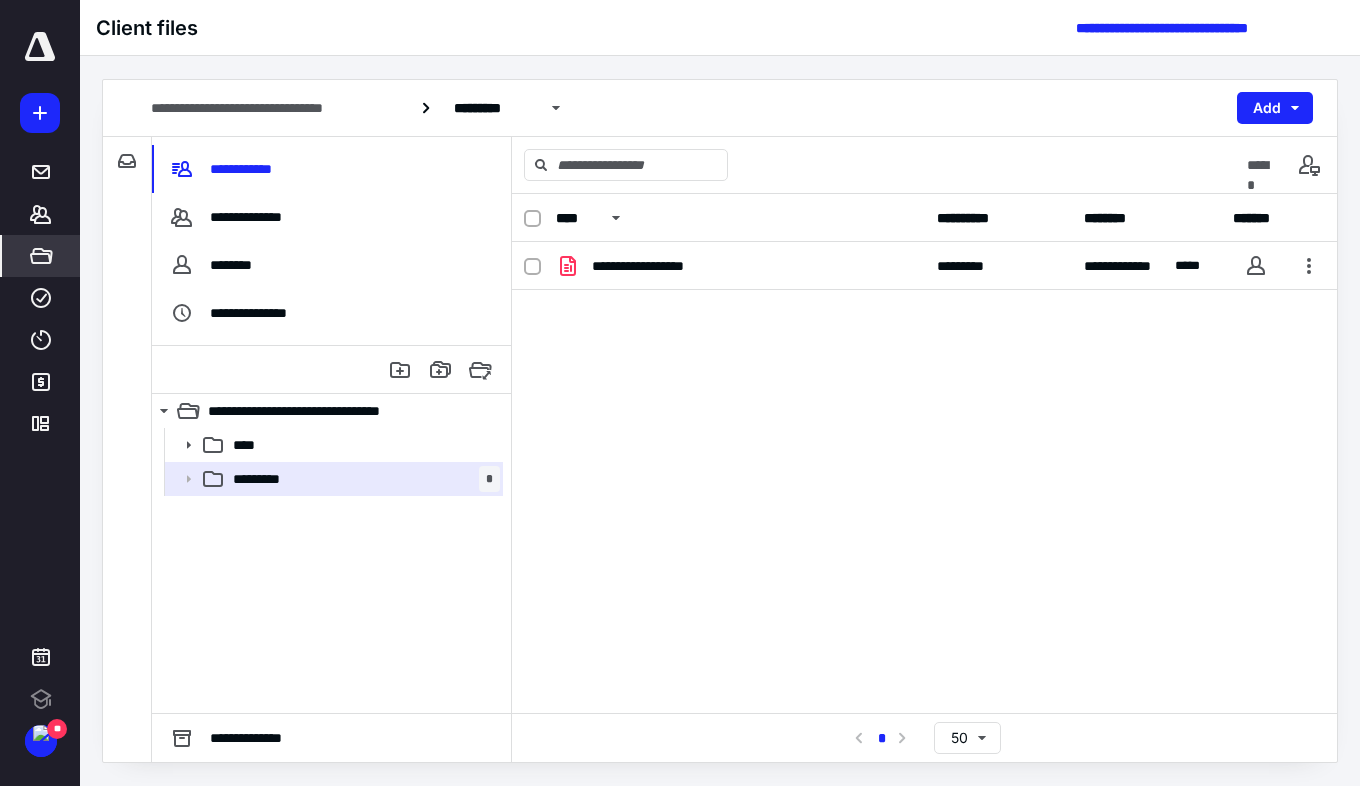 scroll, scrollTop: 0, scrollLeft: 0, axis: both 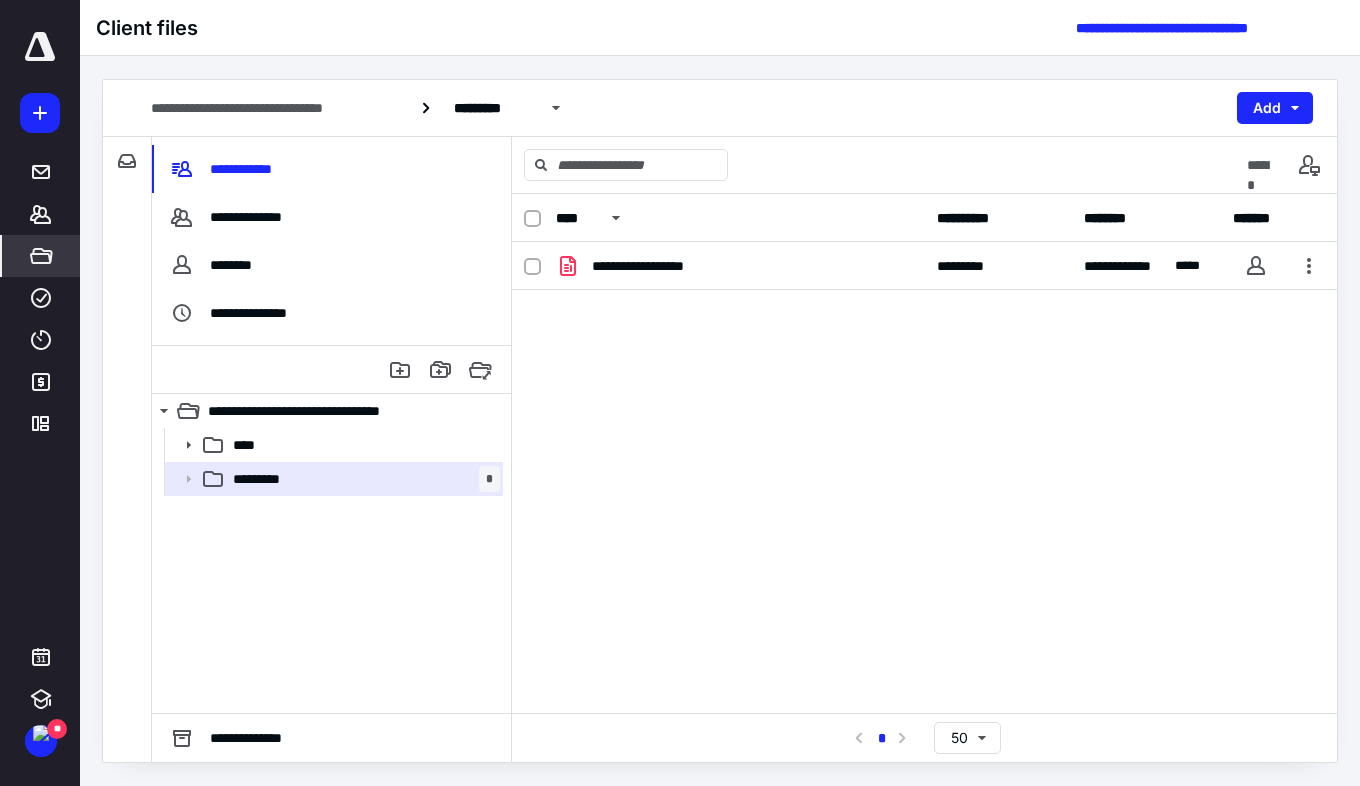 click on "**********" at bounding box center (244, 169) 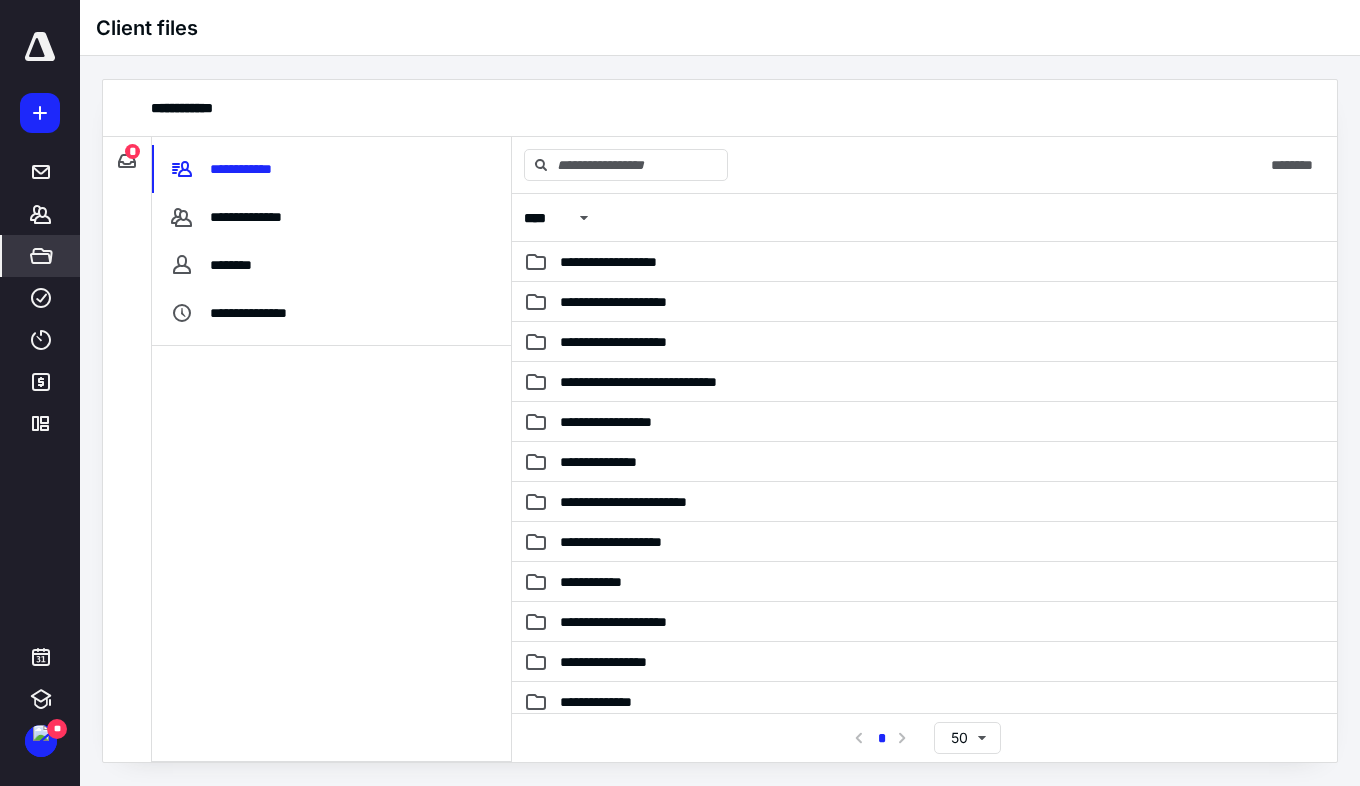 click on "**********" at bounding box center (924, 382) 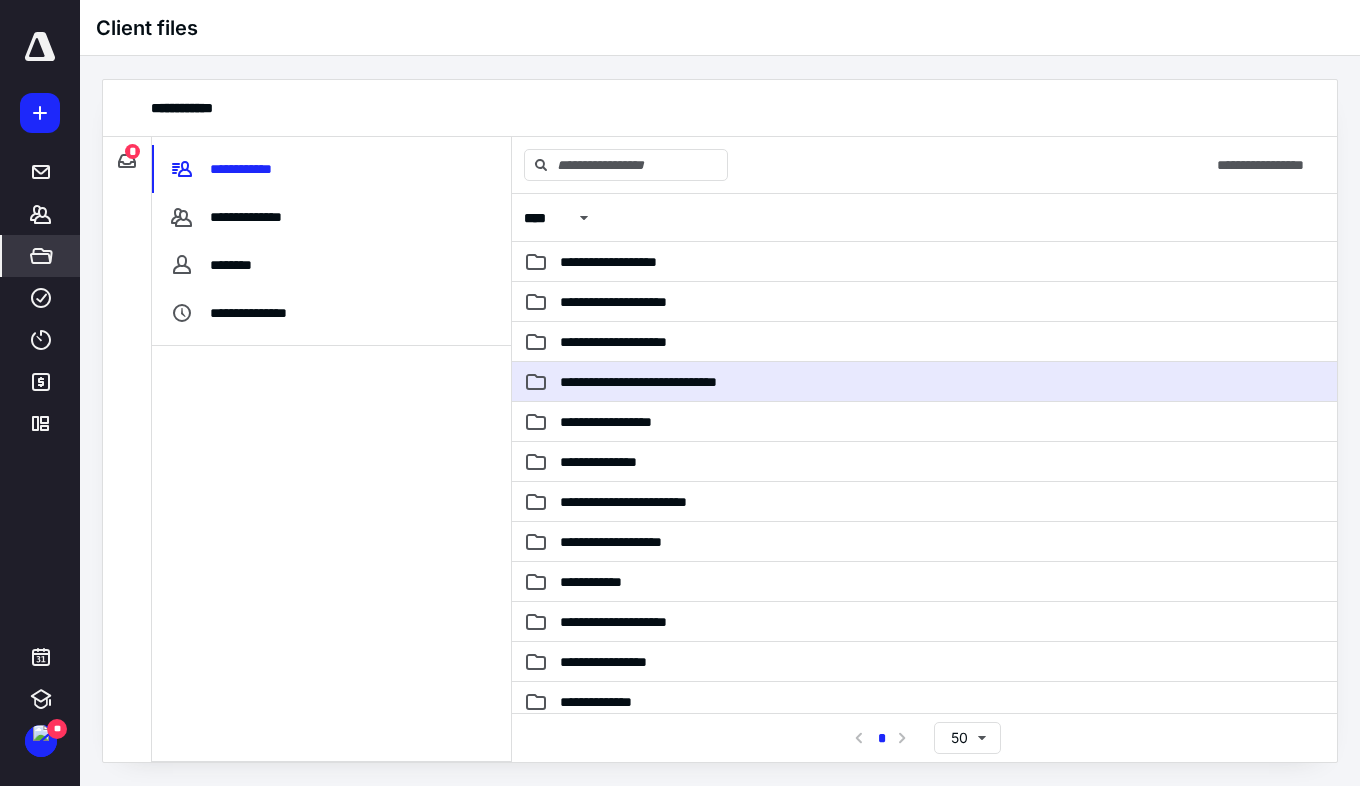 click on "**********" at bounding box center [924, 382] 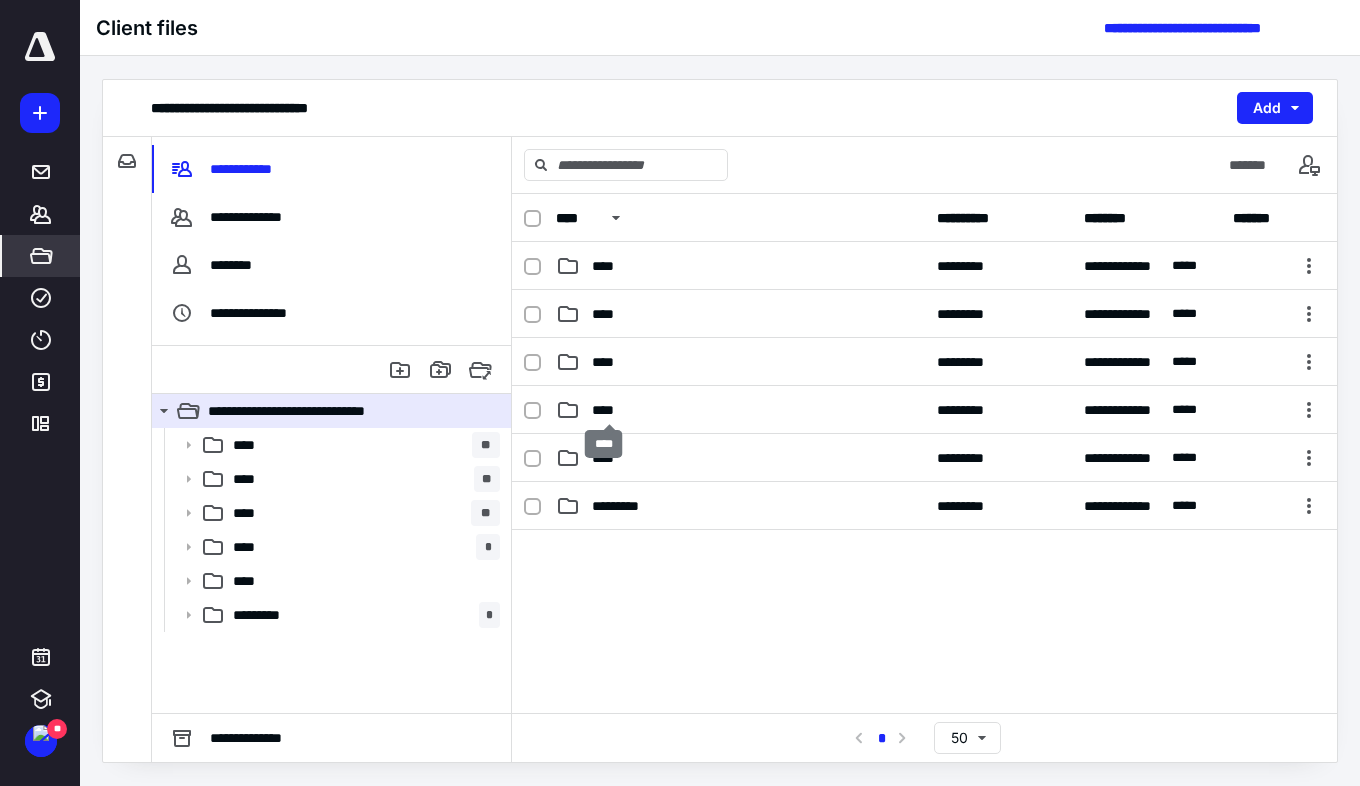 click on "****" at bounding box center [609, 410] 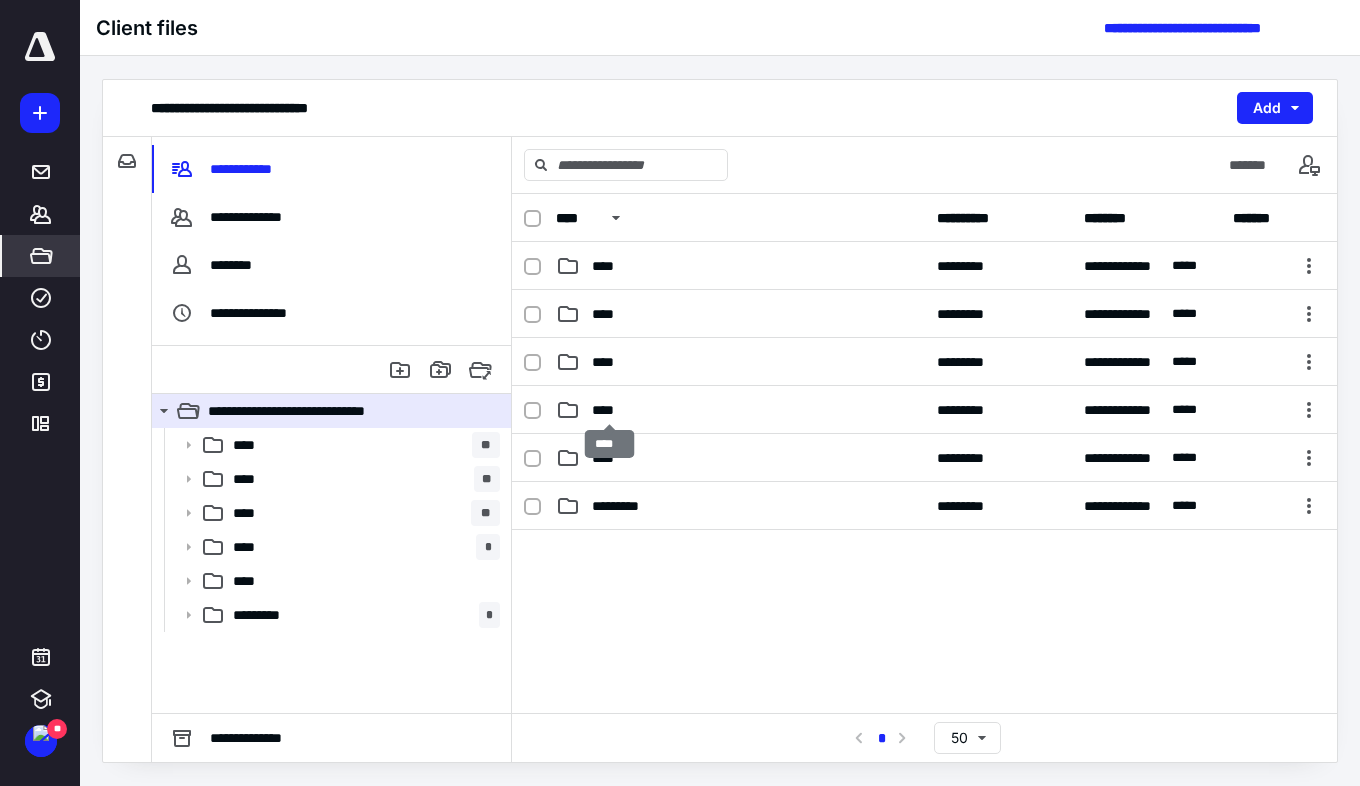 click on "****" at bounding box center (609, 410) 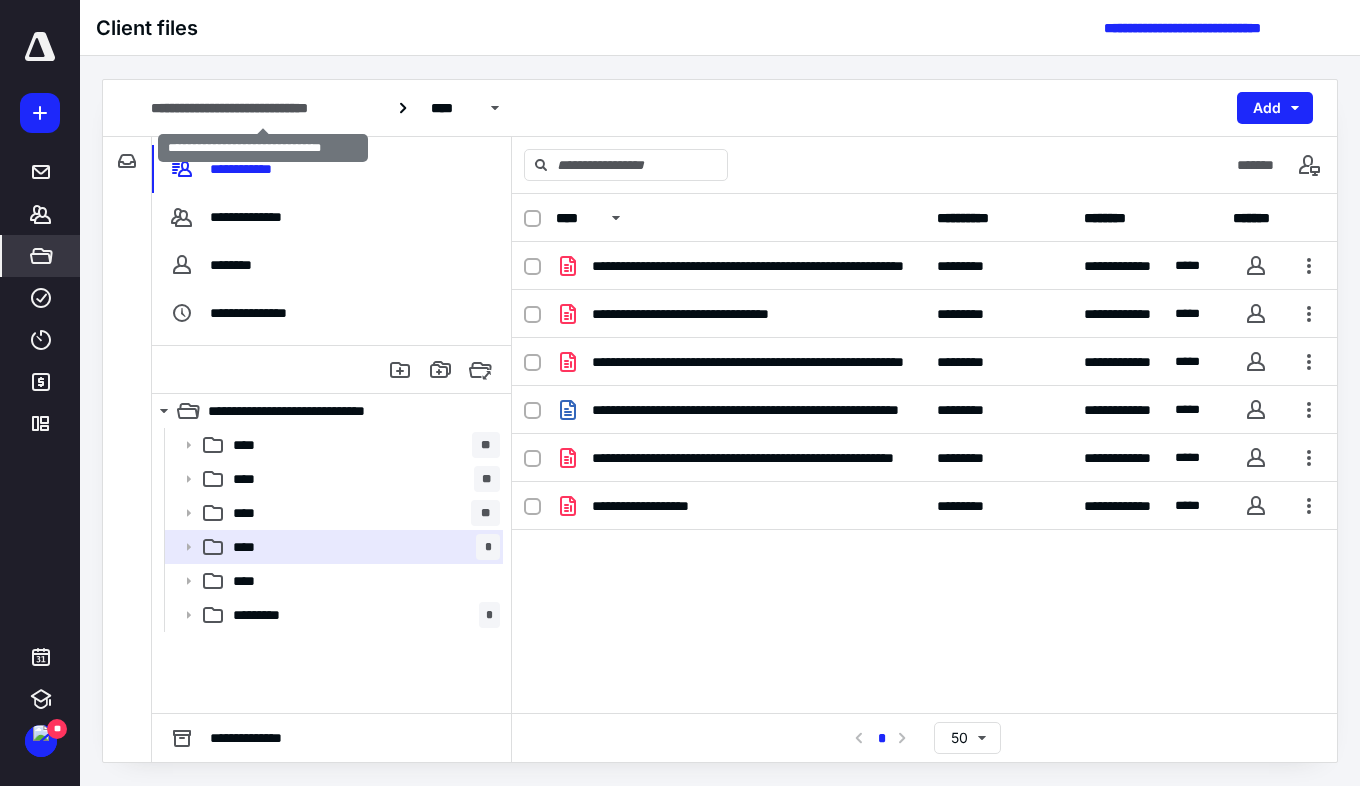 click on "**********" at bounding box center [263, 108] 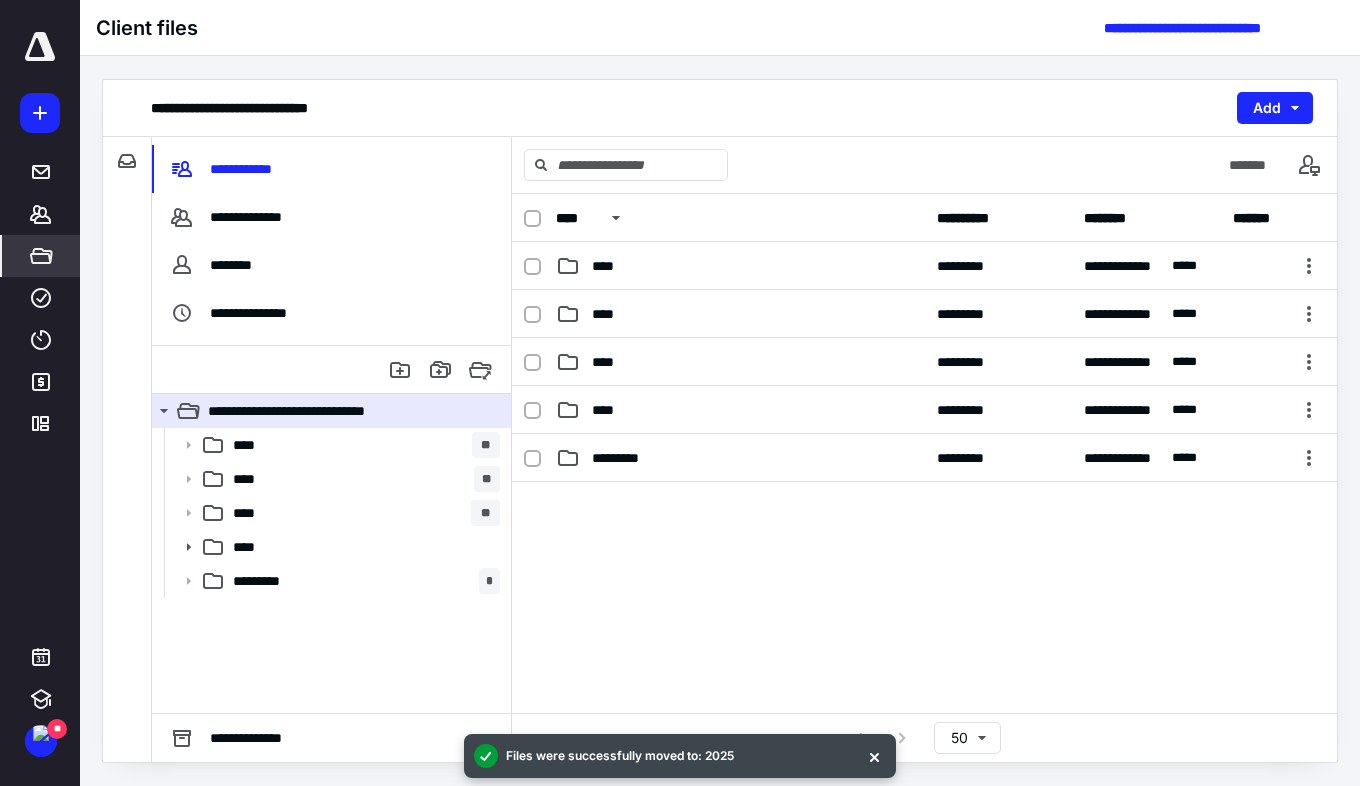 click on "****" at bounding box center [609, 410] 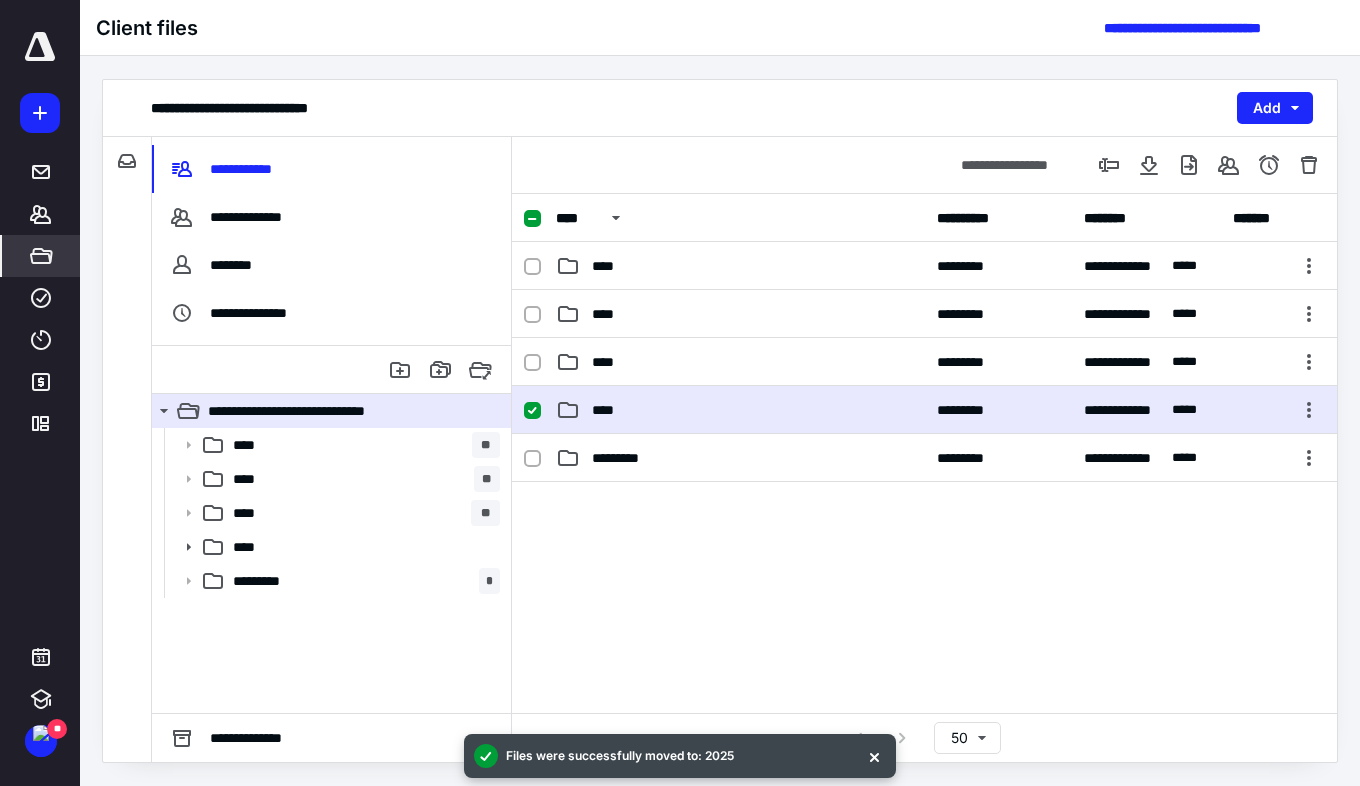click on "****" at bounding box center [609, 410] 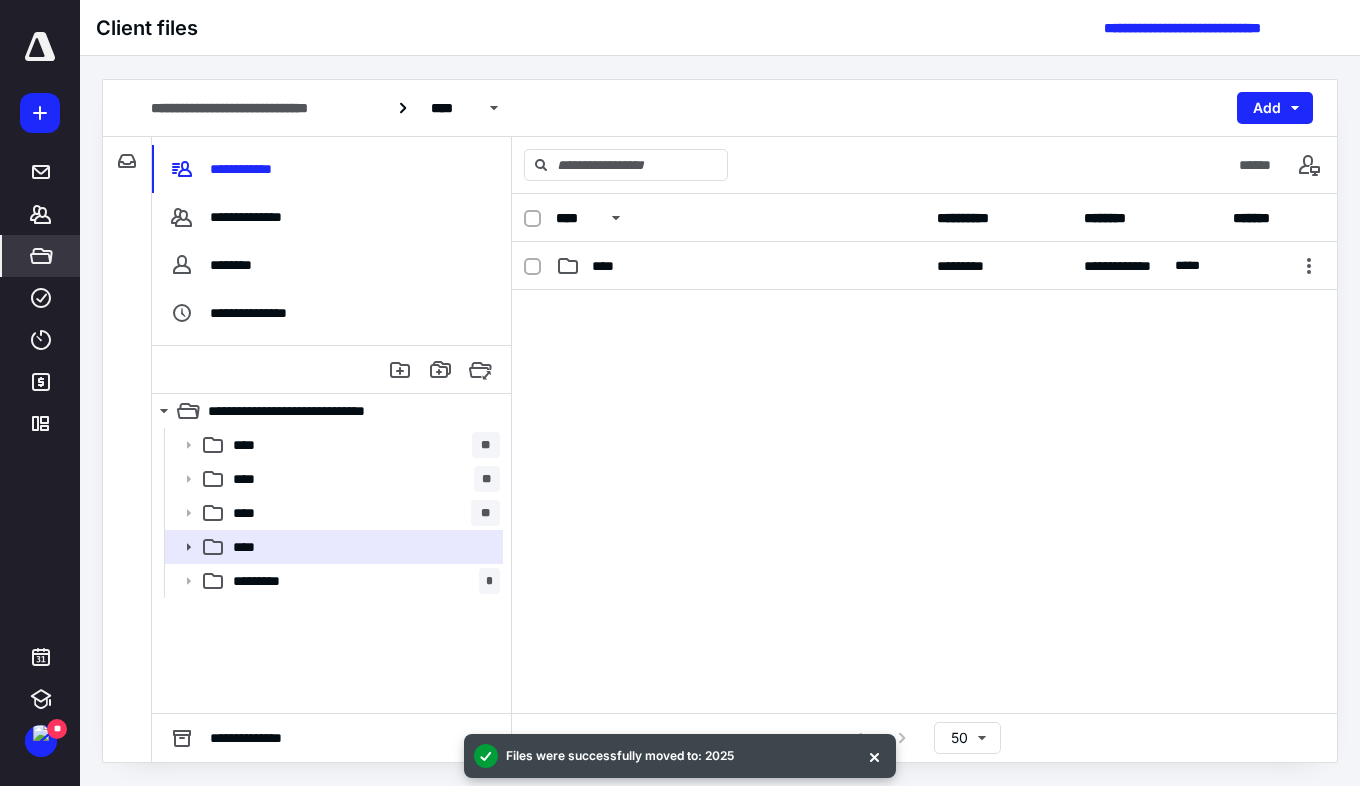 click on "****" at bounding box center [609, 266] 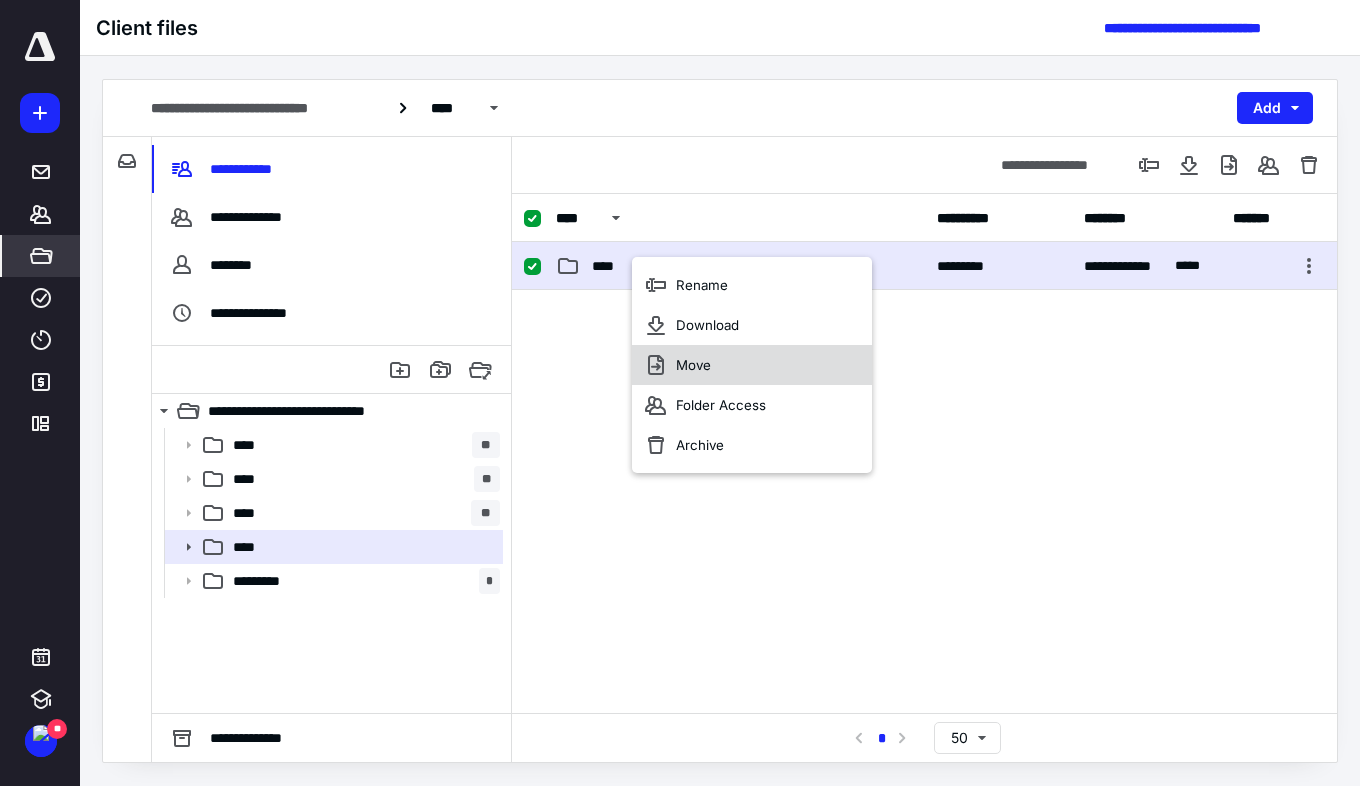 click on "Move" at bounding box center (693, 365) 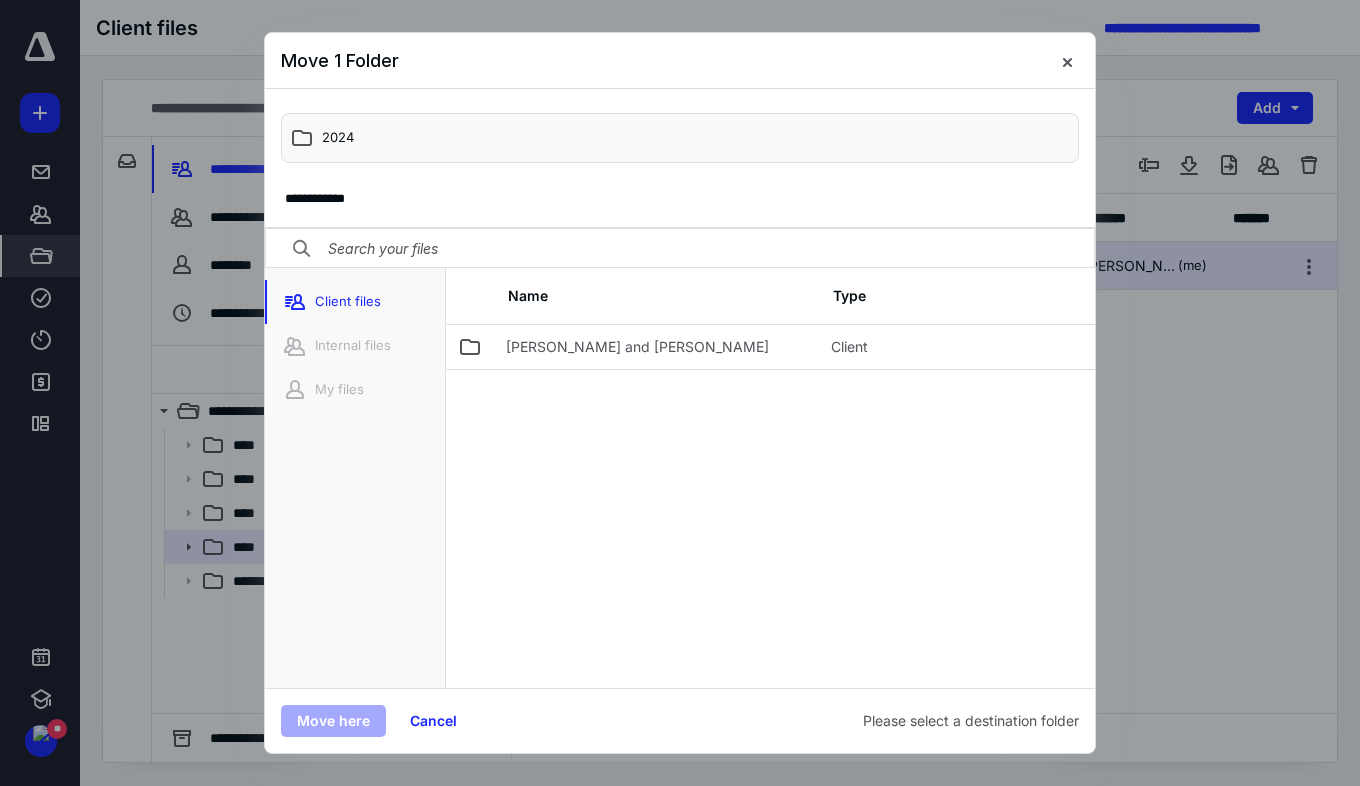 click on "[PERSON_NAME] and [PERSON_NAME]" at bounding box center [637, 347] 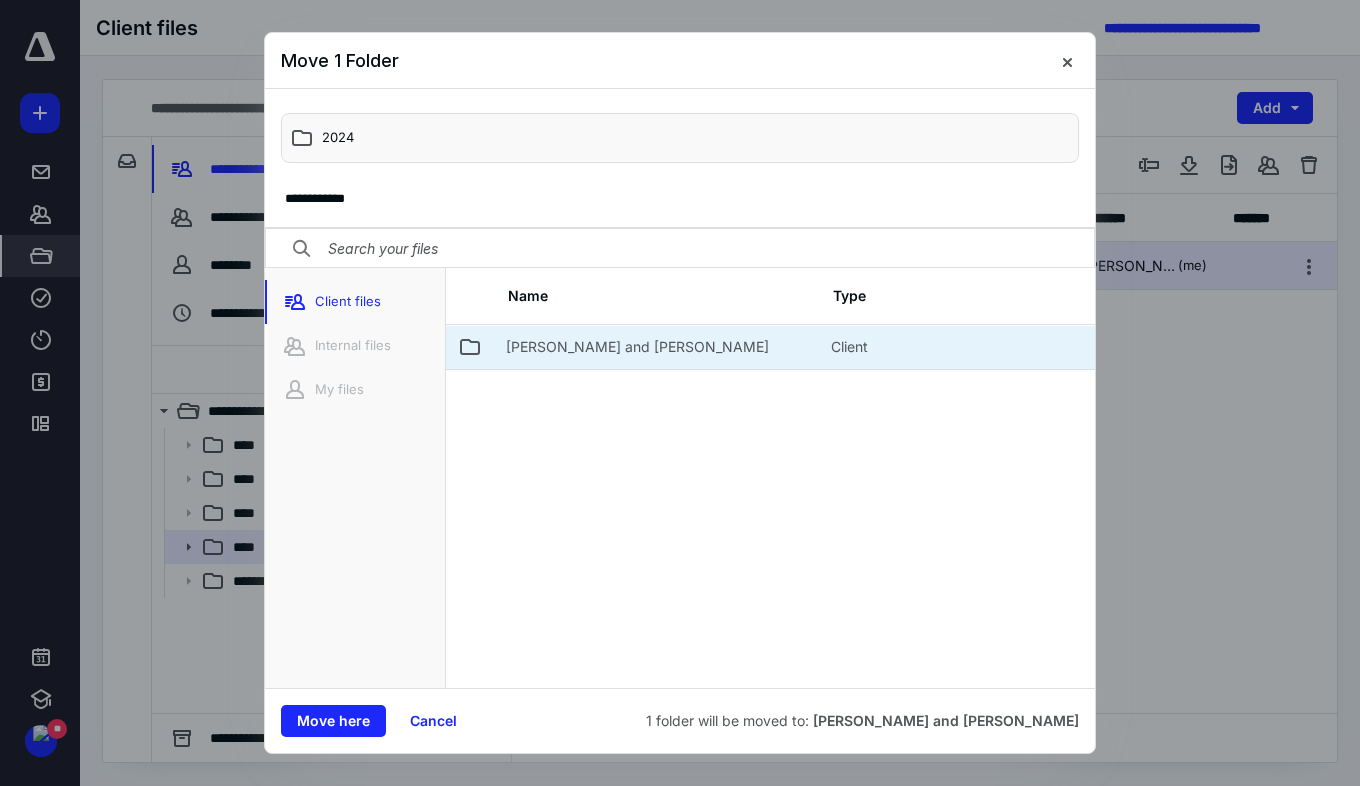 click on "Move here" at bounding box center [333, 721] 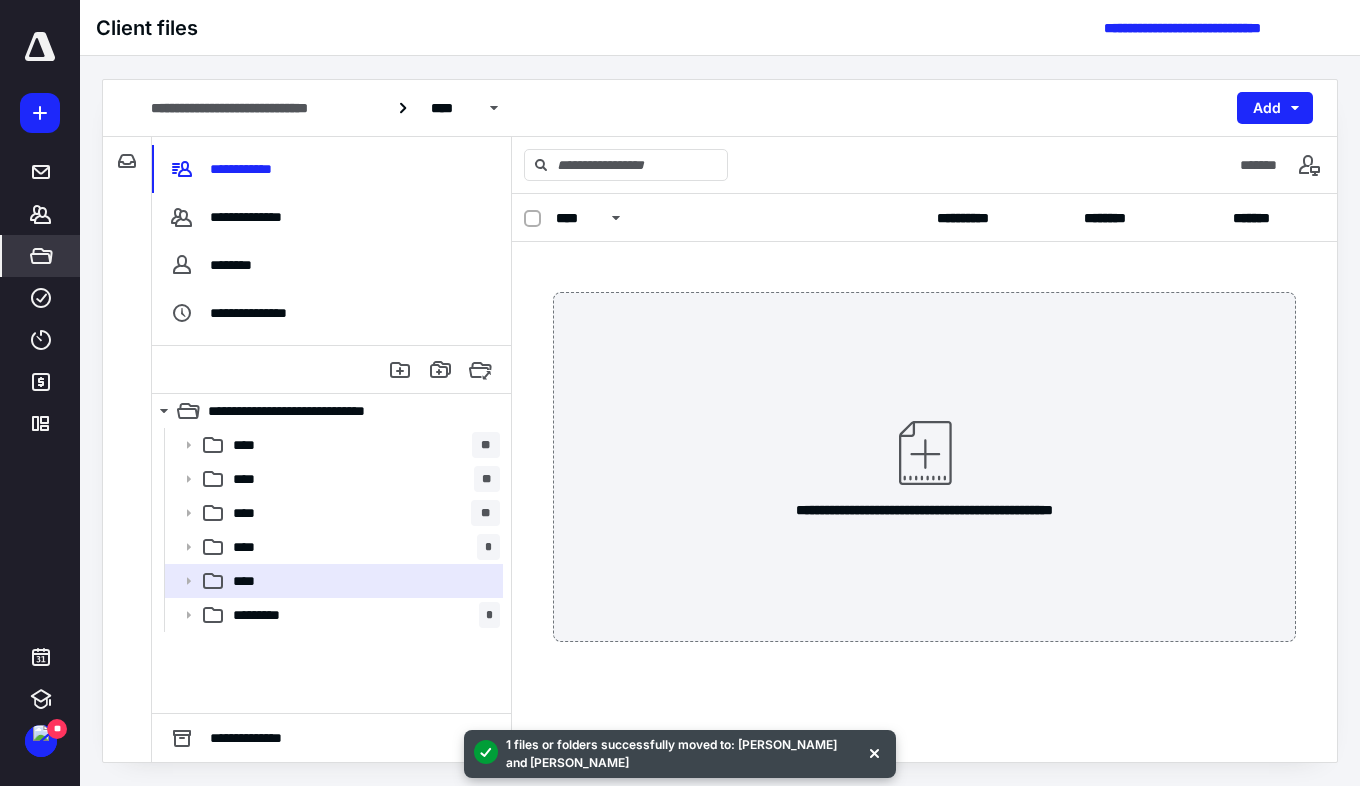 checkbox on "false" 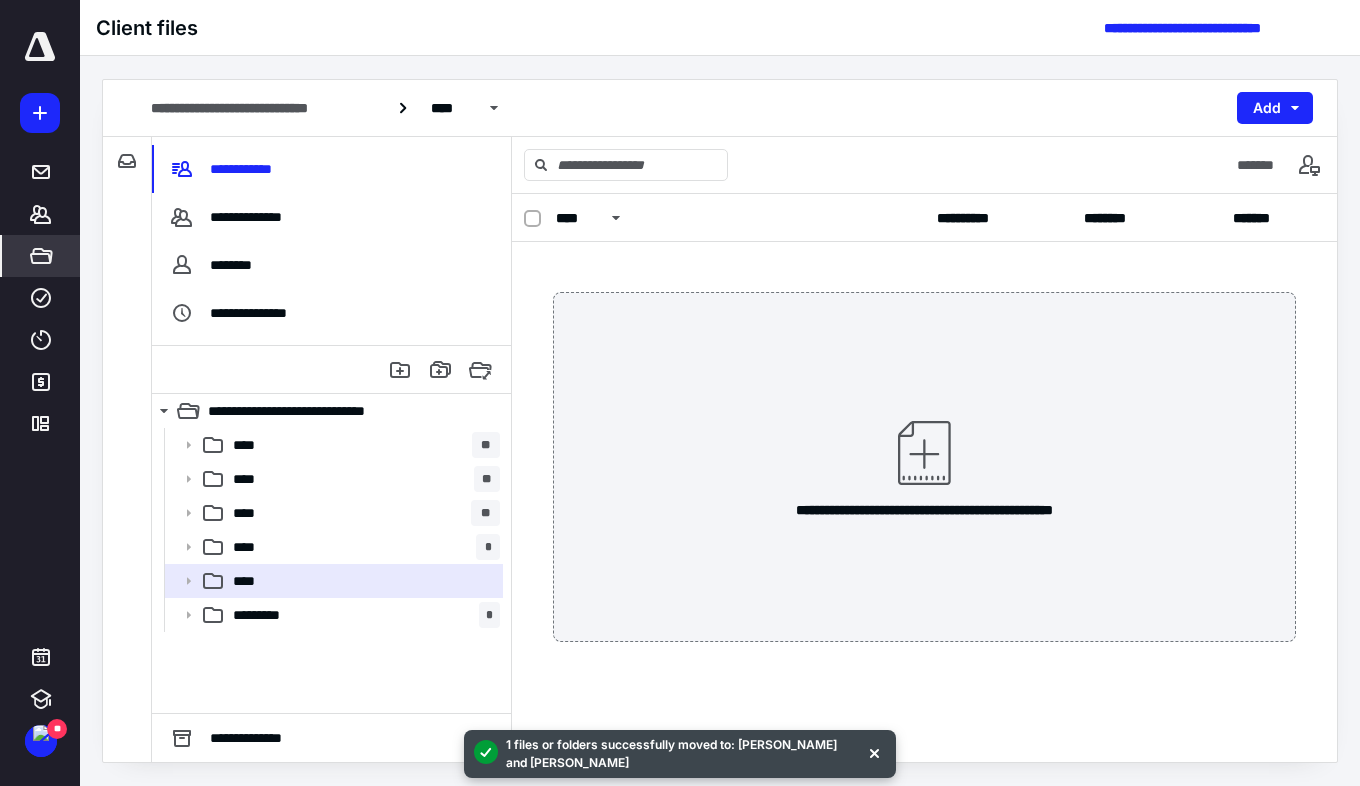 click on "**** *" at bounding box center [362, 547] 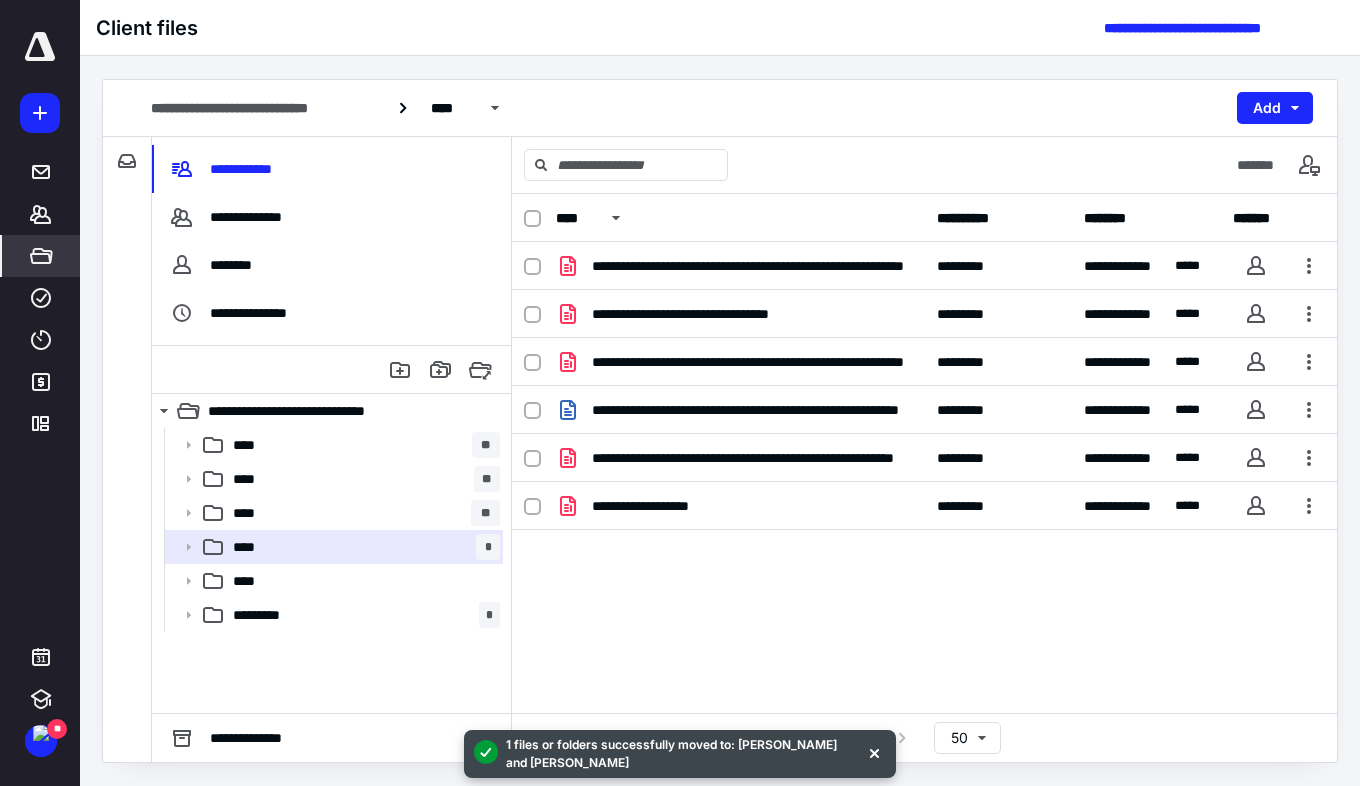 click on "****" at bounding box center (332, 581) 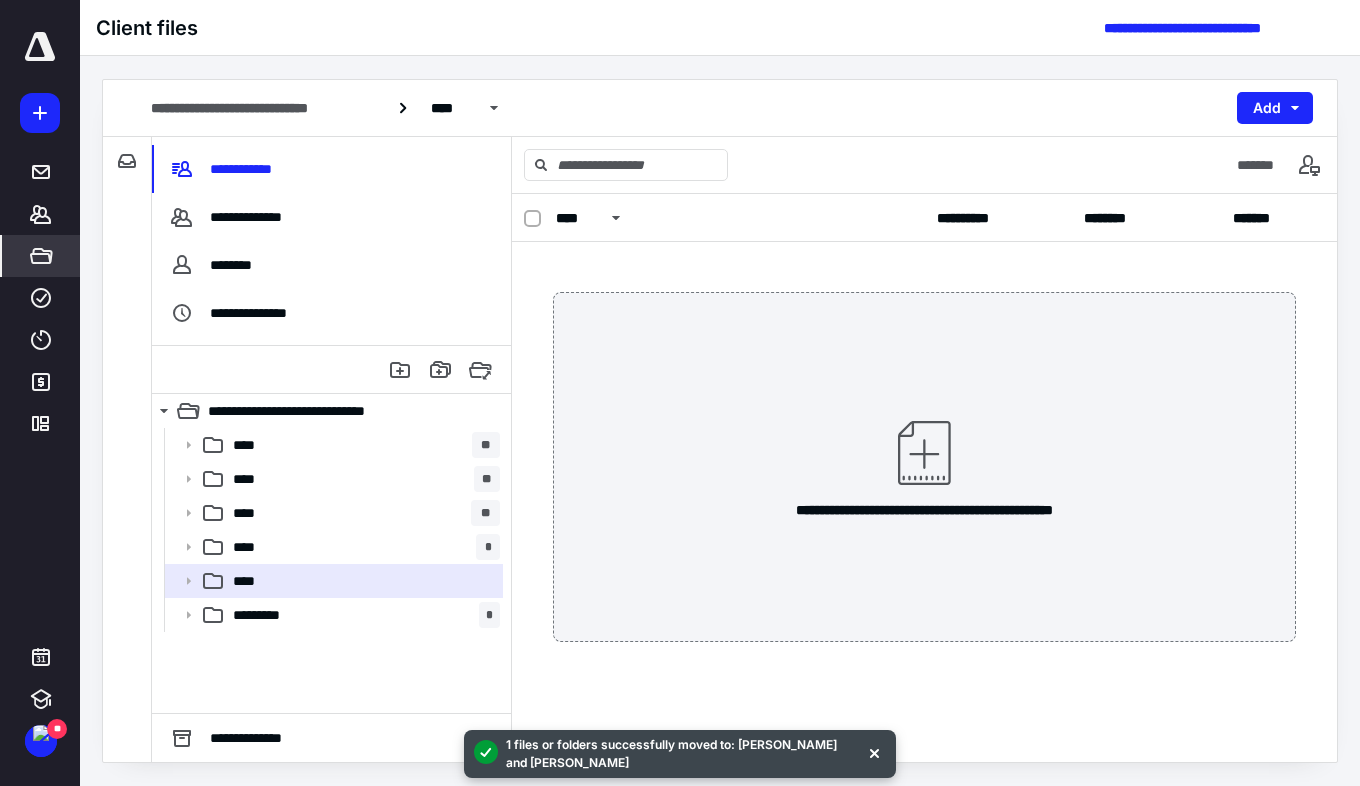 click on "**** *" at bounding box center (362, 547) 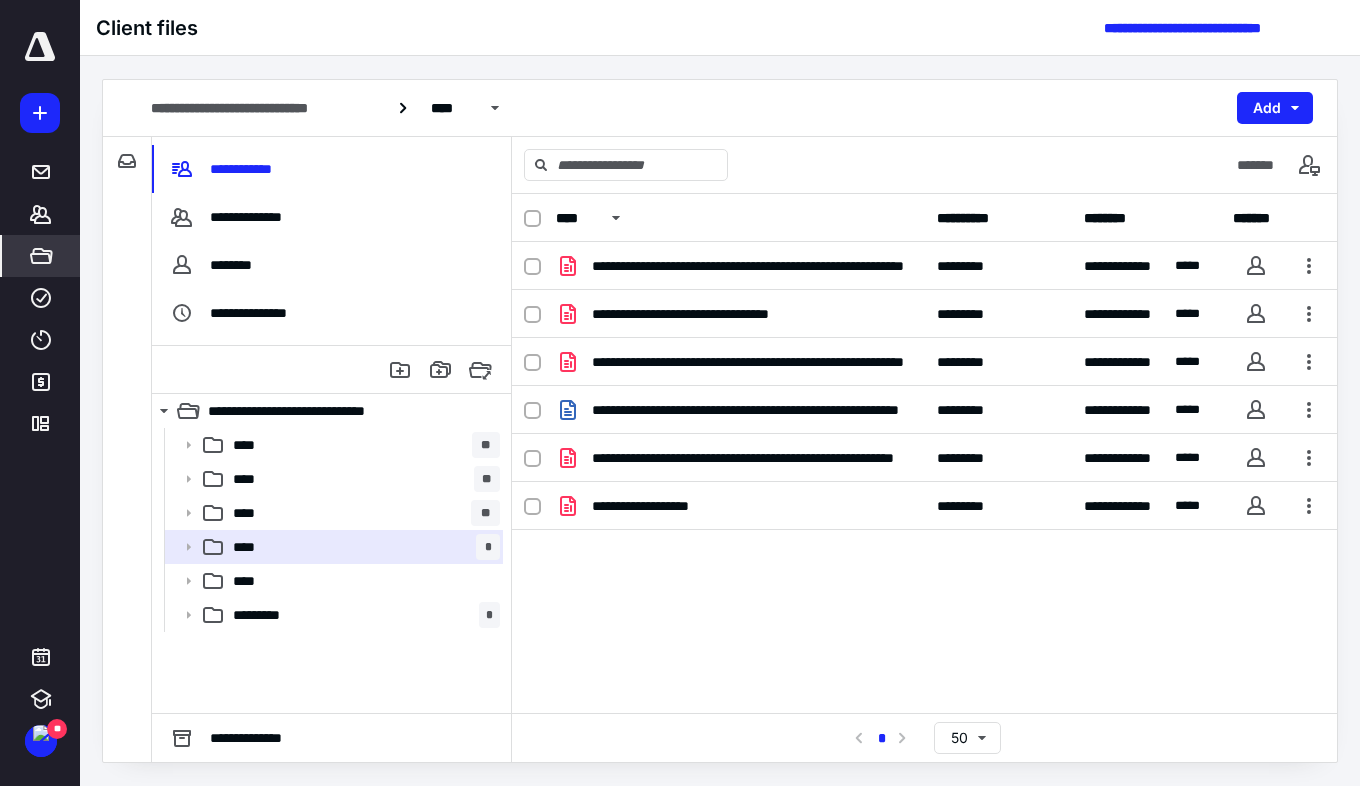 click on "**** **" at bounding box center [362, 513] 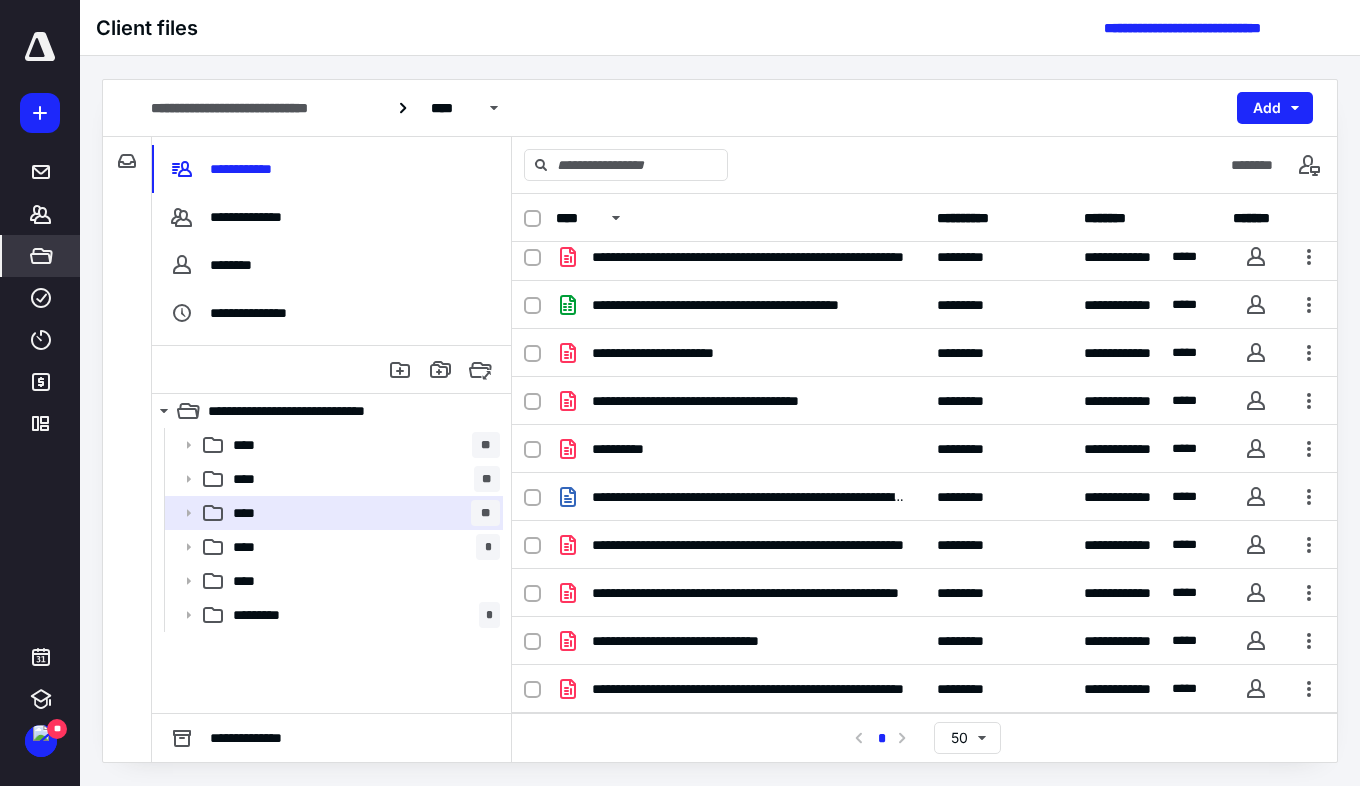scroll, scrollTop: 341, scrollLeft: 0, axis: vertical 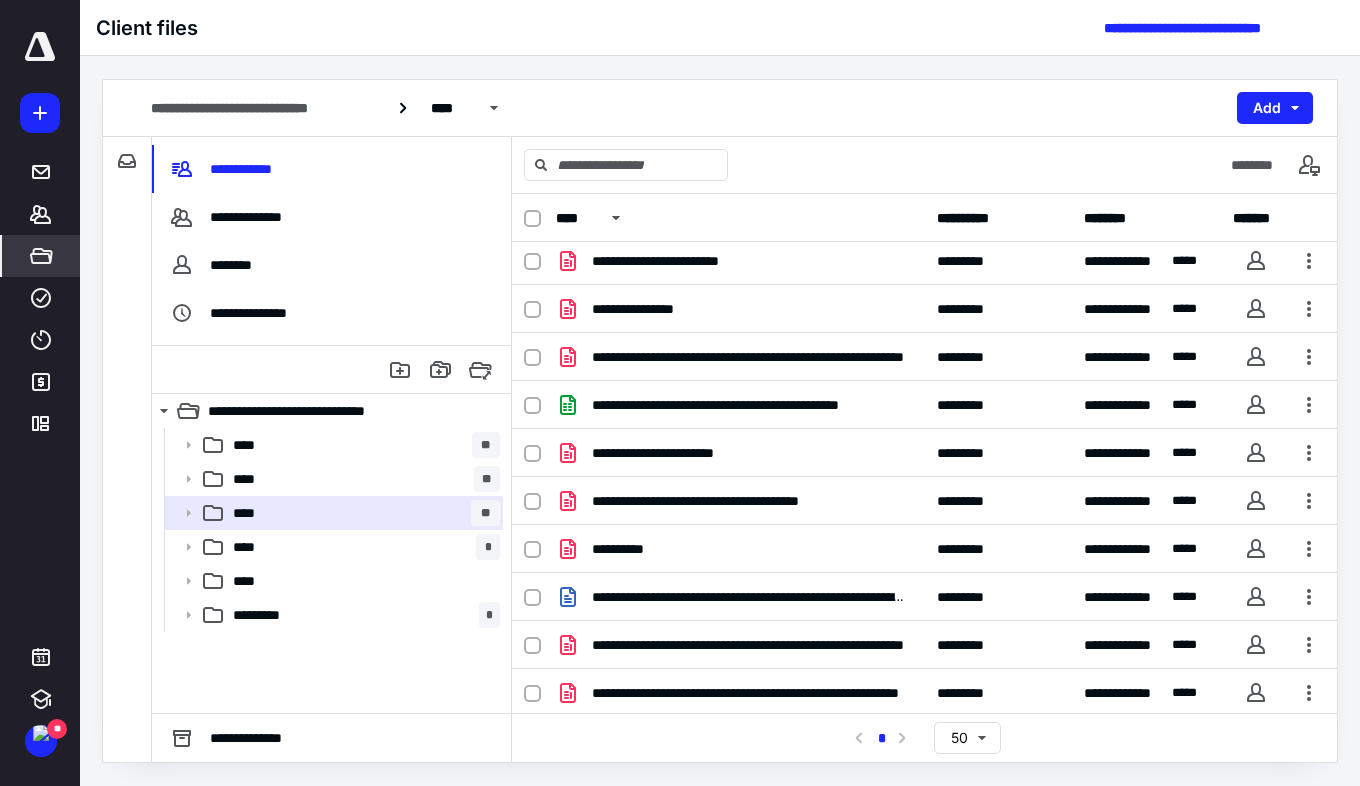 checkbox on "true" 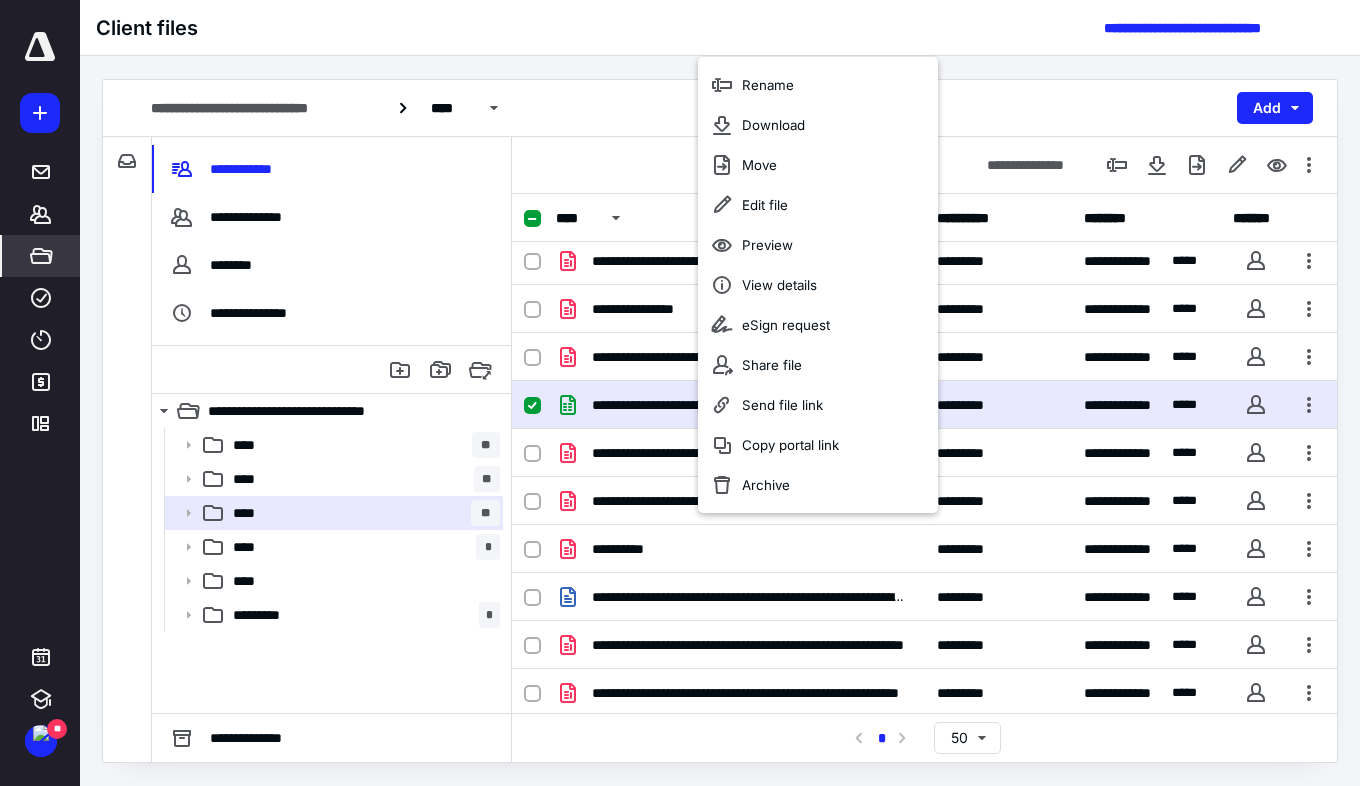 click at bounding box center (1309, 405) 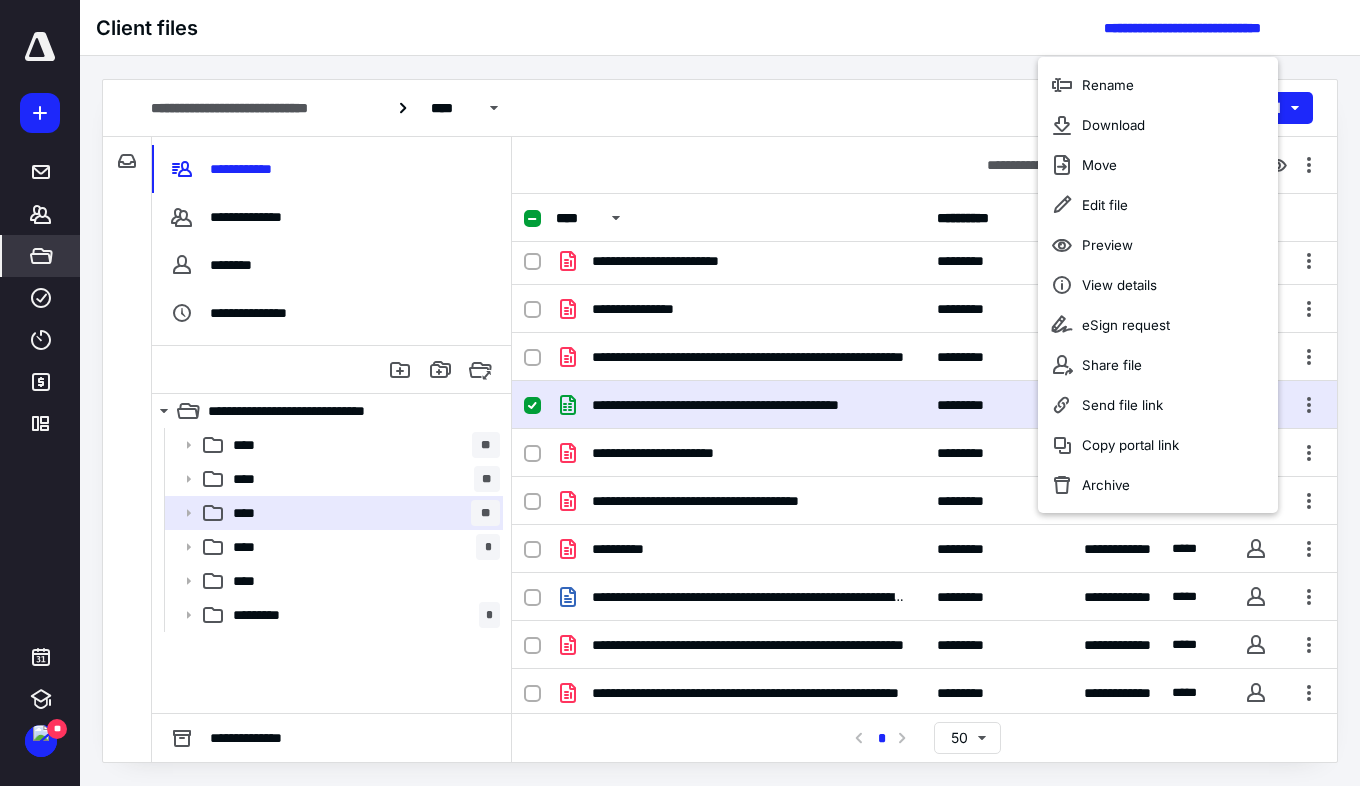 click on "**********" at bounding box center (924, 405) 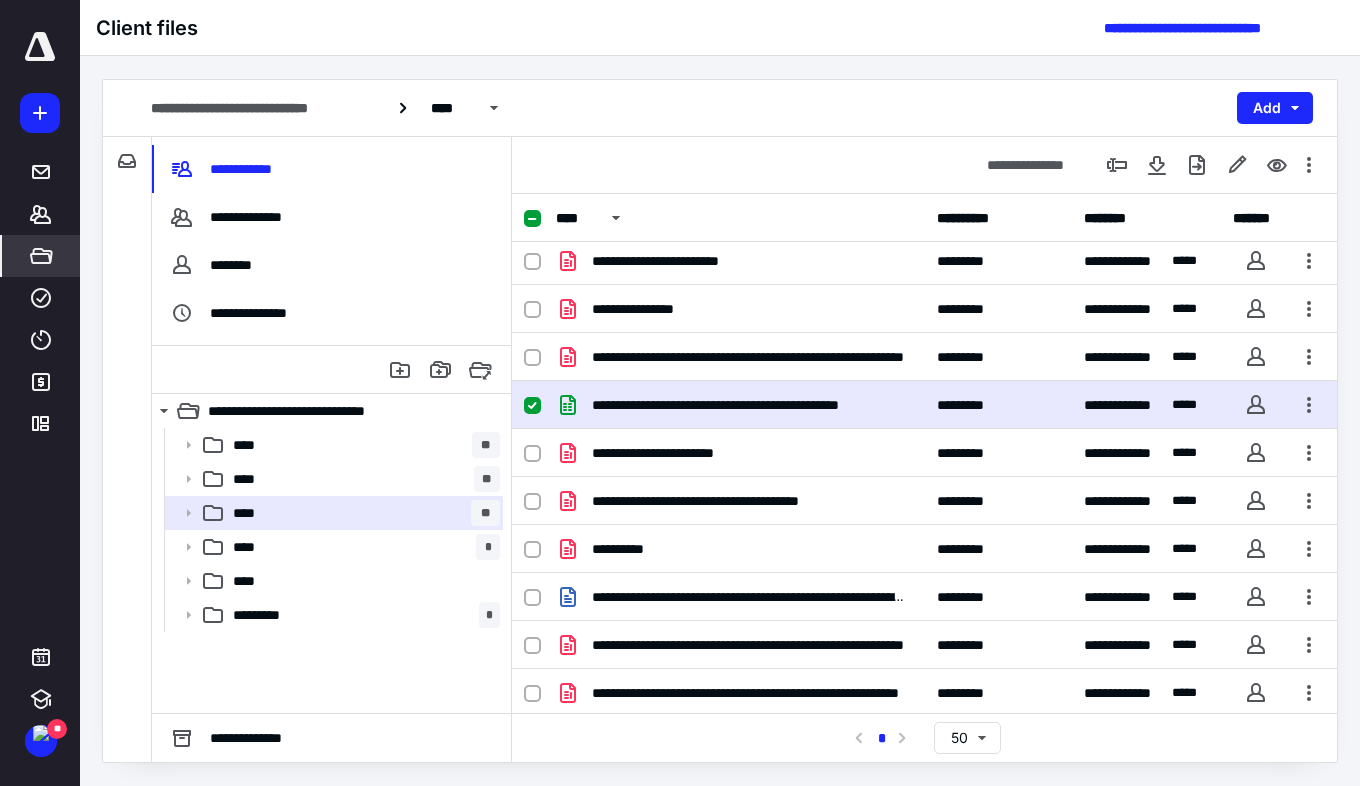 click at bounding box center [1309, 165] 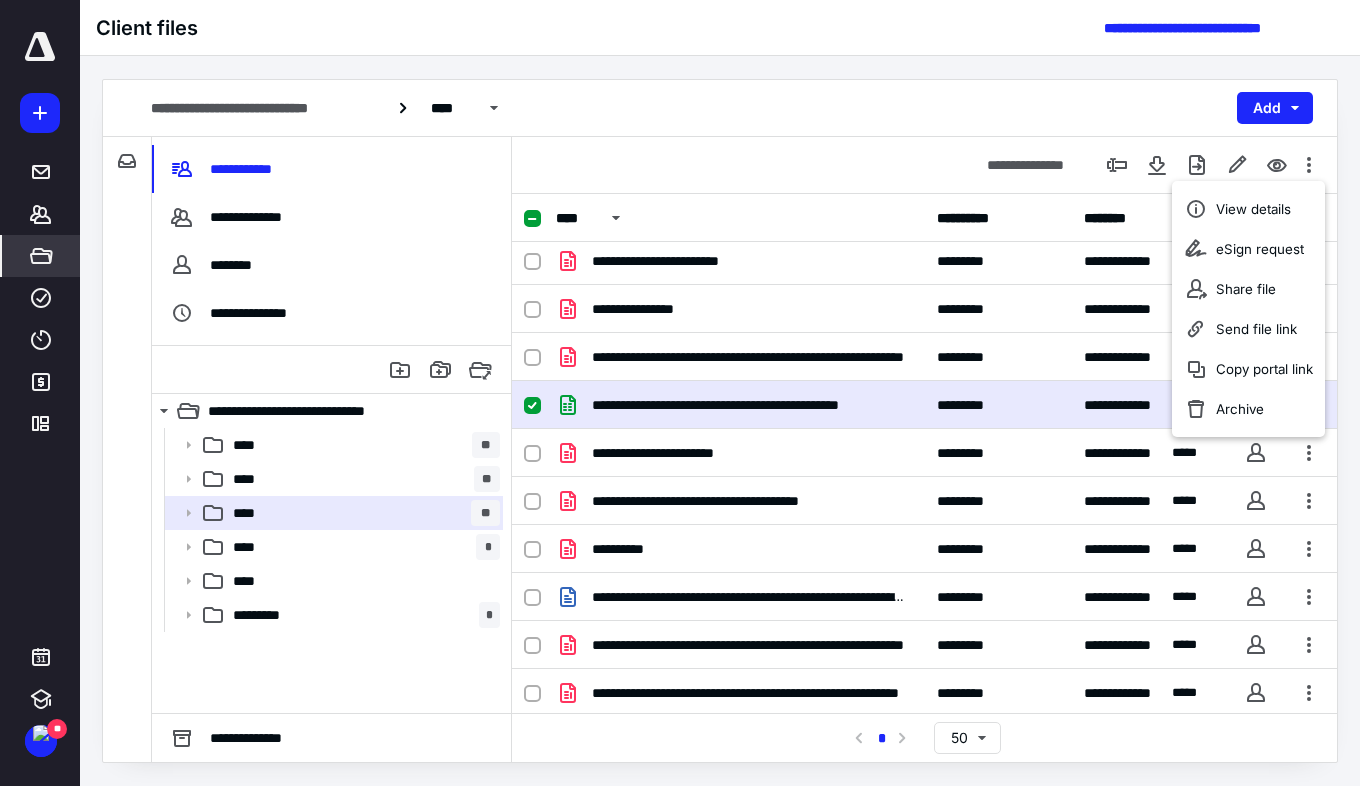click on "**********" at bounding box center (720, 421) 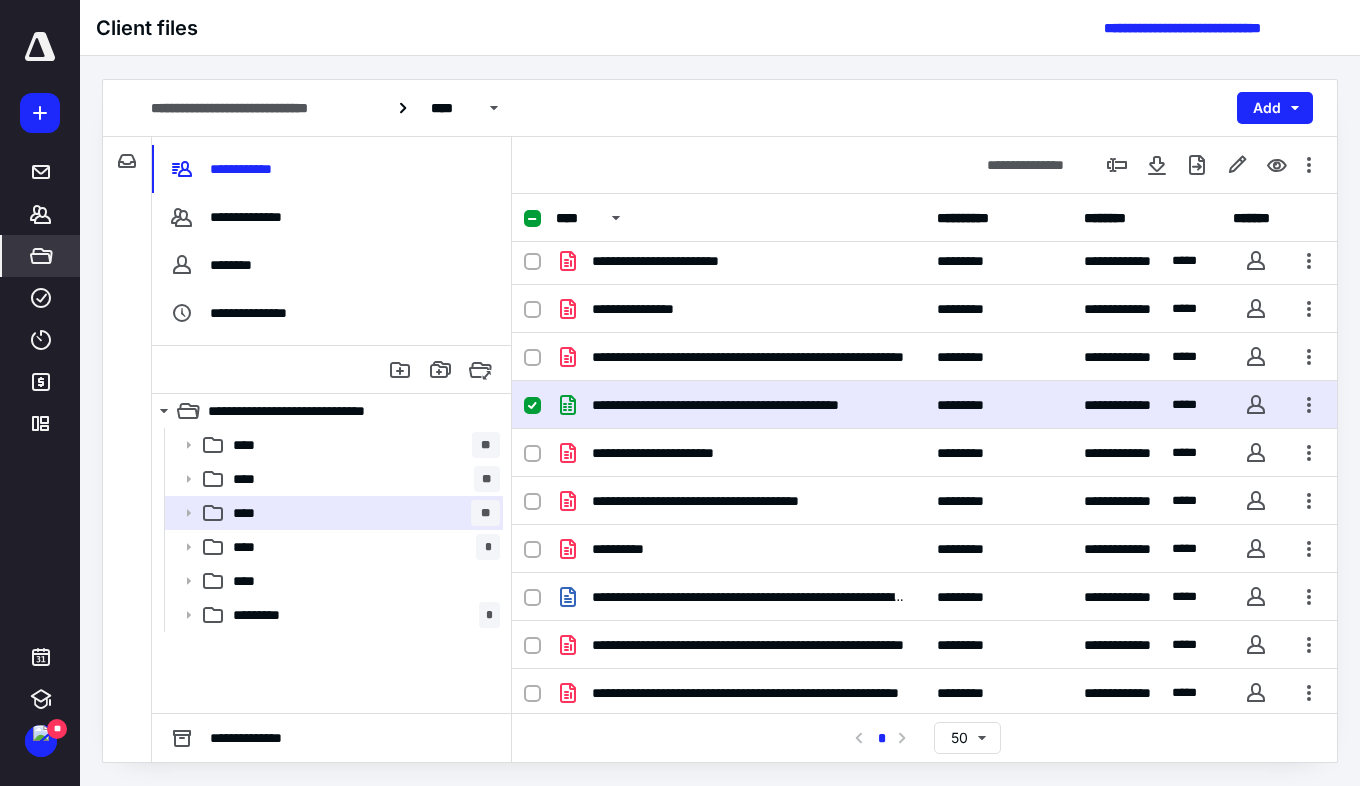 click on "**********" at bounding box center [740, 405] 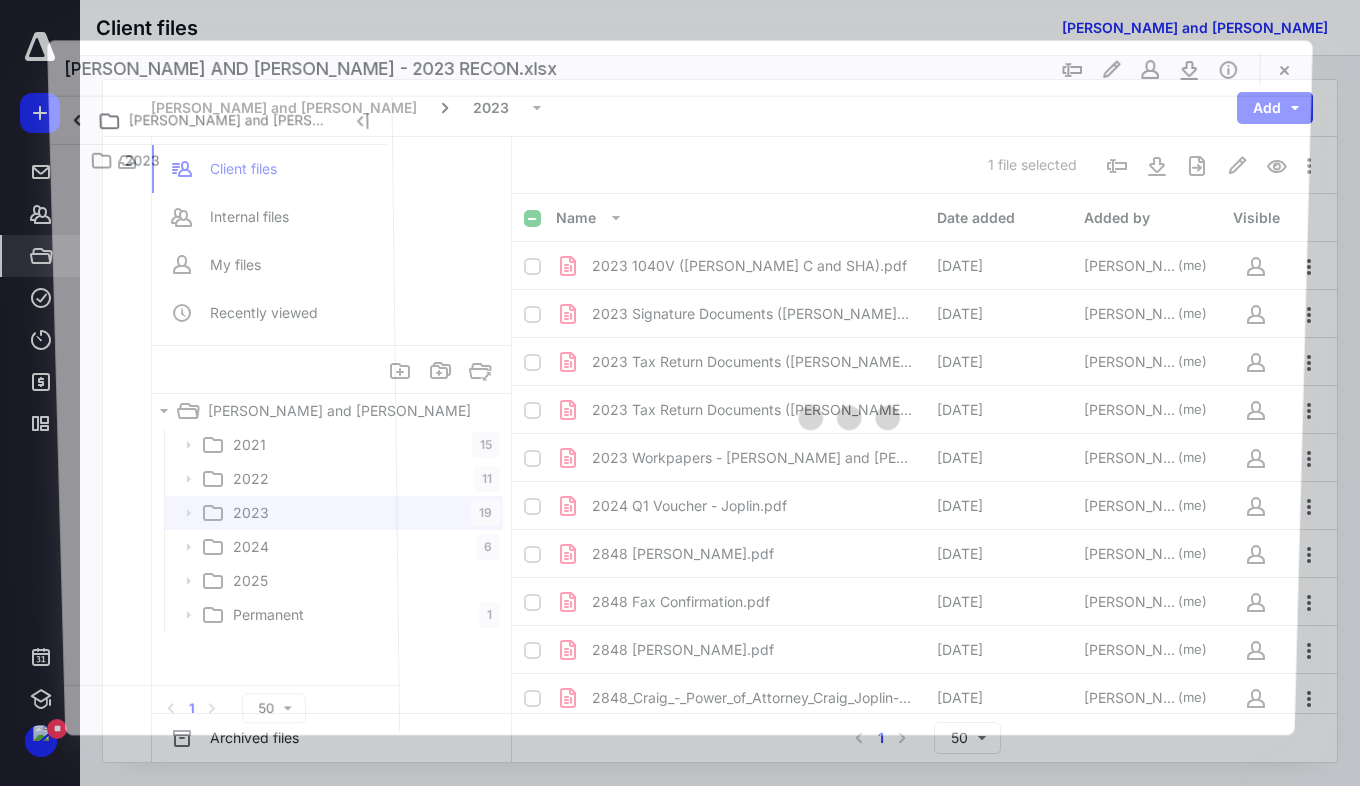 scroll, scrollTop: 341, scrollLeft: 0, axis: vertical 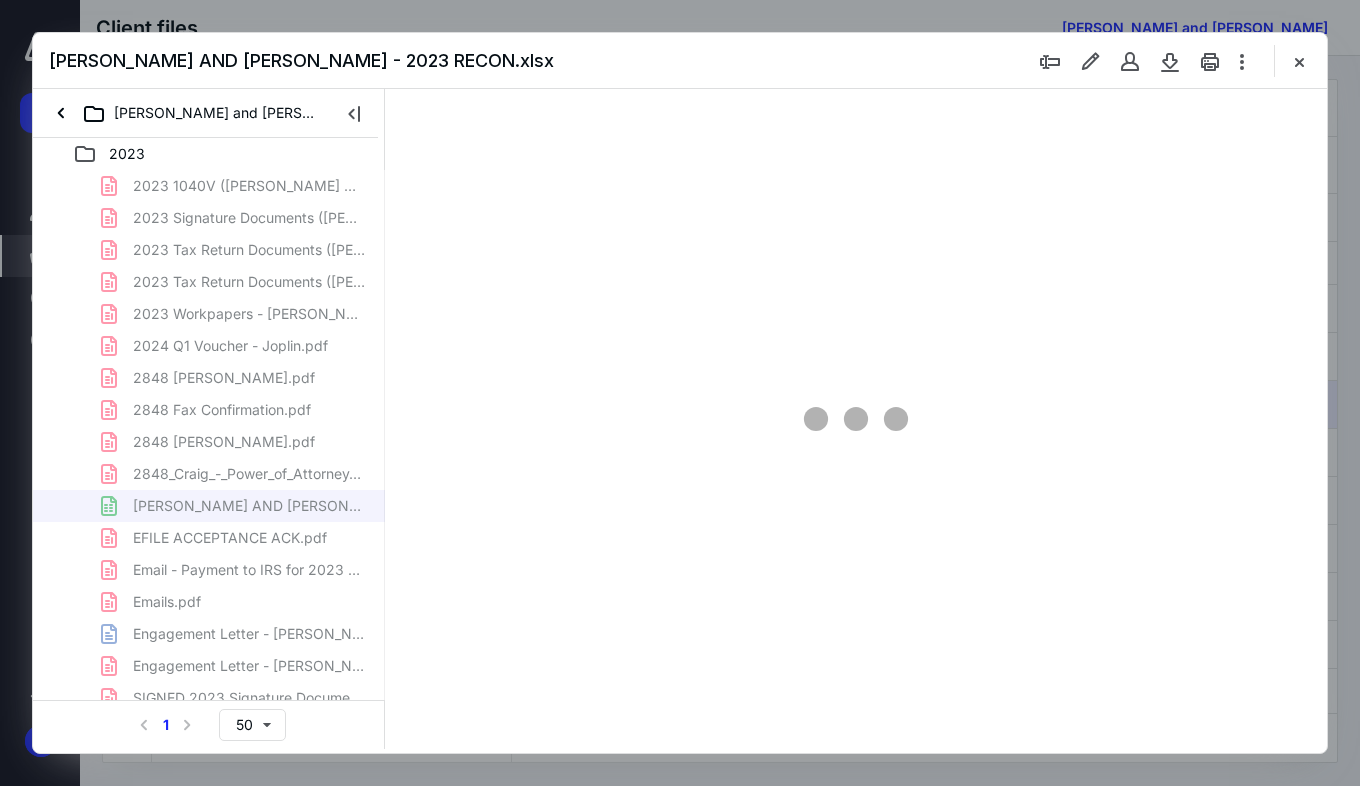 type on "51" 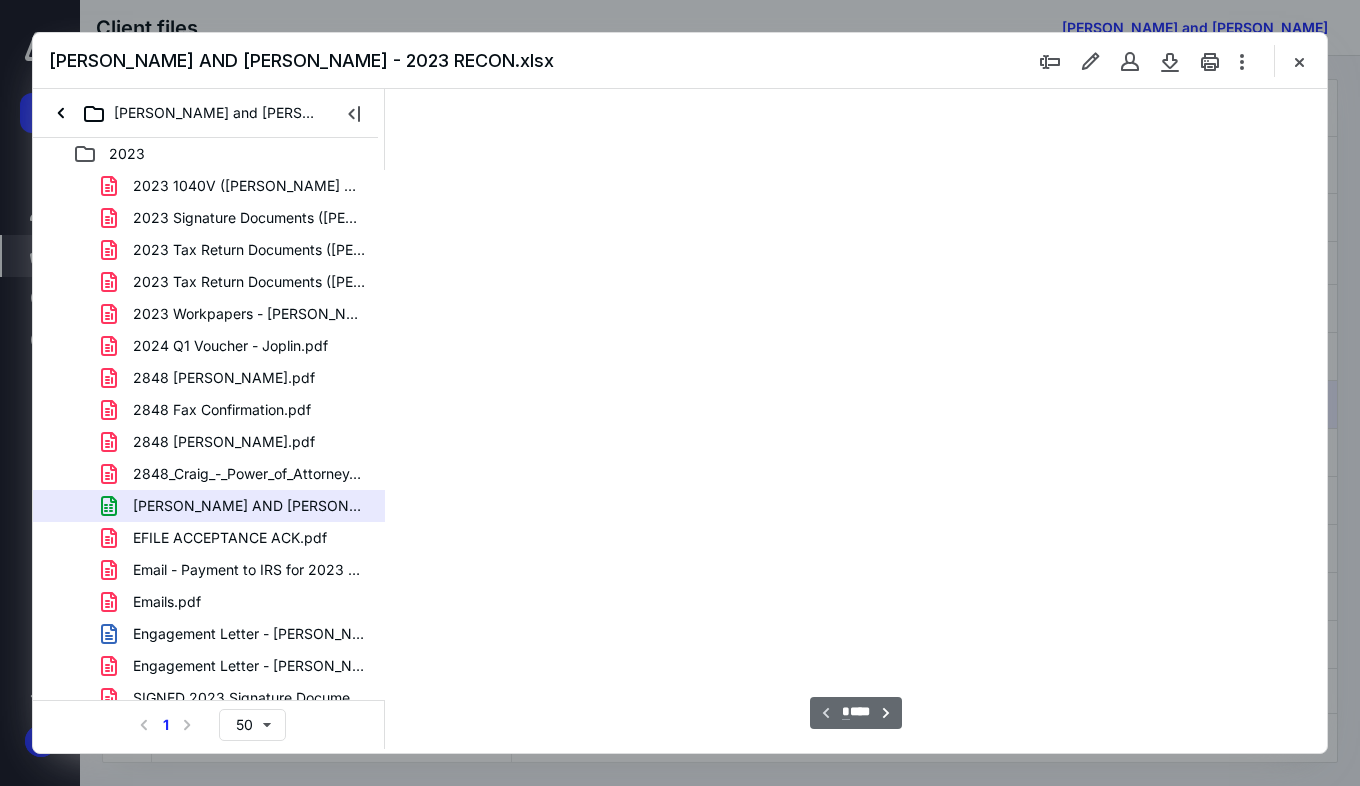 scroll, scrollTop: 78, scrollLeft: 0, axis: vertical 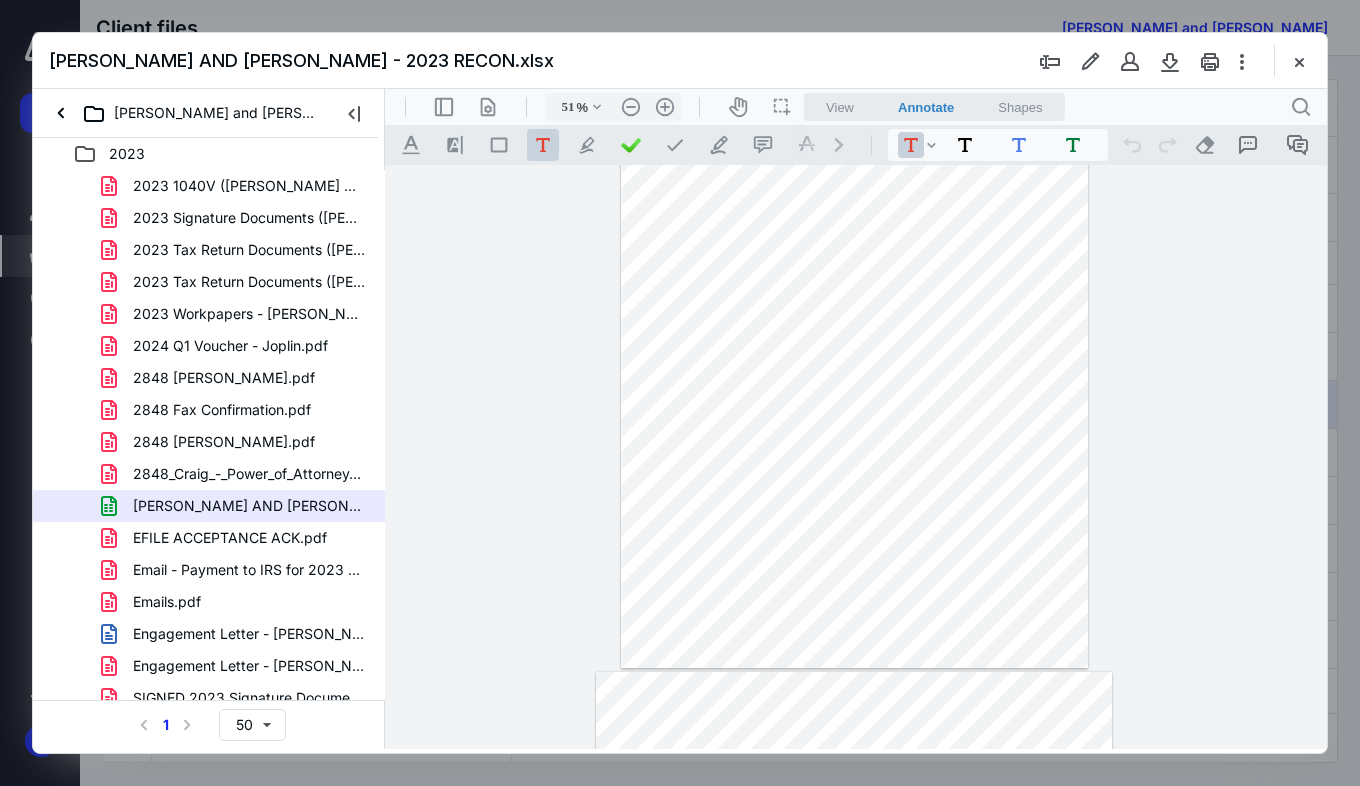click at bounding box center (1242, 61) 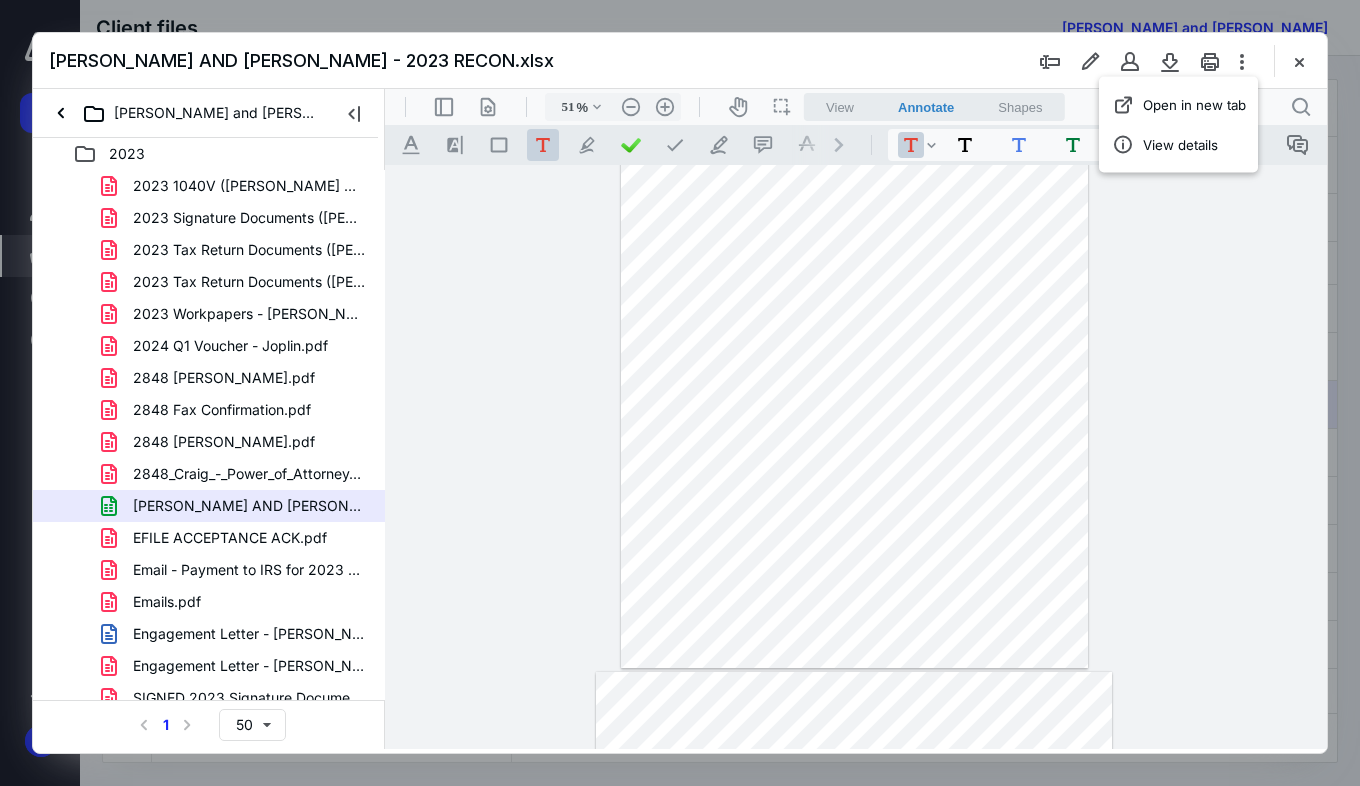 click at bounding box center [1242, 61] 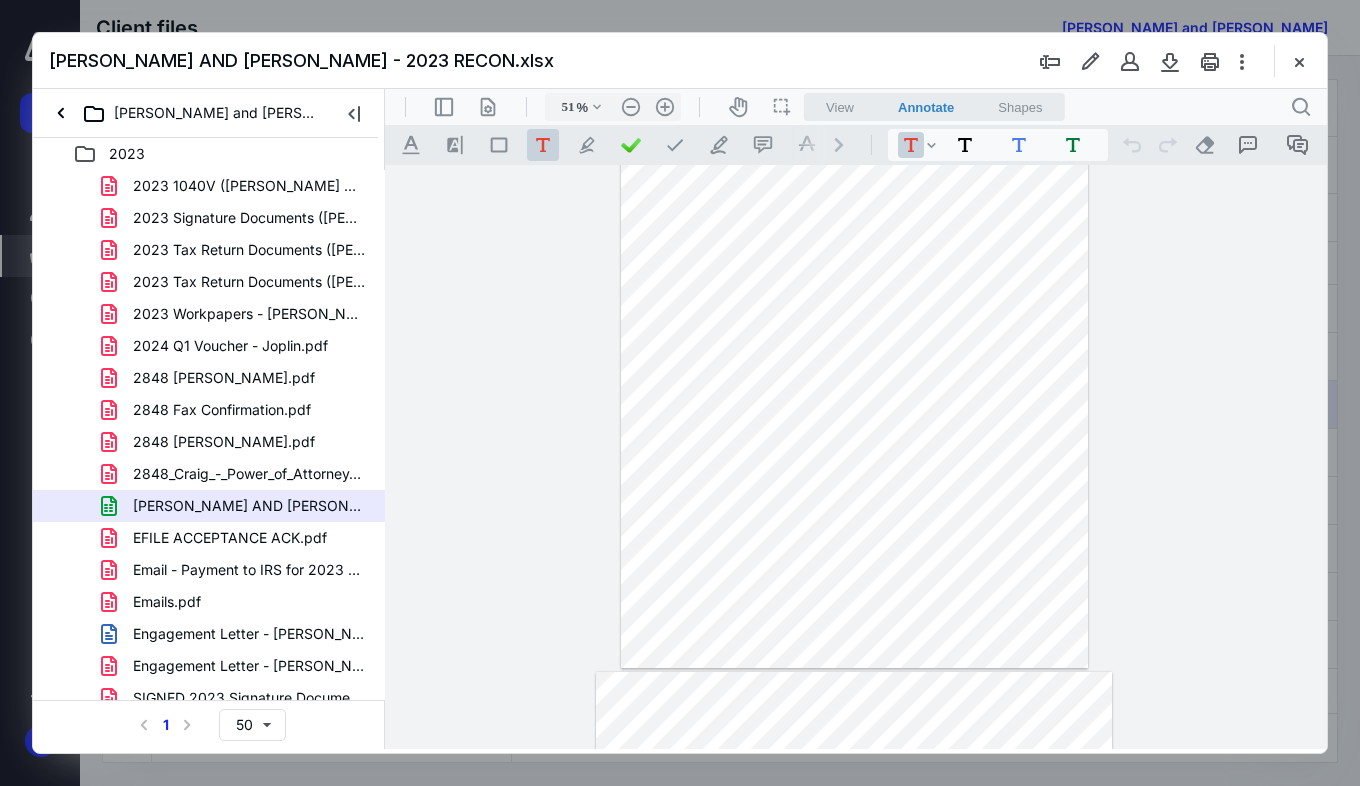 click at bounding box center (1299, 61) 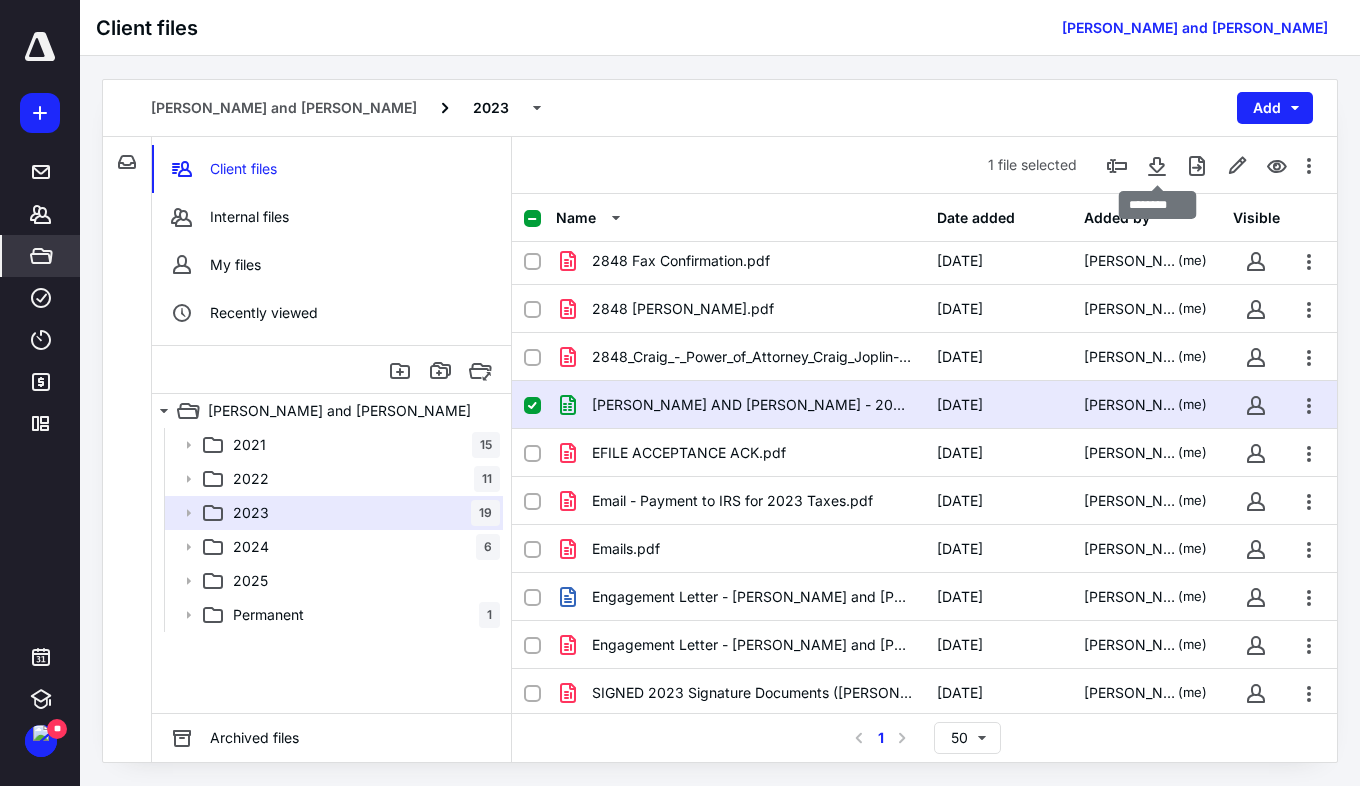 click at bounding box center [1157, 165] 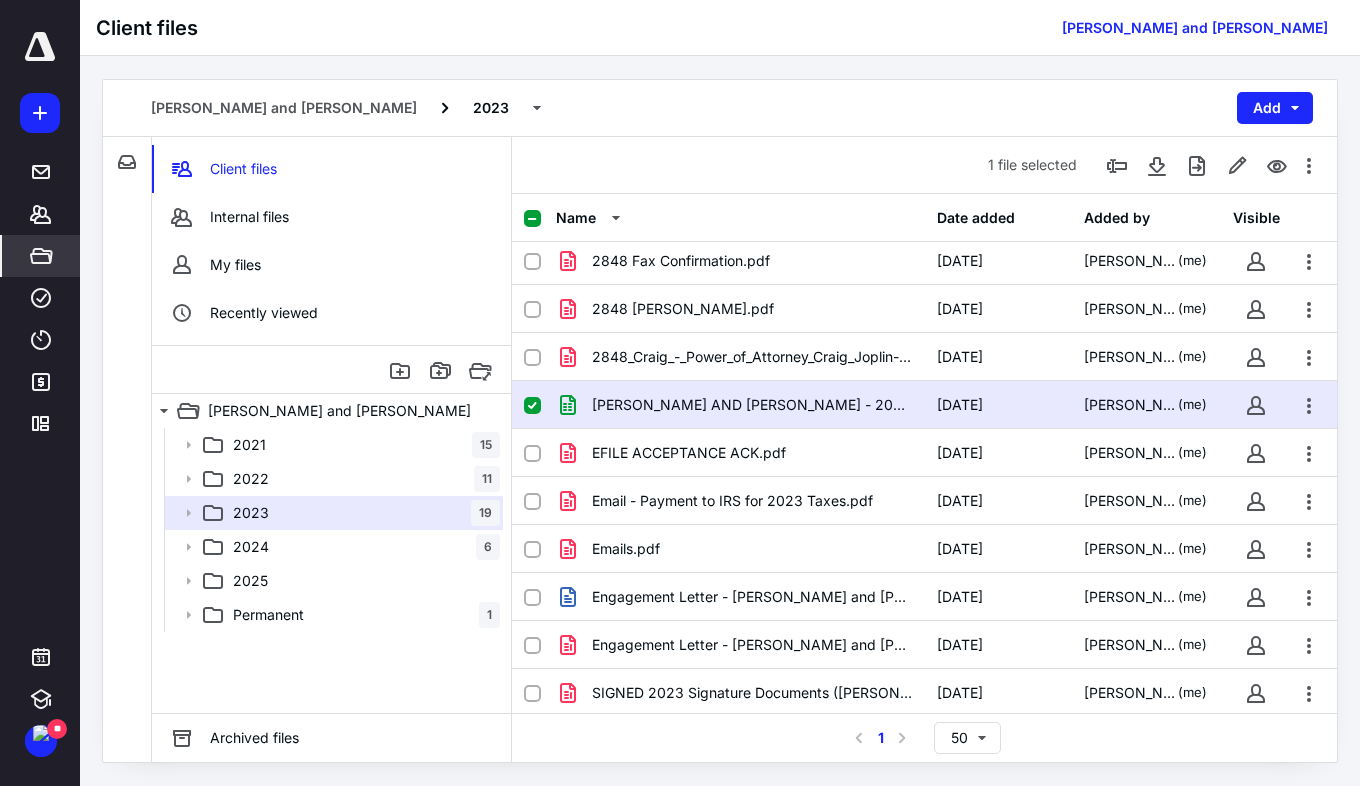click on "2024 6" at bounding box center (362, 547) 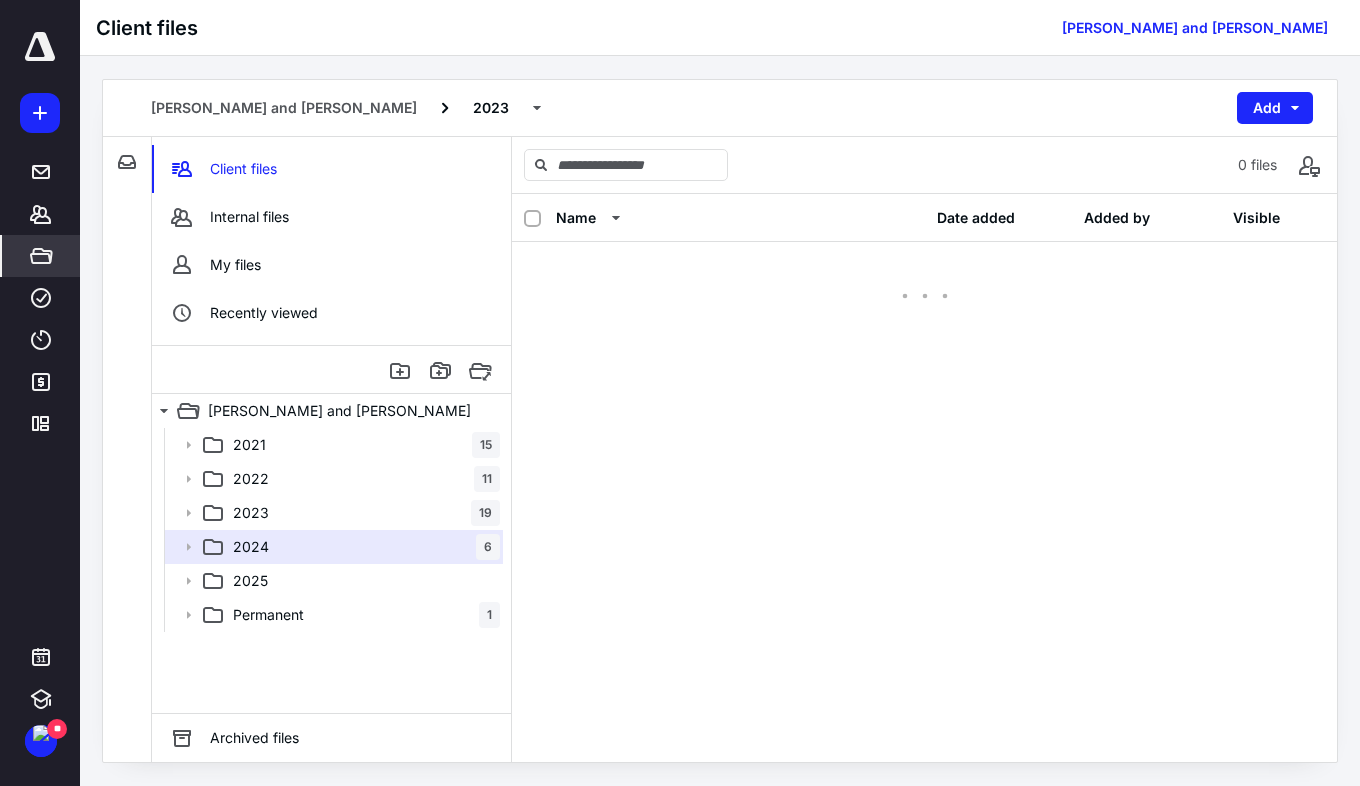scroll, scrollTop: 0, scrollLeft: 0, axis: both 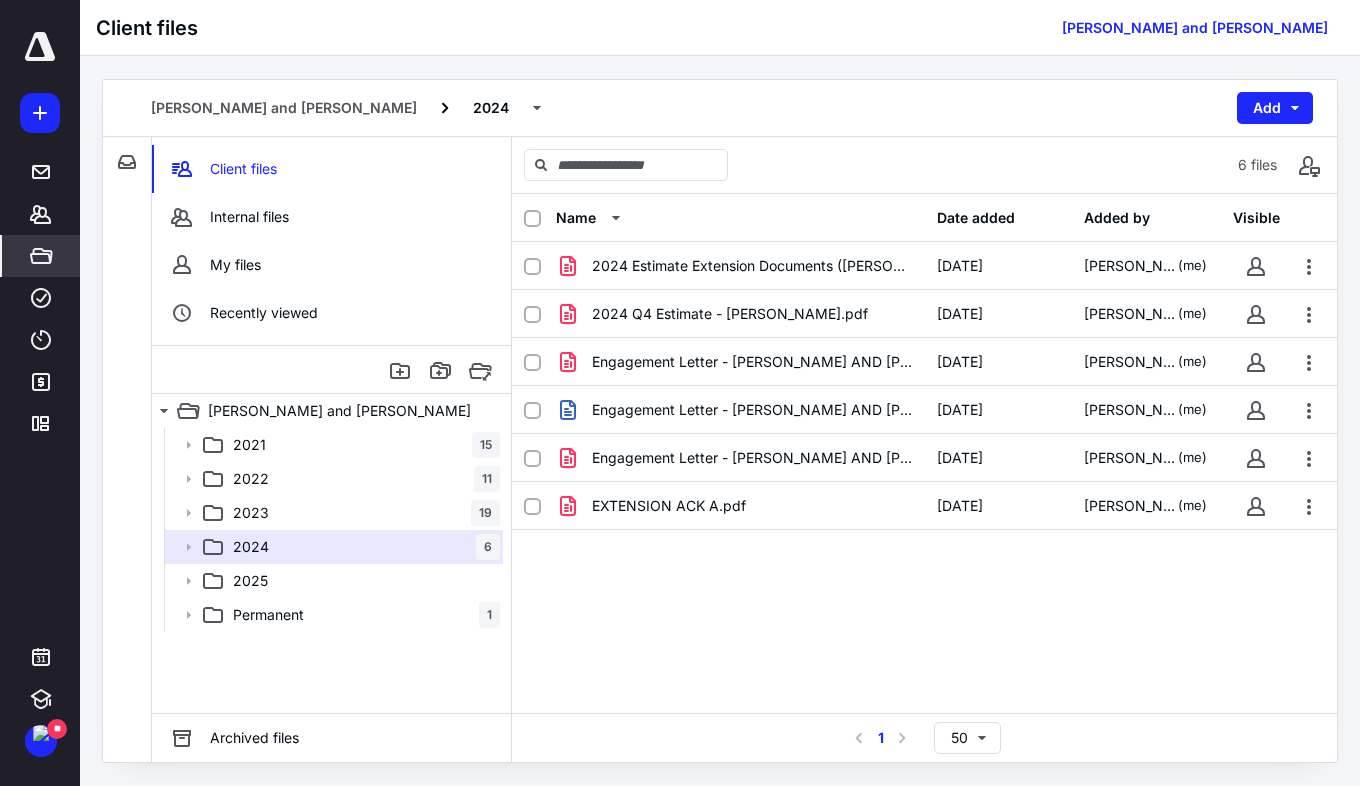 click on "2023 19" at bounding box center (362, 513) 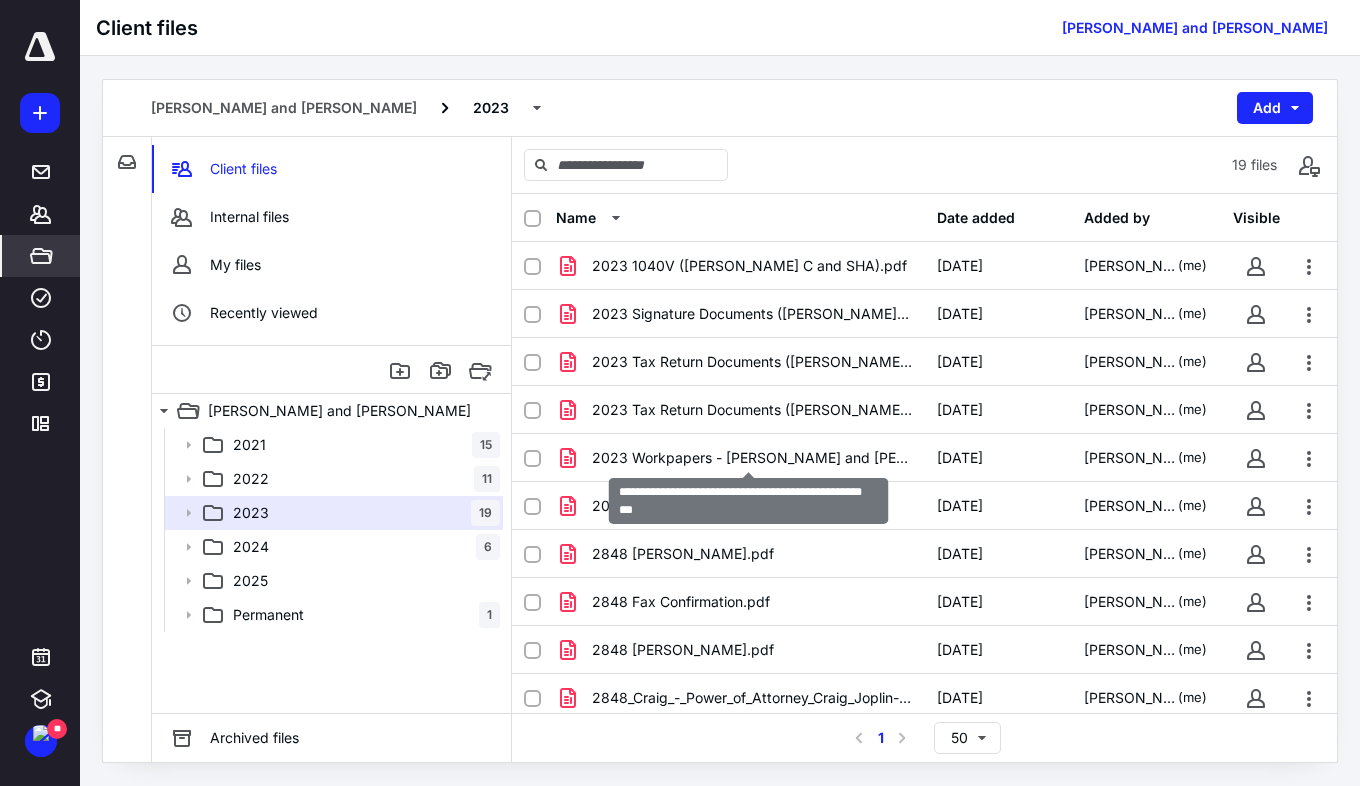 click on "2023 Workpapers - [PERSON_NAME] and [PERSON_NAME].pdf" at bounding box center (752, 458) 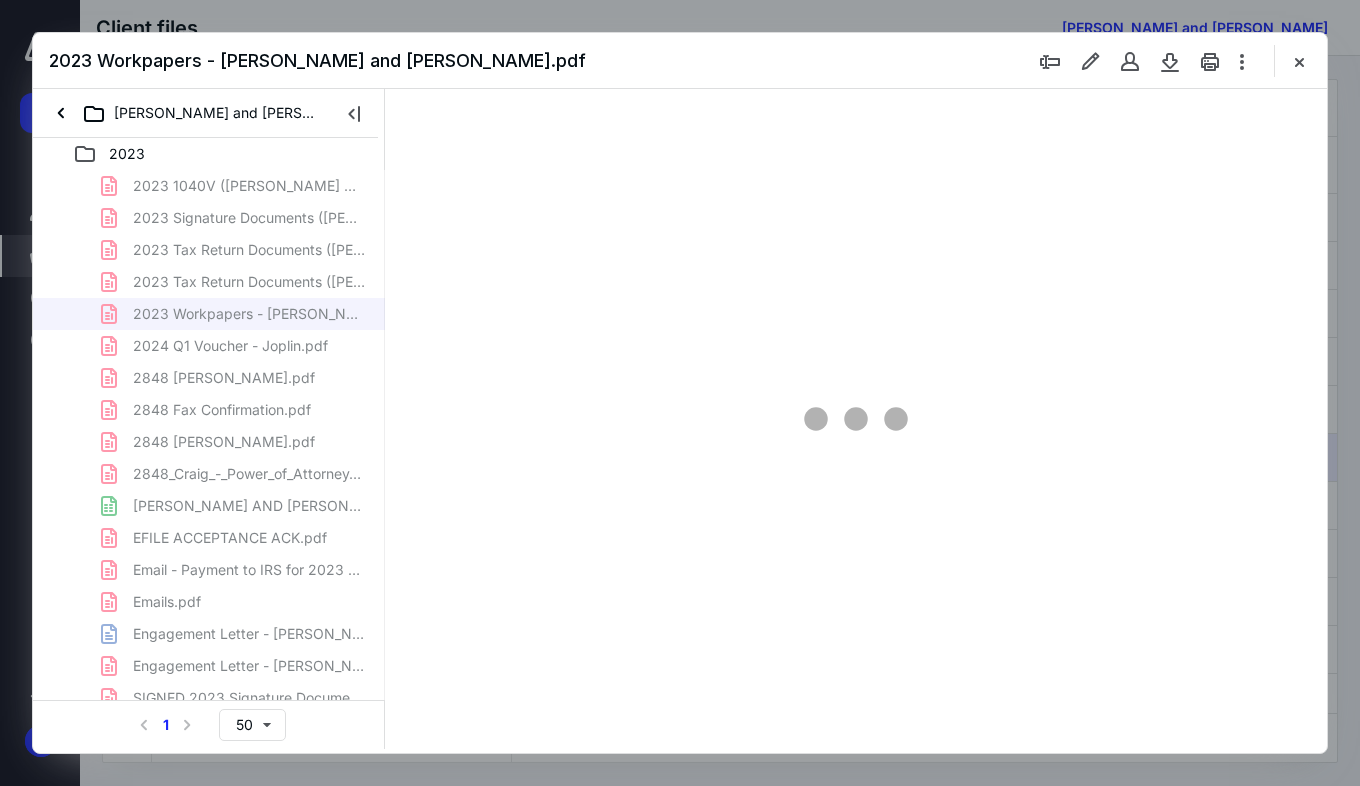 scroll, scrollTop: 0, scrollLeft: 0, axis: both 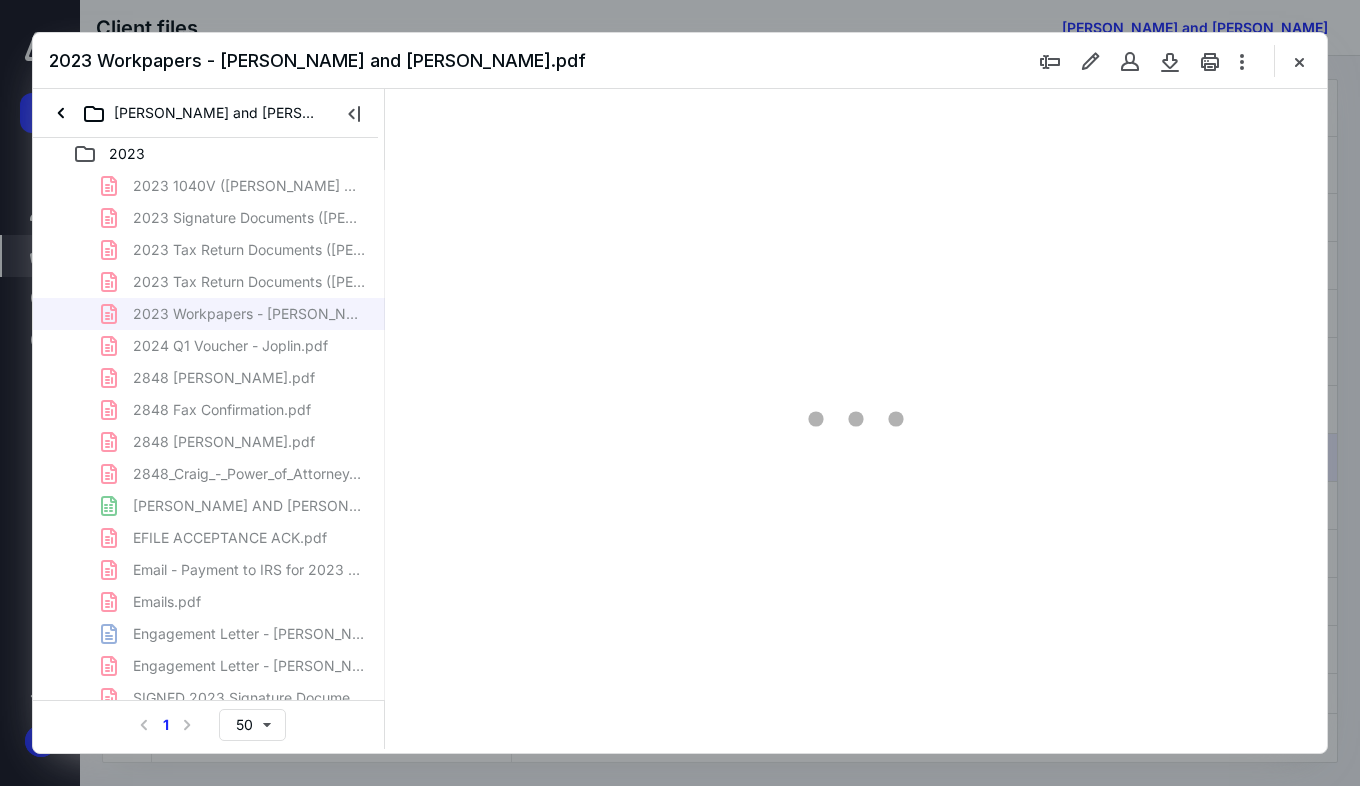 type on "73" 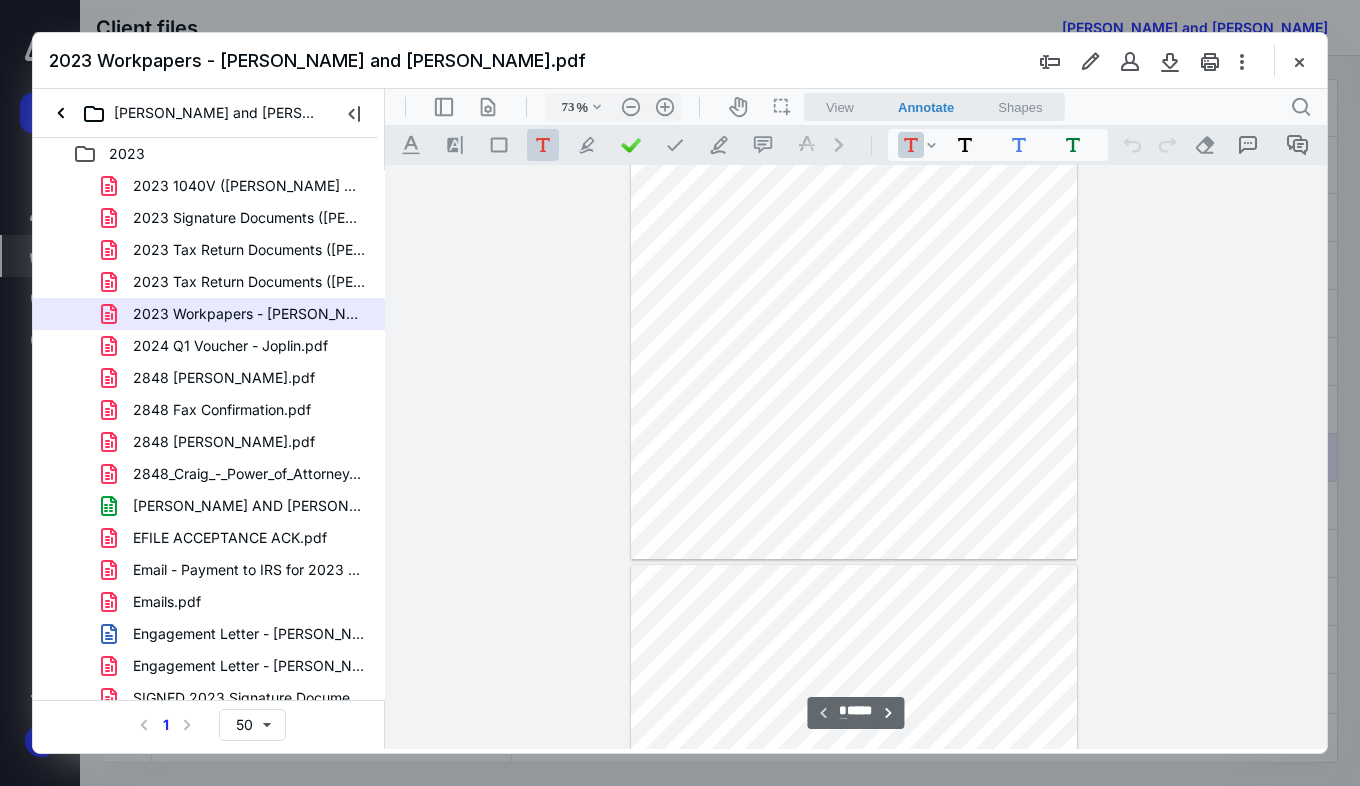 scroll, scrollTop: 379, scrollLeft: 0, axis: vertical 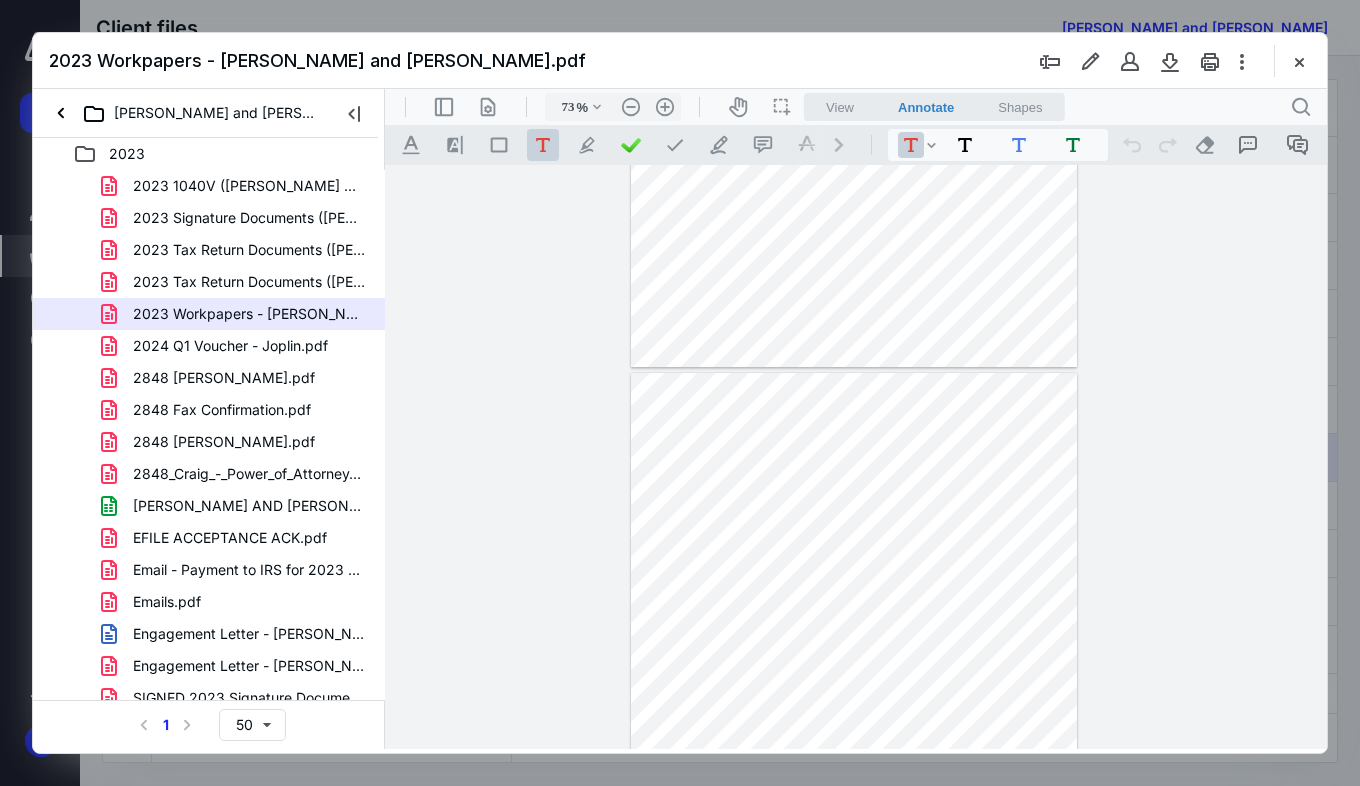 click on ".cls-1{fill:#abb0c4;} icon - header - sidebar - line" at bounding box center (444, 107) 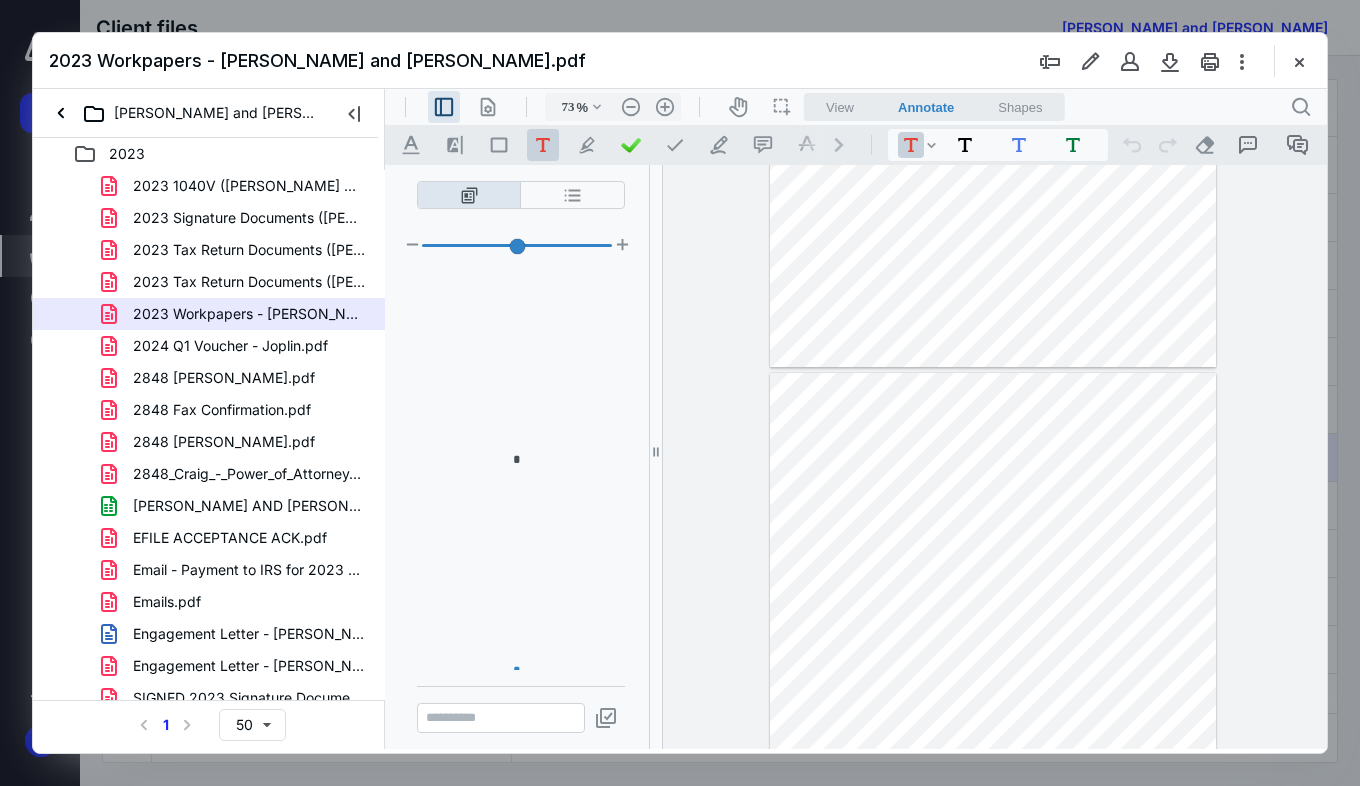 scroll, scrollTop: 55, scrollLeft: 0, axis: vertical 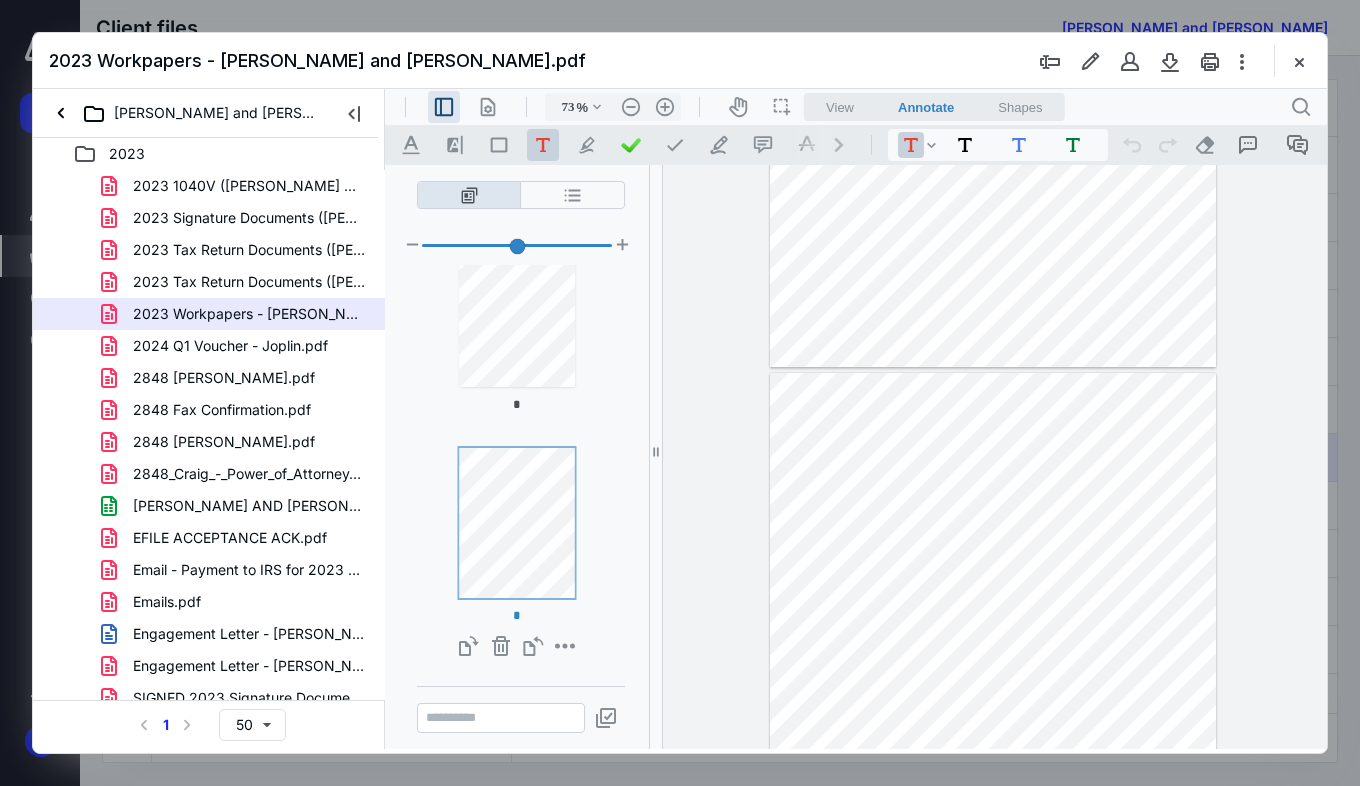 click on "**********" at bounding box center (572, 195) 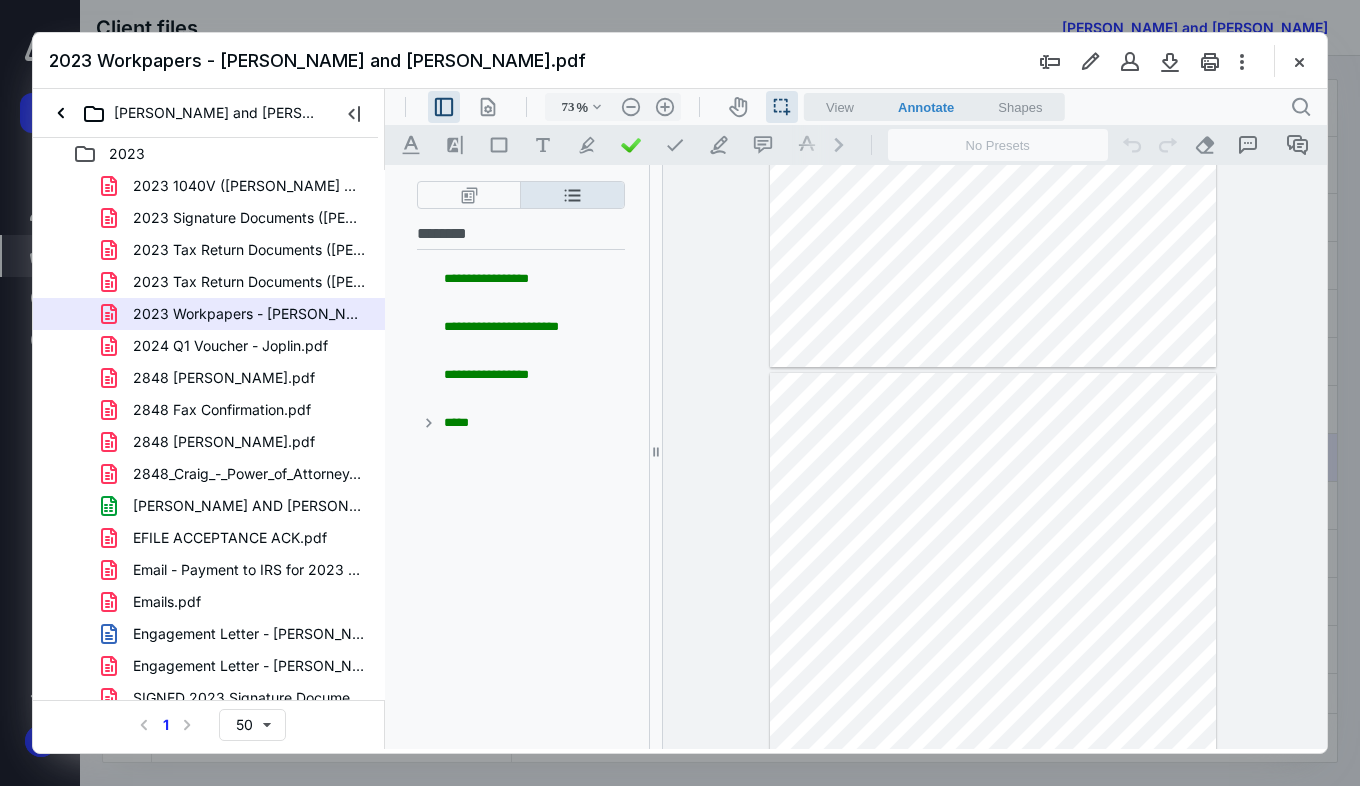 click on "**********" at bounding box center (532, 328) 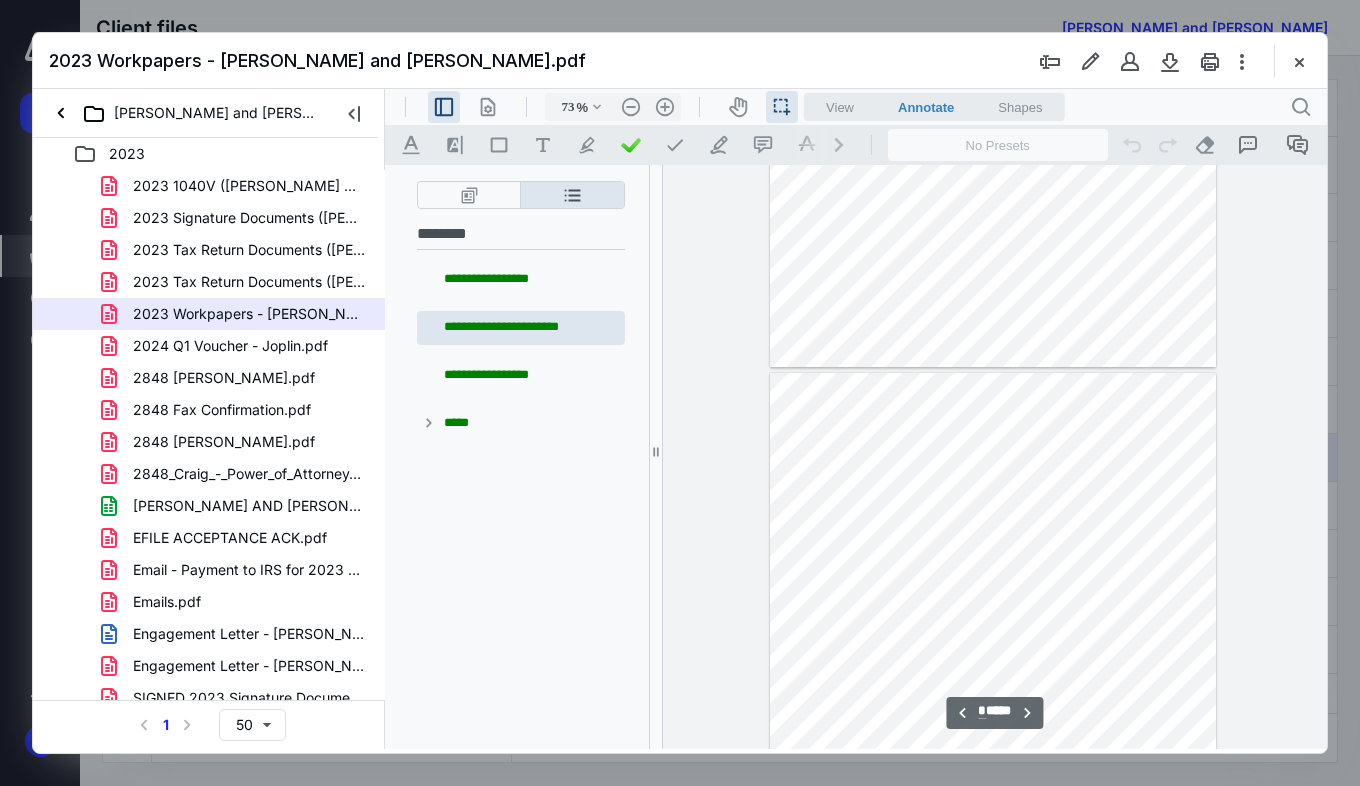 scroll, scrollTop: 587, scrollLeft: 0, axis: vertical 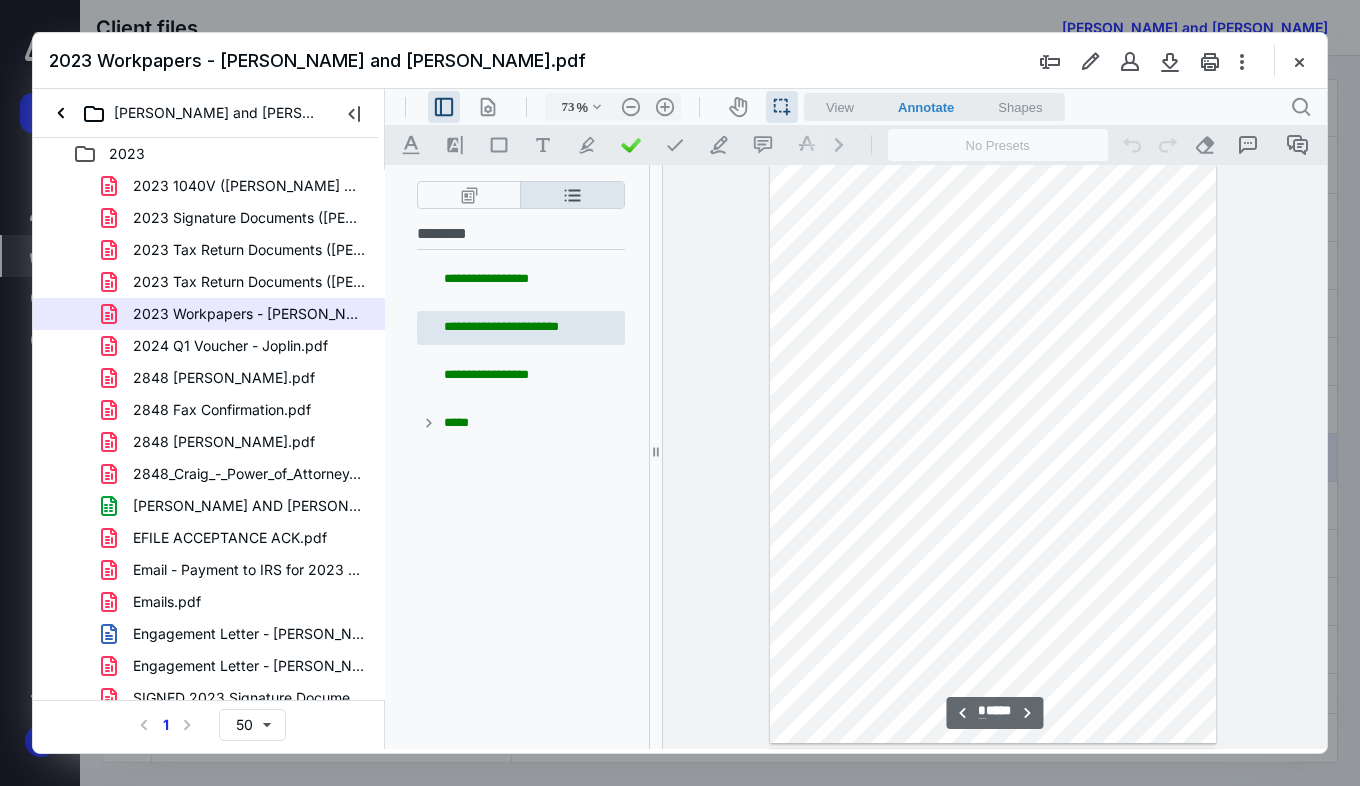 click on "**********" at bounding box center (532, 376) 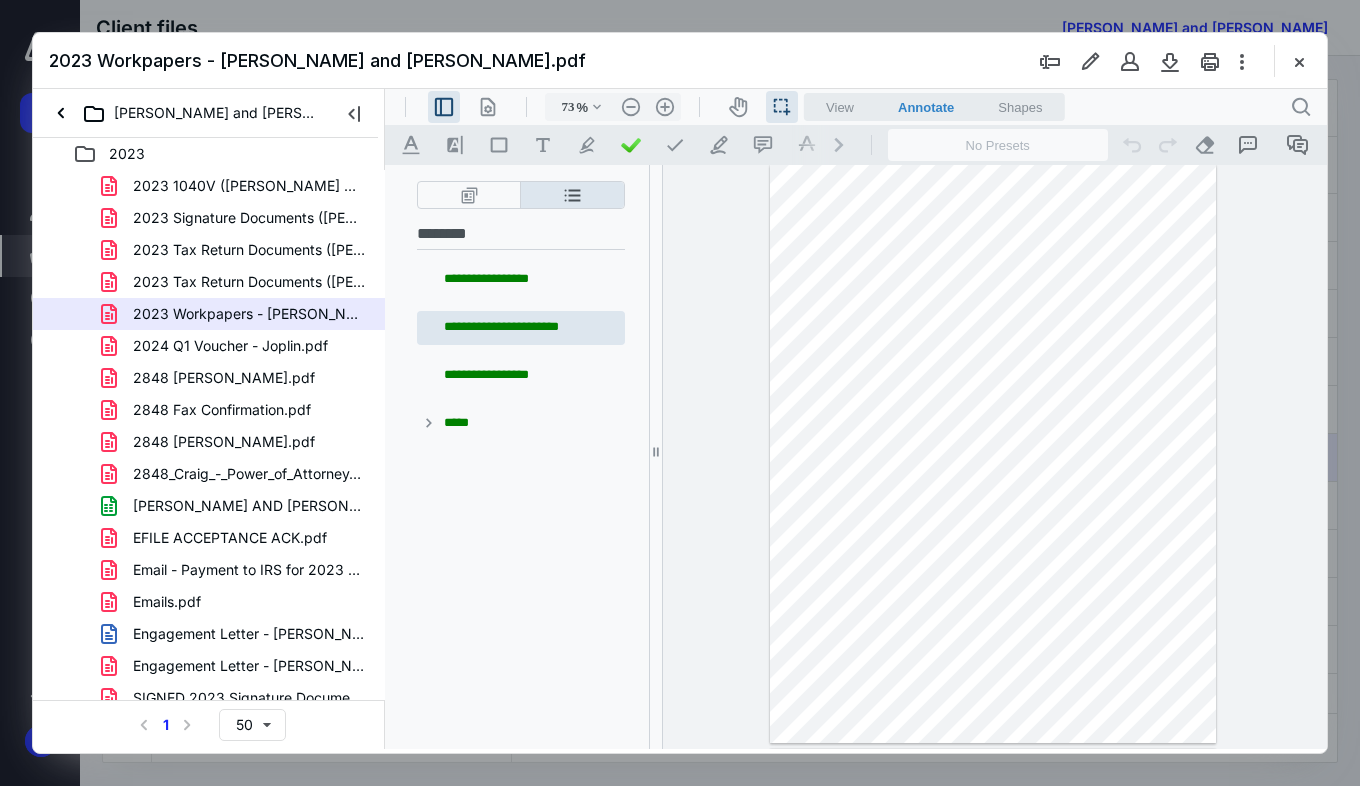 type on "*" 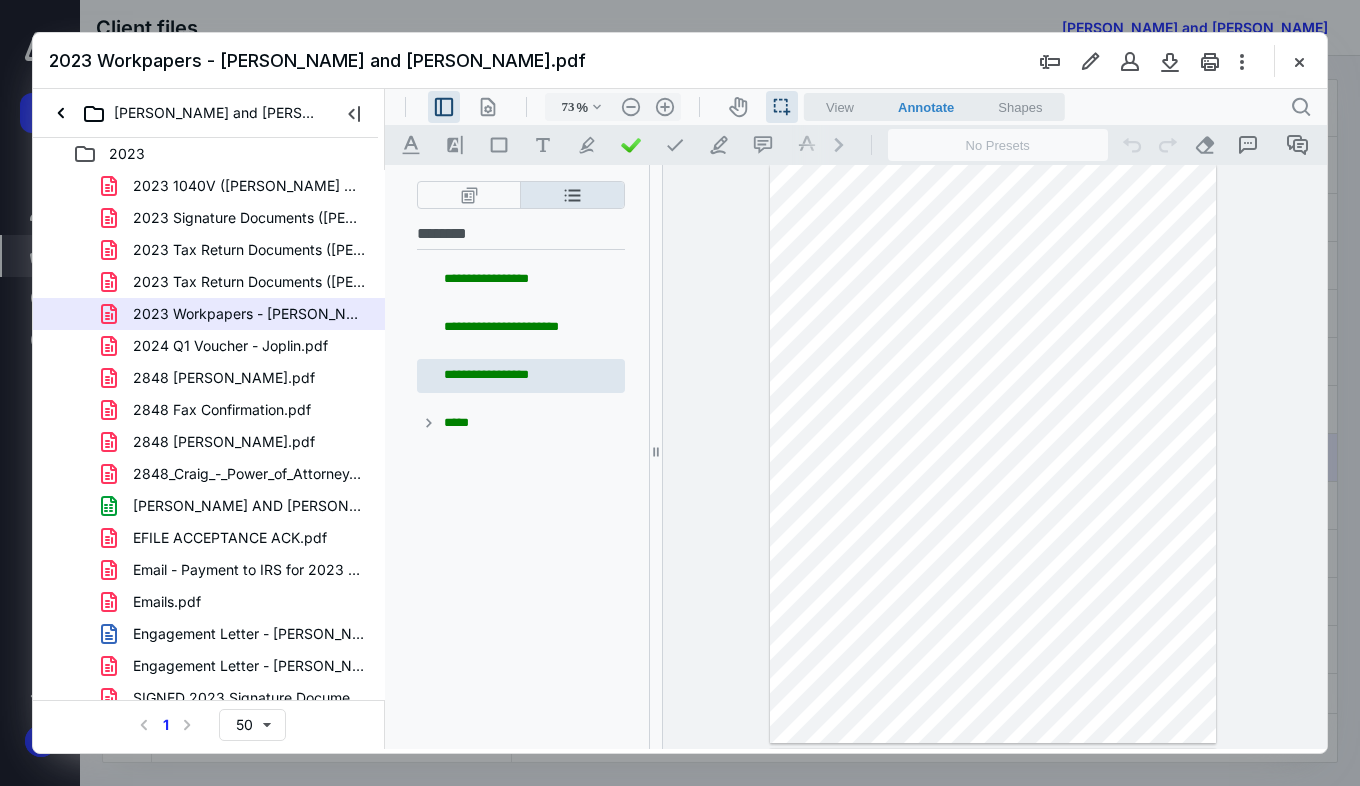 click at bounding box center (1299, 61) 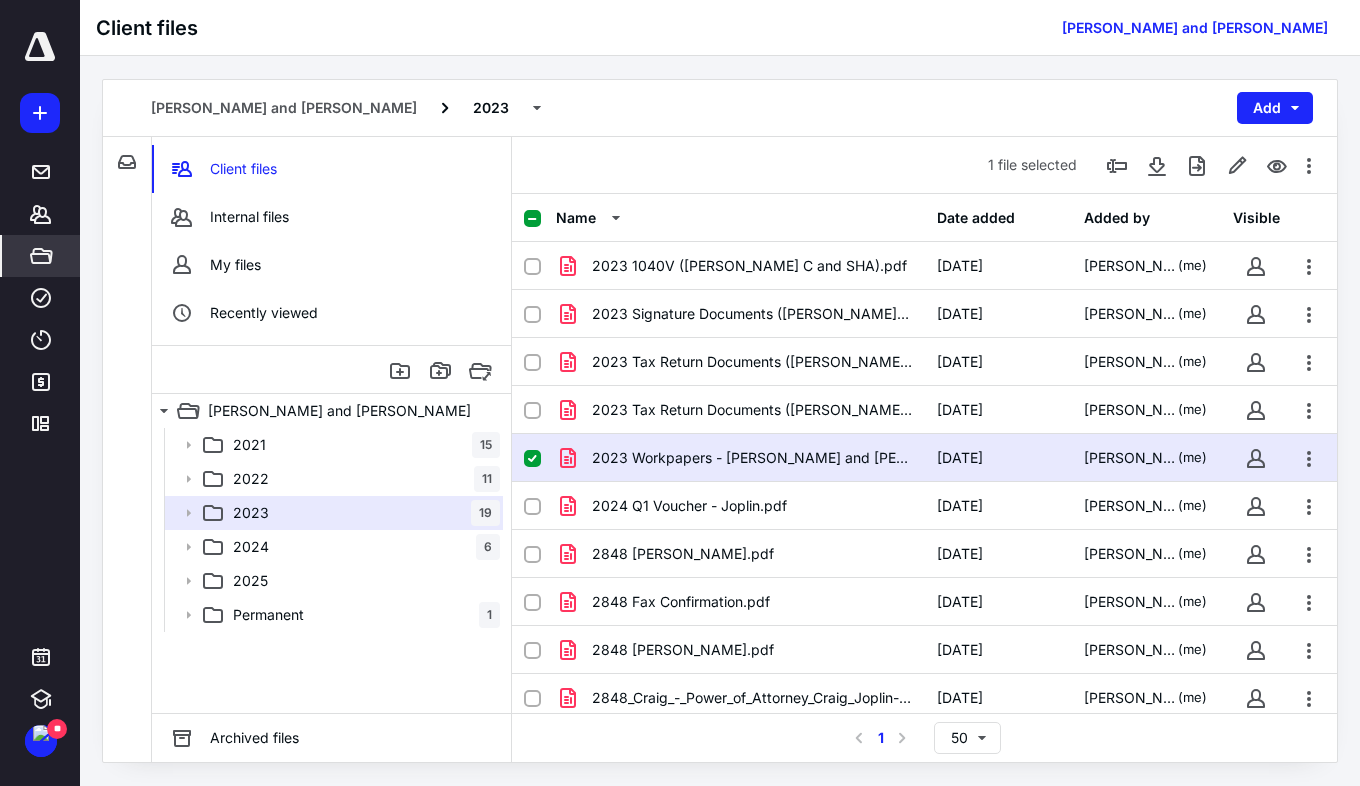 click on "2024 6" at bounding box center [362, 547] 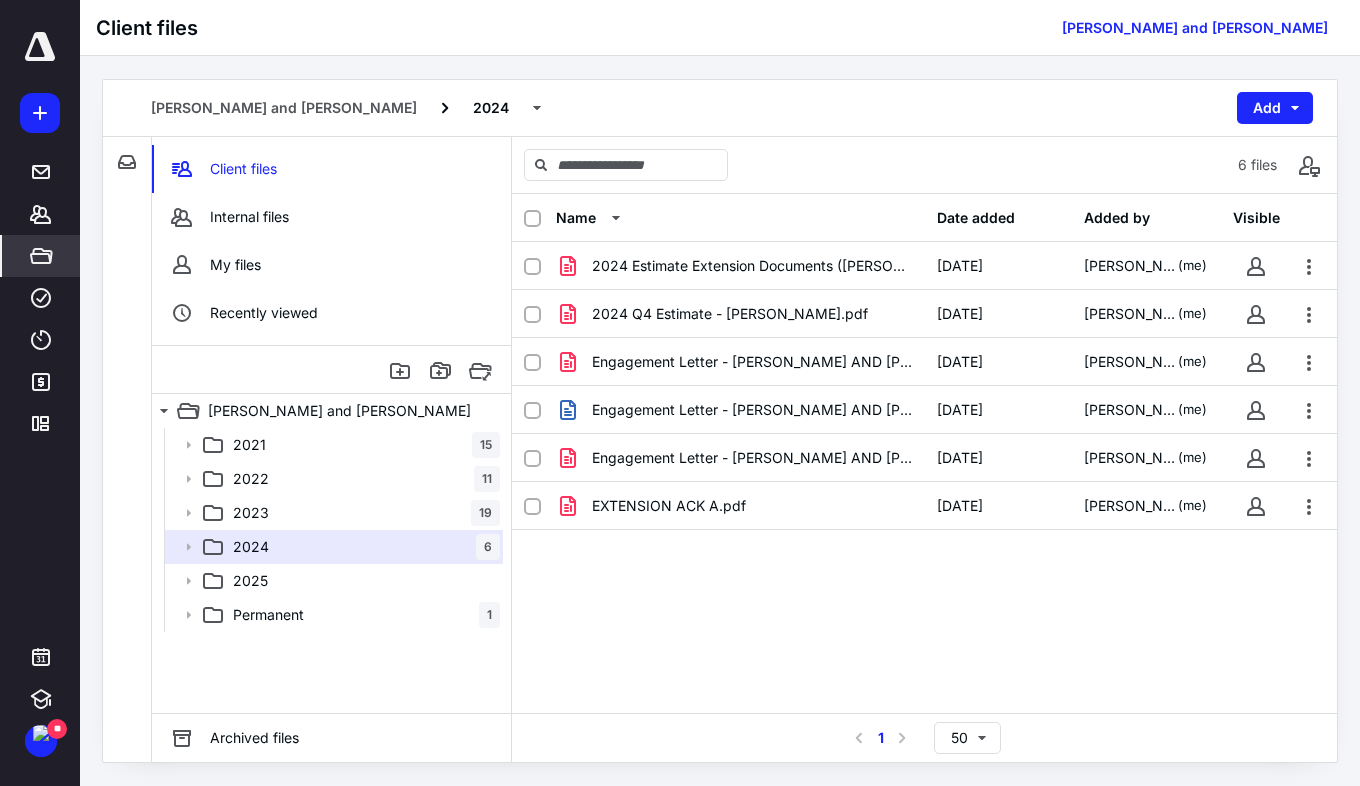 click on "2023 19" at bounding box center [362, 513] 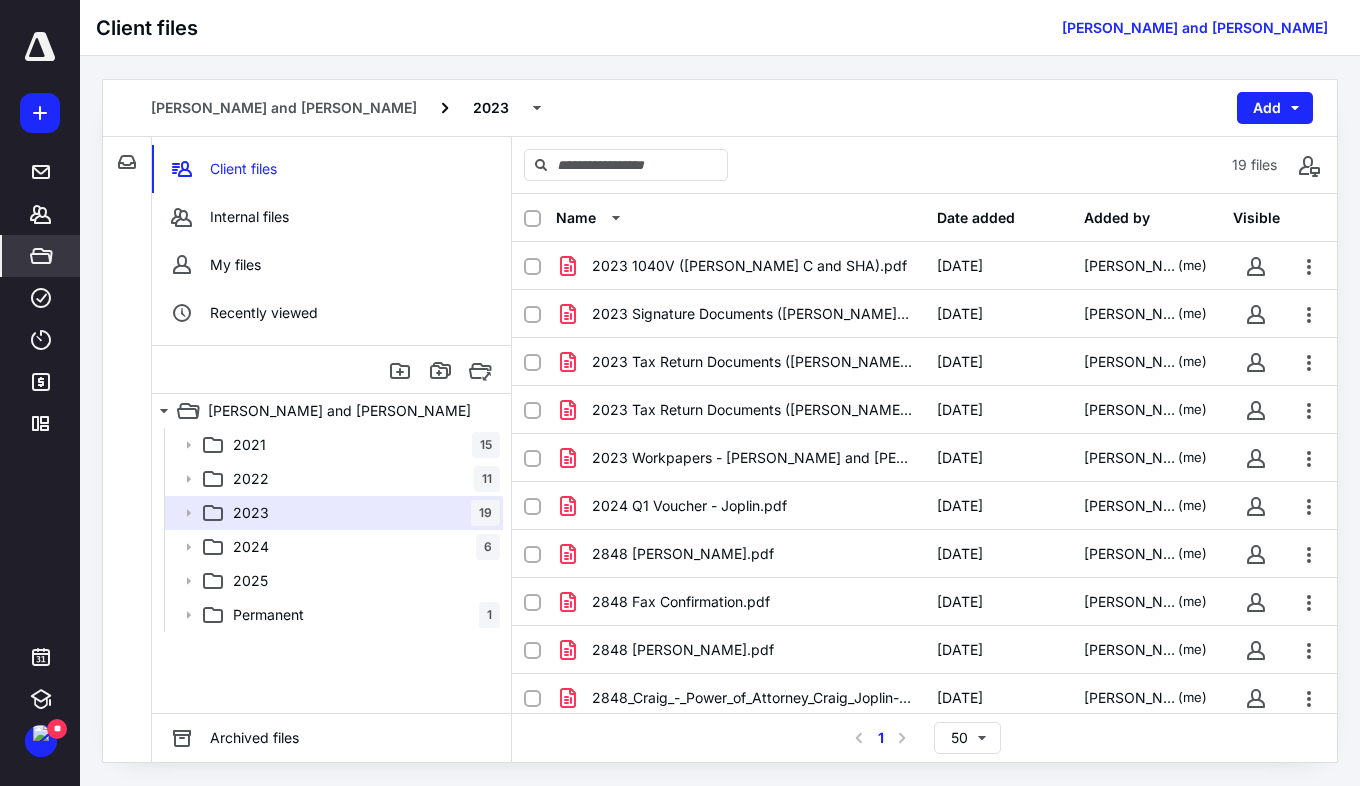 click on "2024 6" at bounding box center [332, 547] 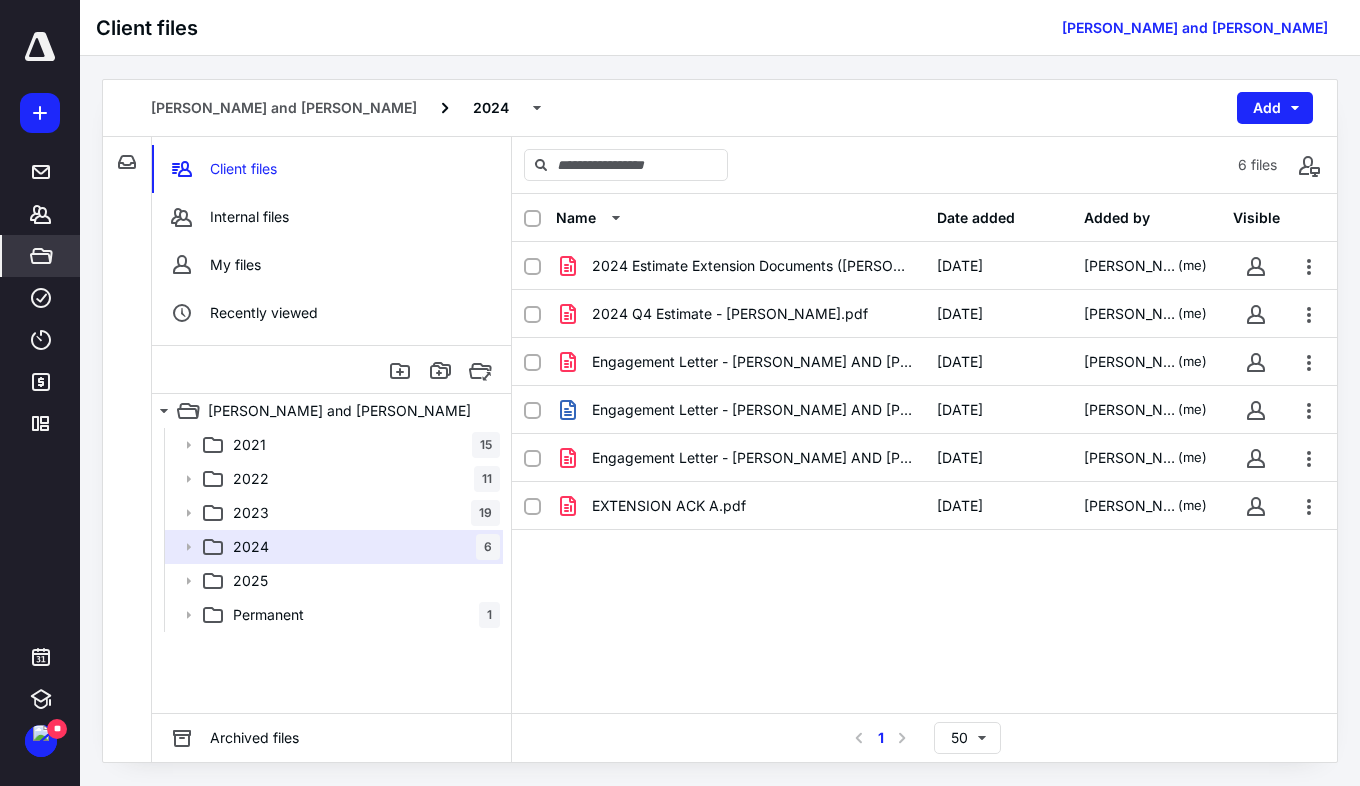 click on "Client files" at bounding box center [331, 169] 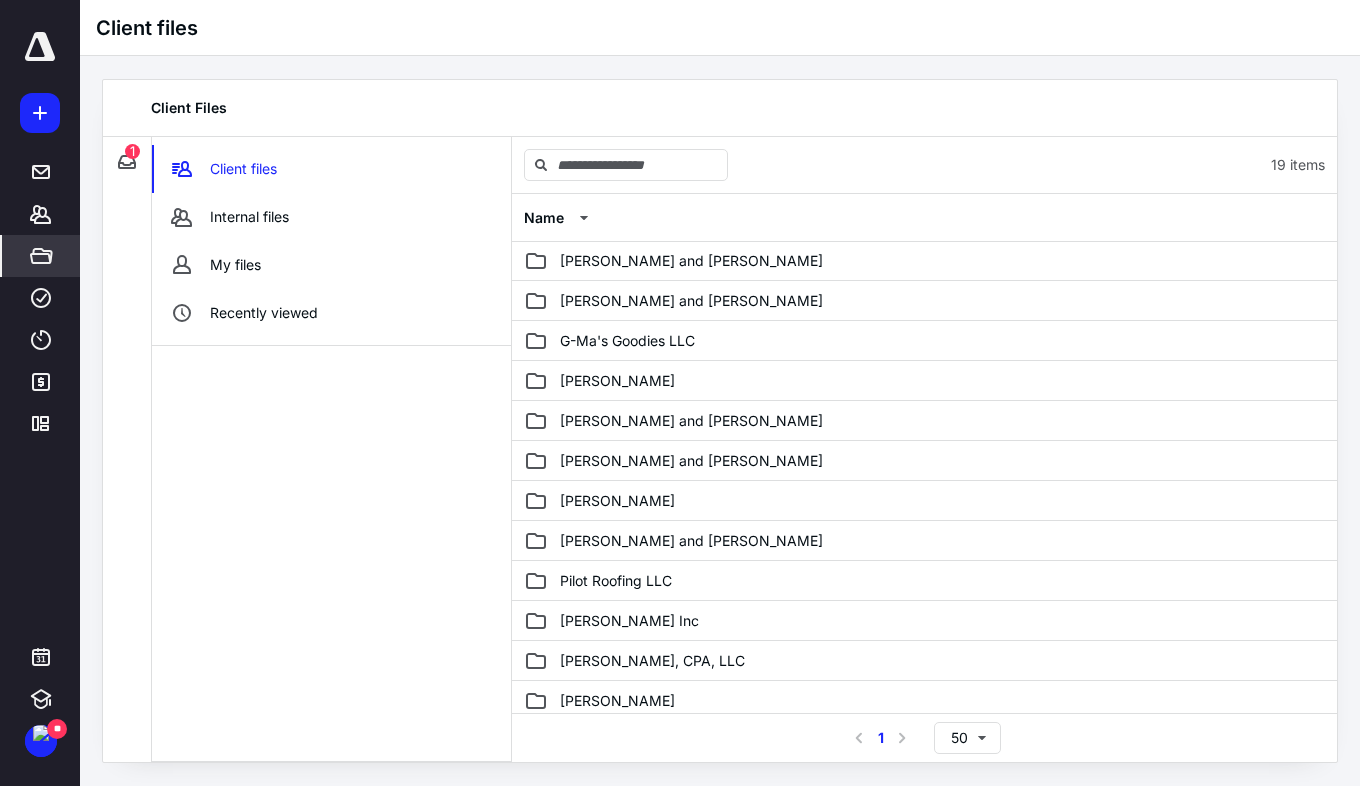 scroll, scrollTop: 100, scrollLeft: 0, axis: vertical 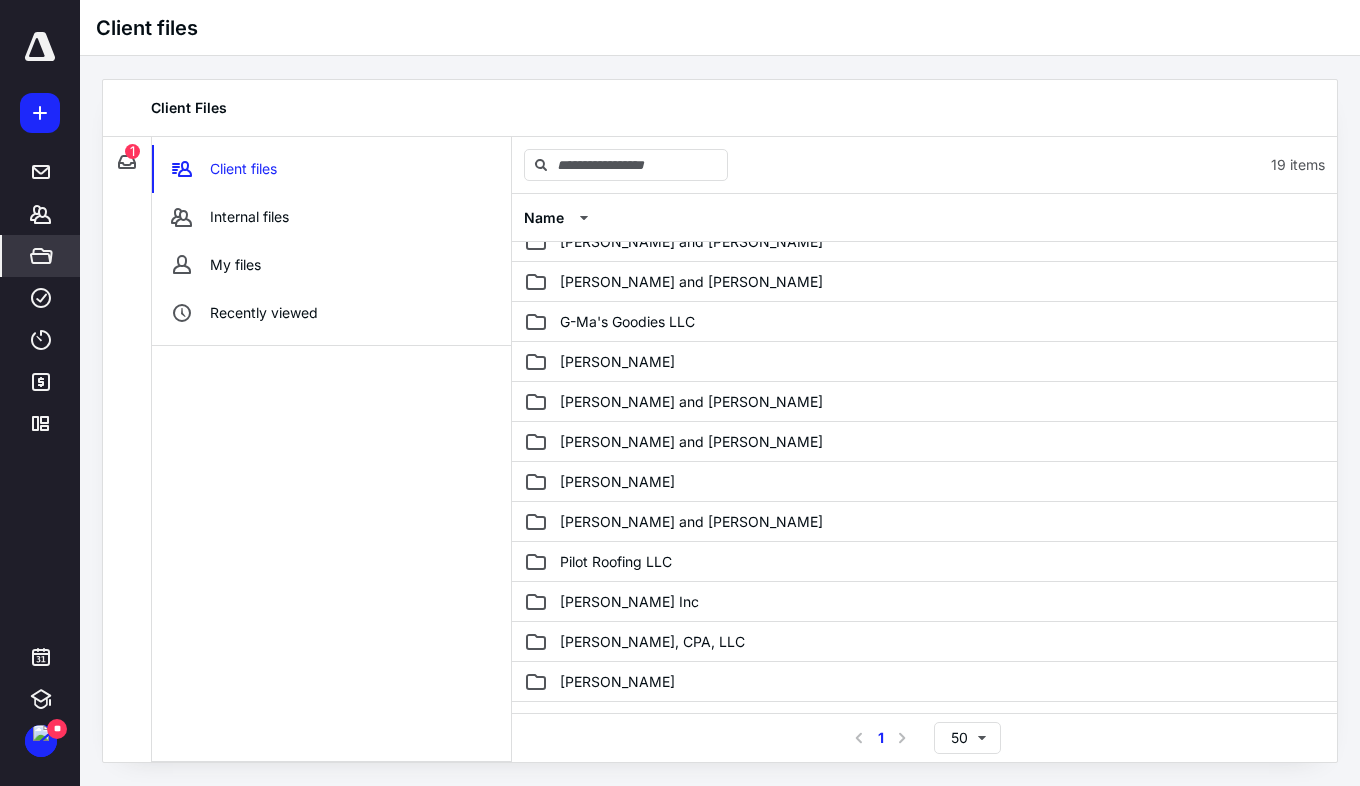 click on "[PERSON_NAME] Inc" at bounding box center [629, 602] 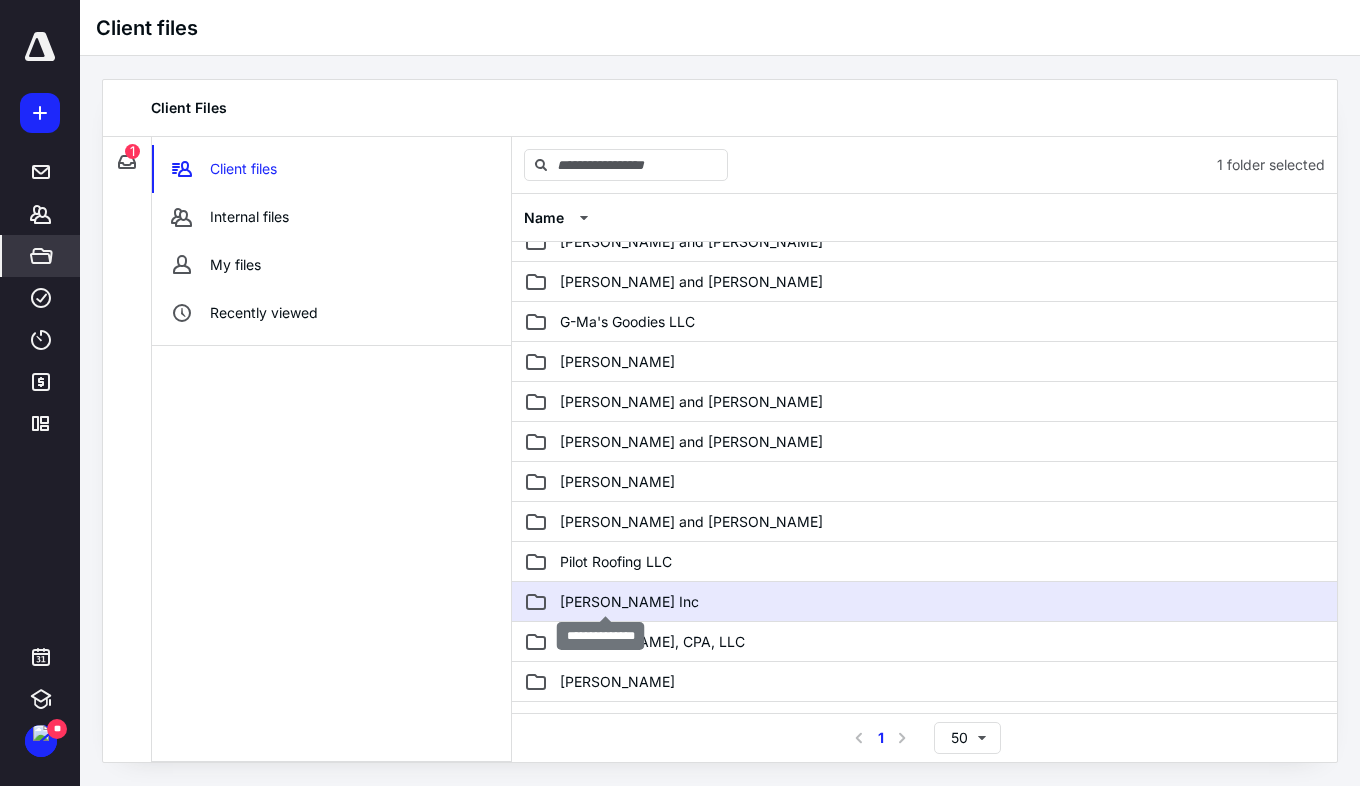 click on "[PERSON_NAME] Inc" at bounding box center (629, 602) 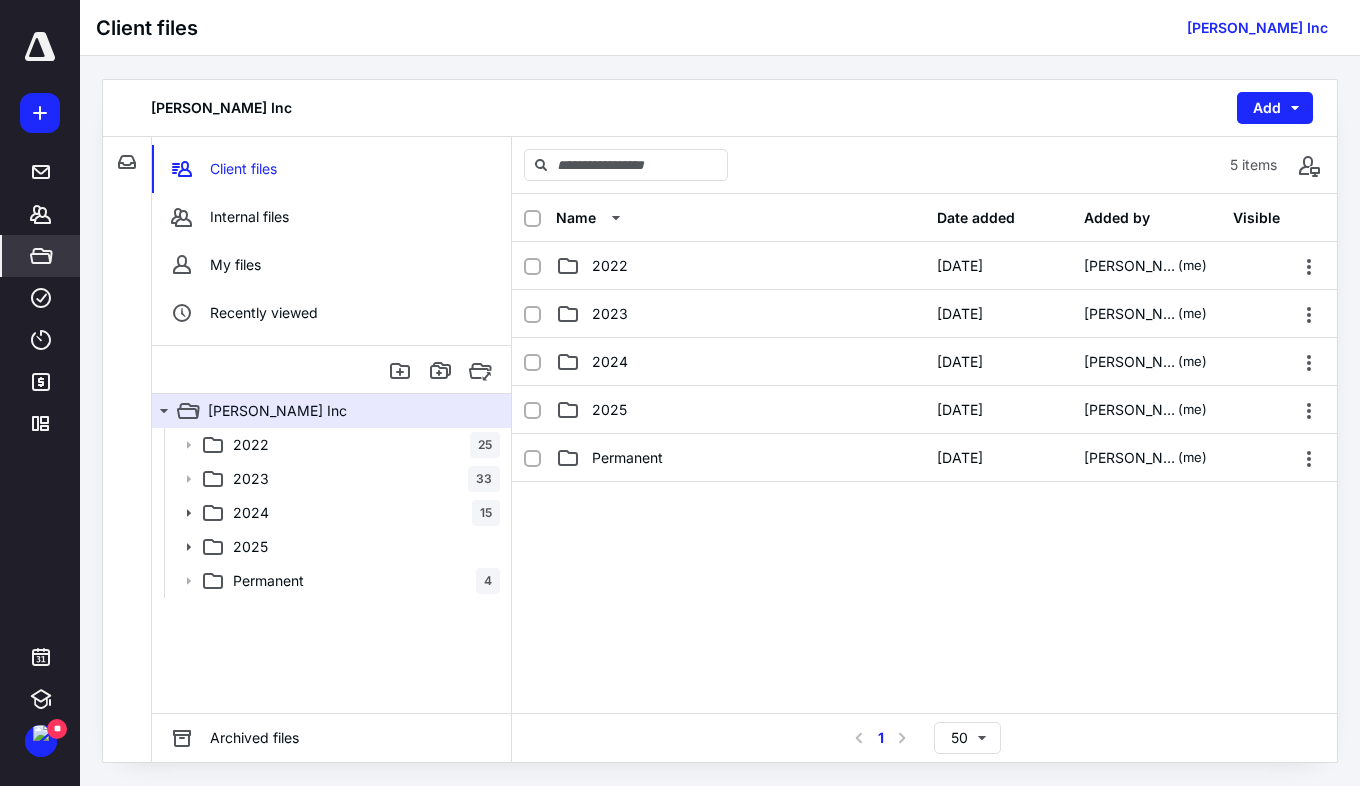 click on "2024" at bounding box center (610, 362) 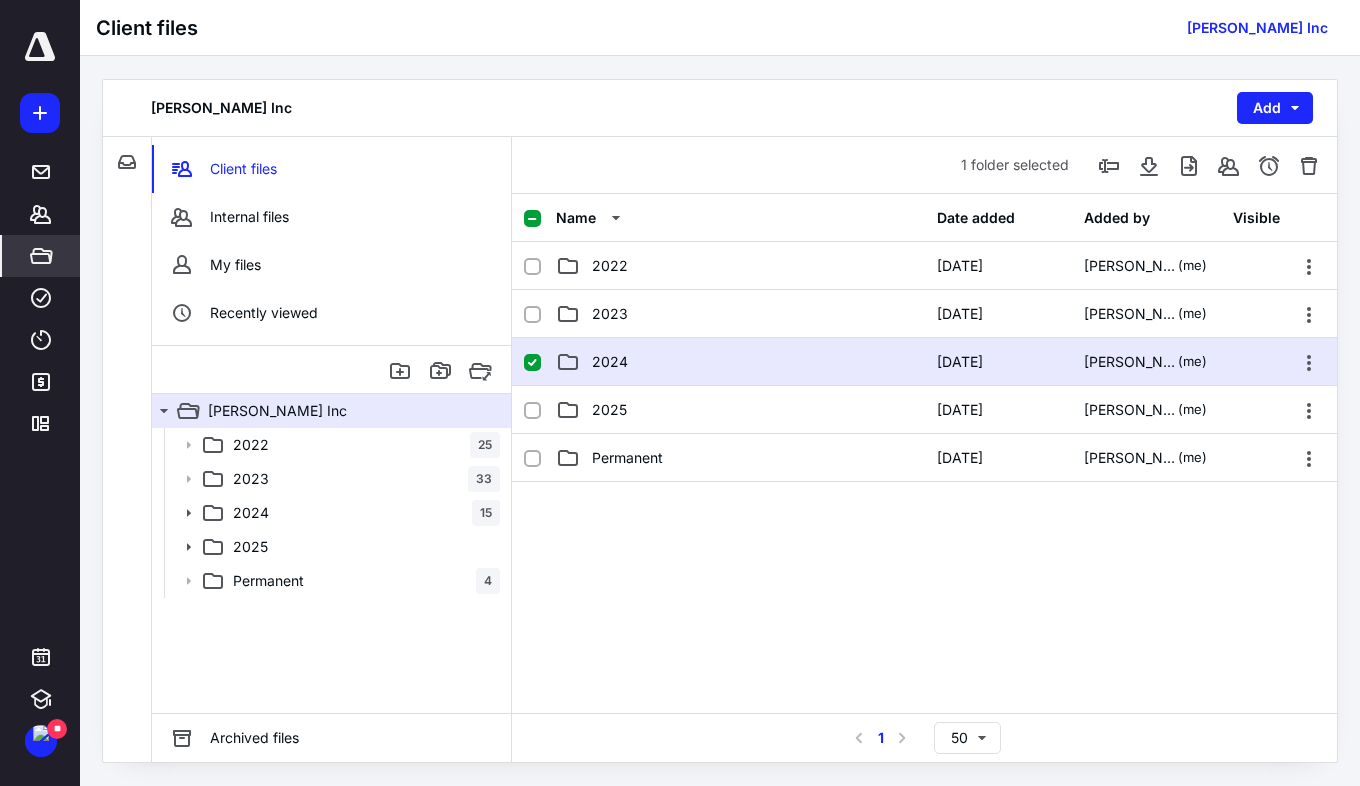 click on "2024" at bounding box center [610, 362] 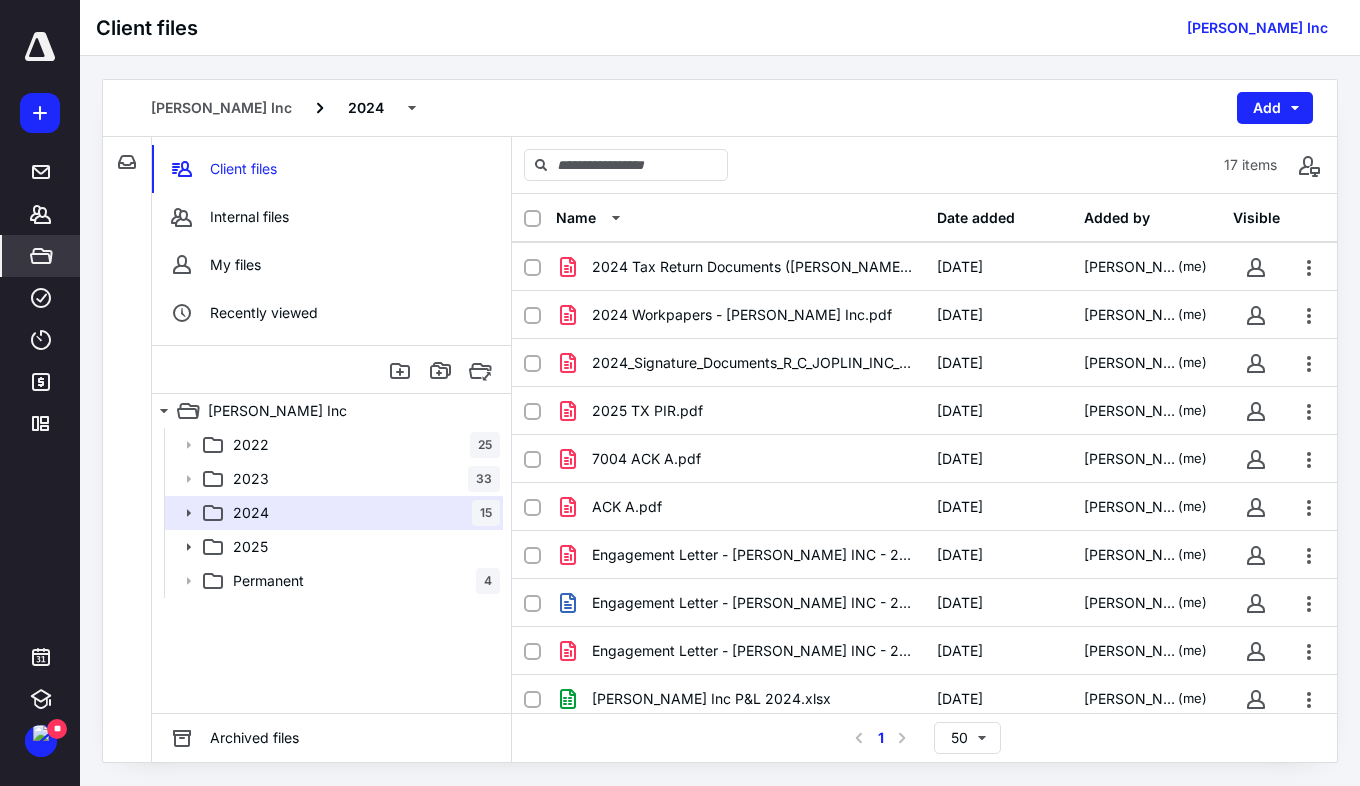 scroll, scrollTop: 345, scrollLeft: 0, axis: vertical 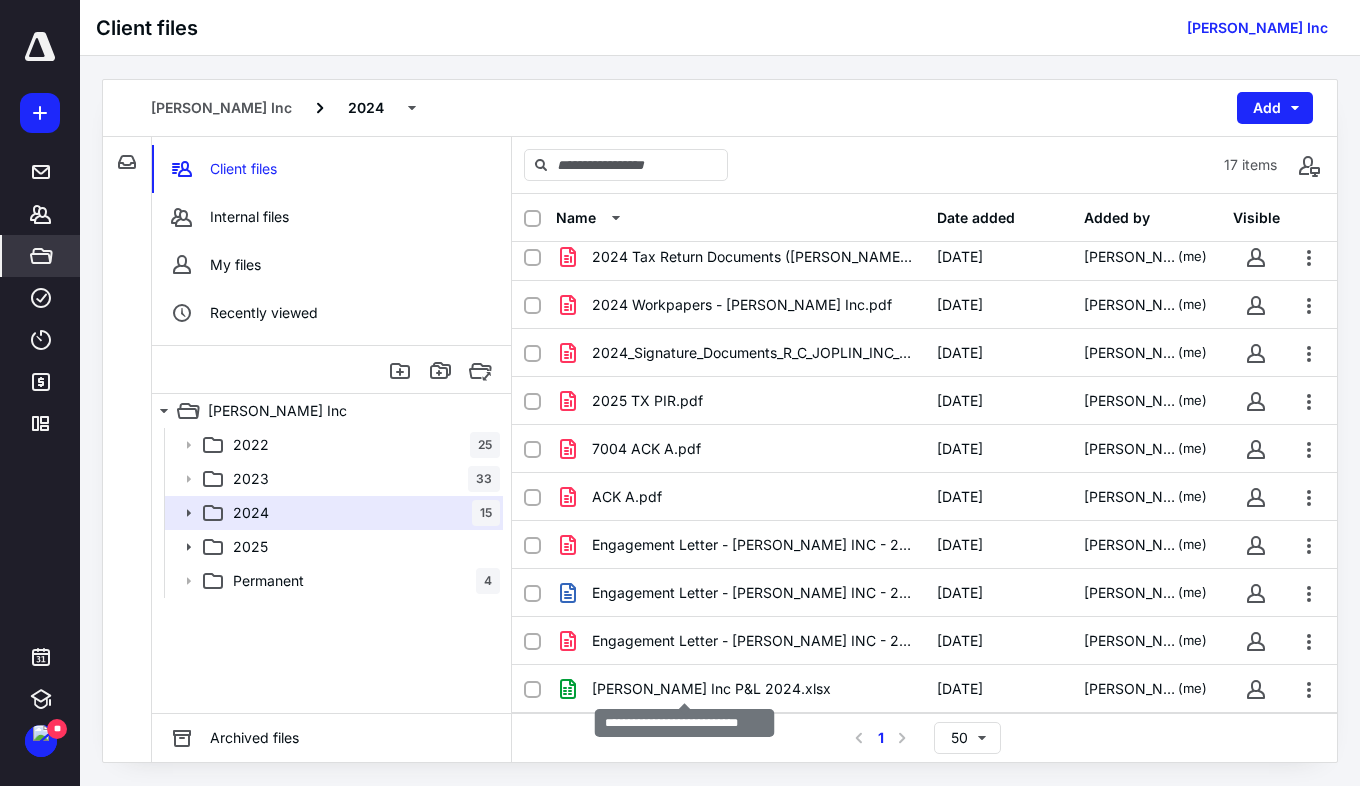 click on "[PERSON_NAME] Inc P&L 2024.xlsx" at bounding box center [711, 689] 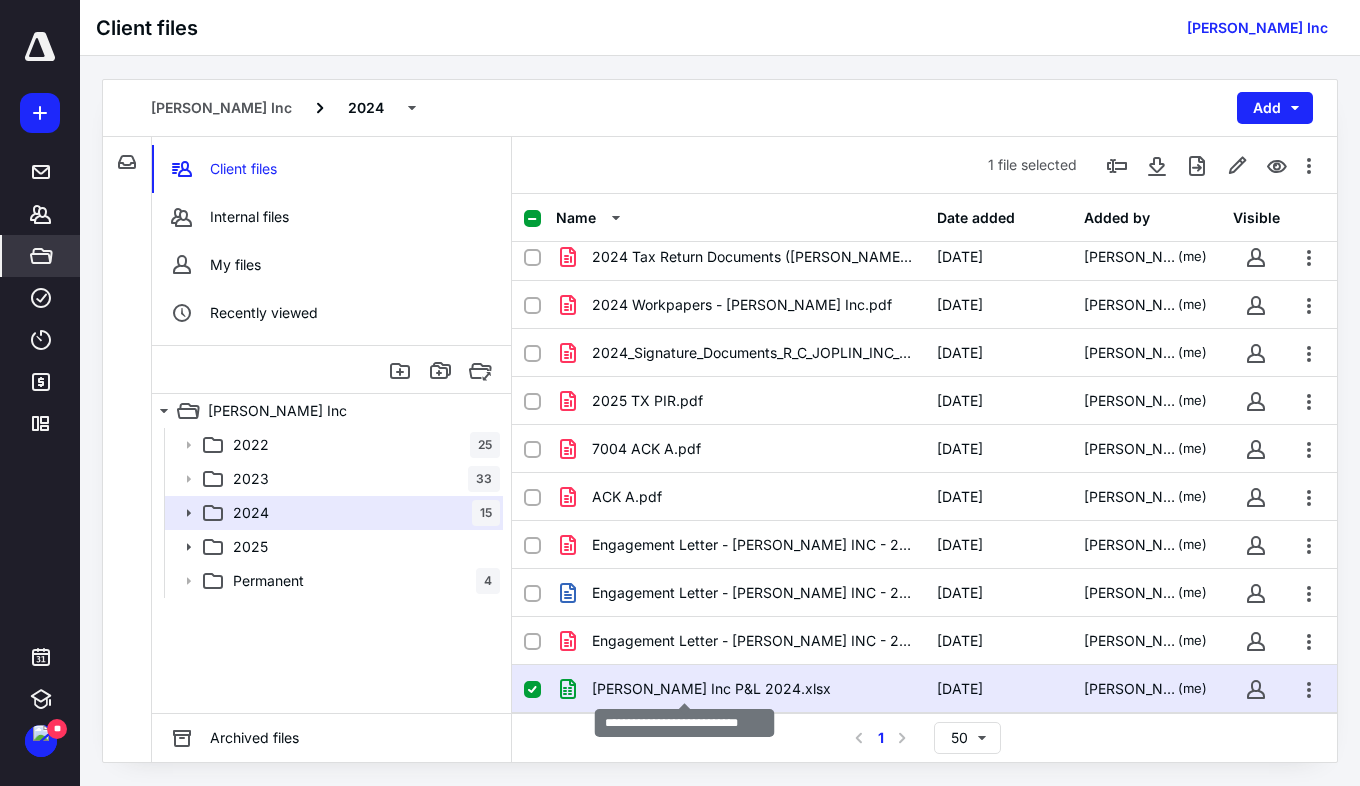 click on "[PERSON_NAME] Inc P&L 2024.xlsx" at bounding box center (711, 689) 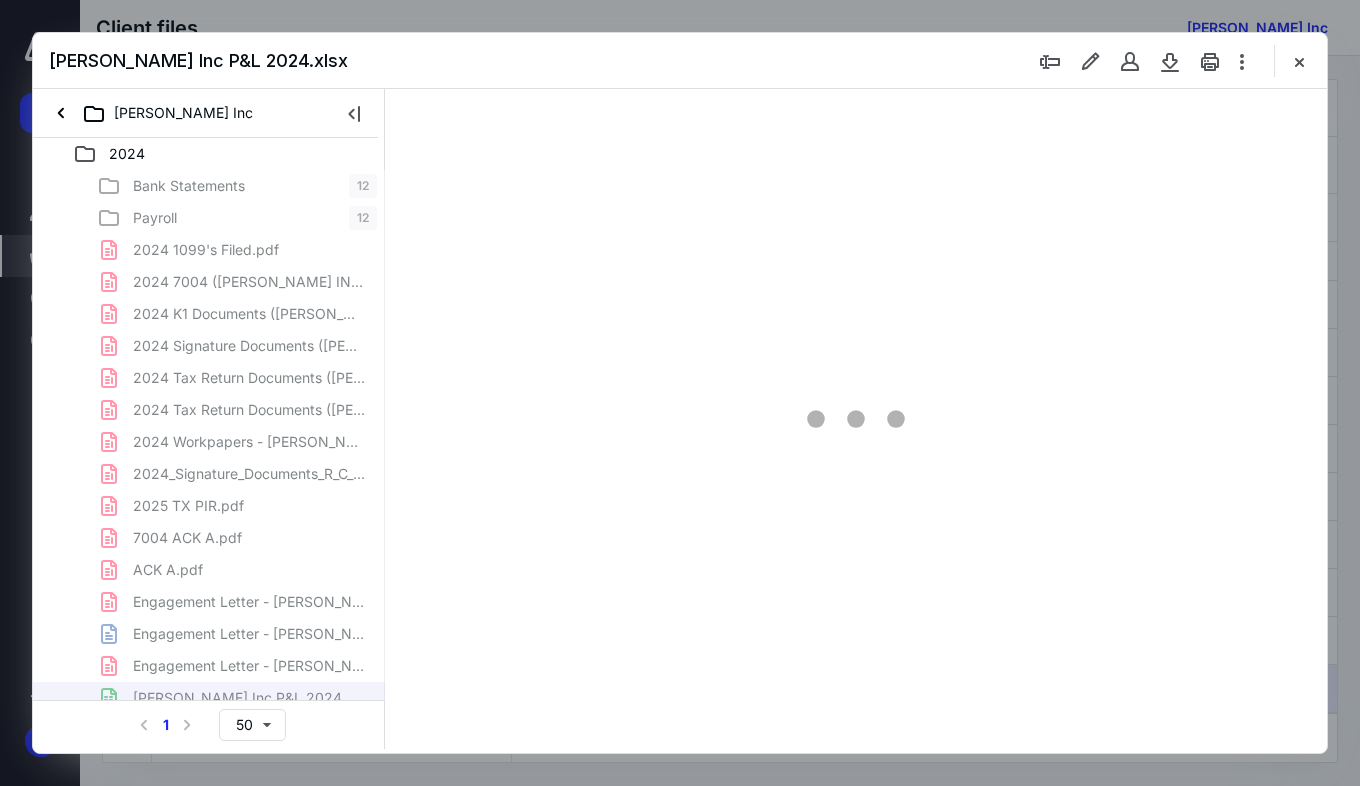 scroll, scrollTop: 0, scrollLeft: 0, axis: both 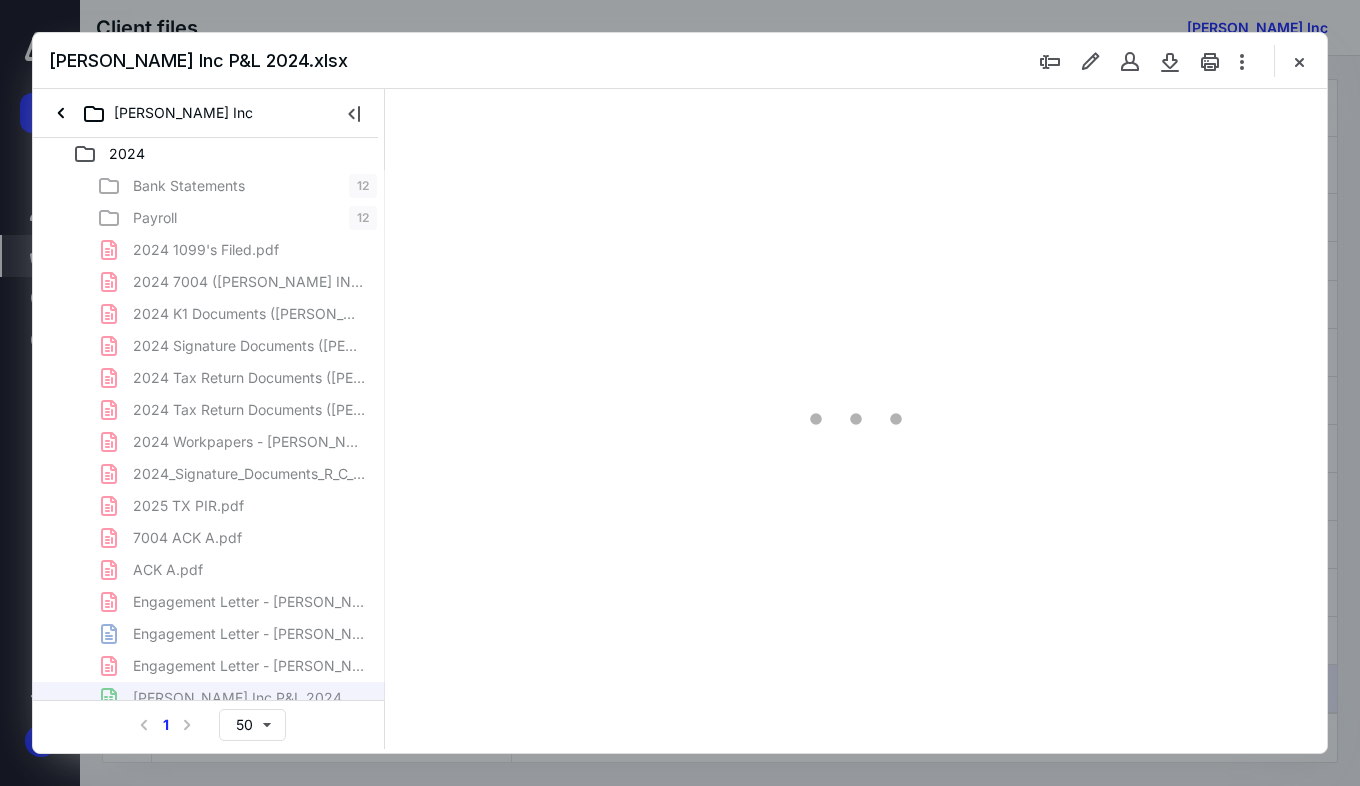 type on "57" 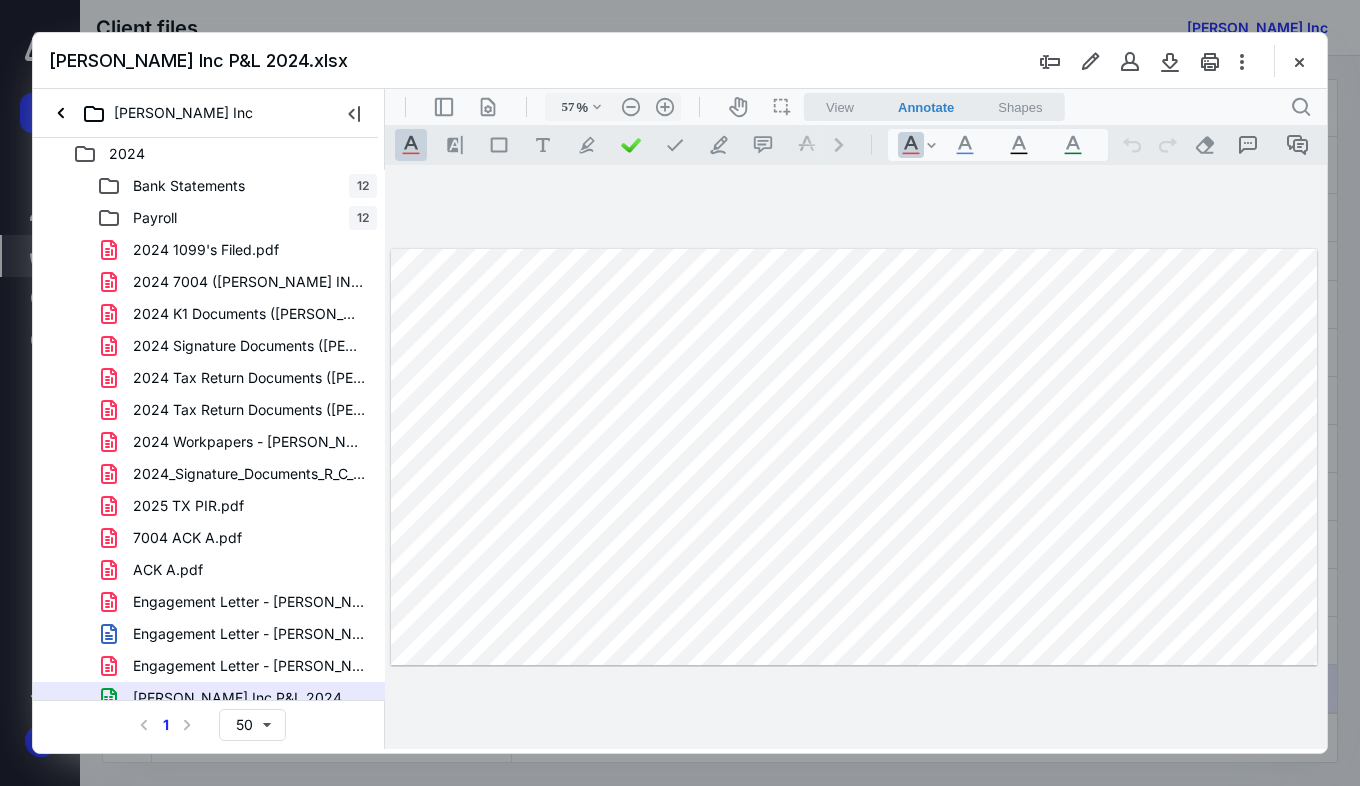 click at bounding box center [1299, 61] 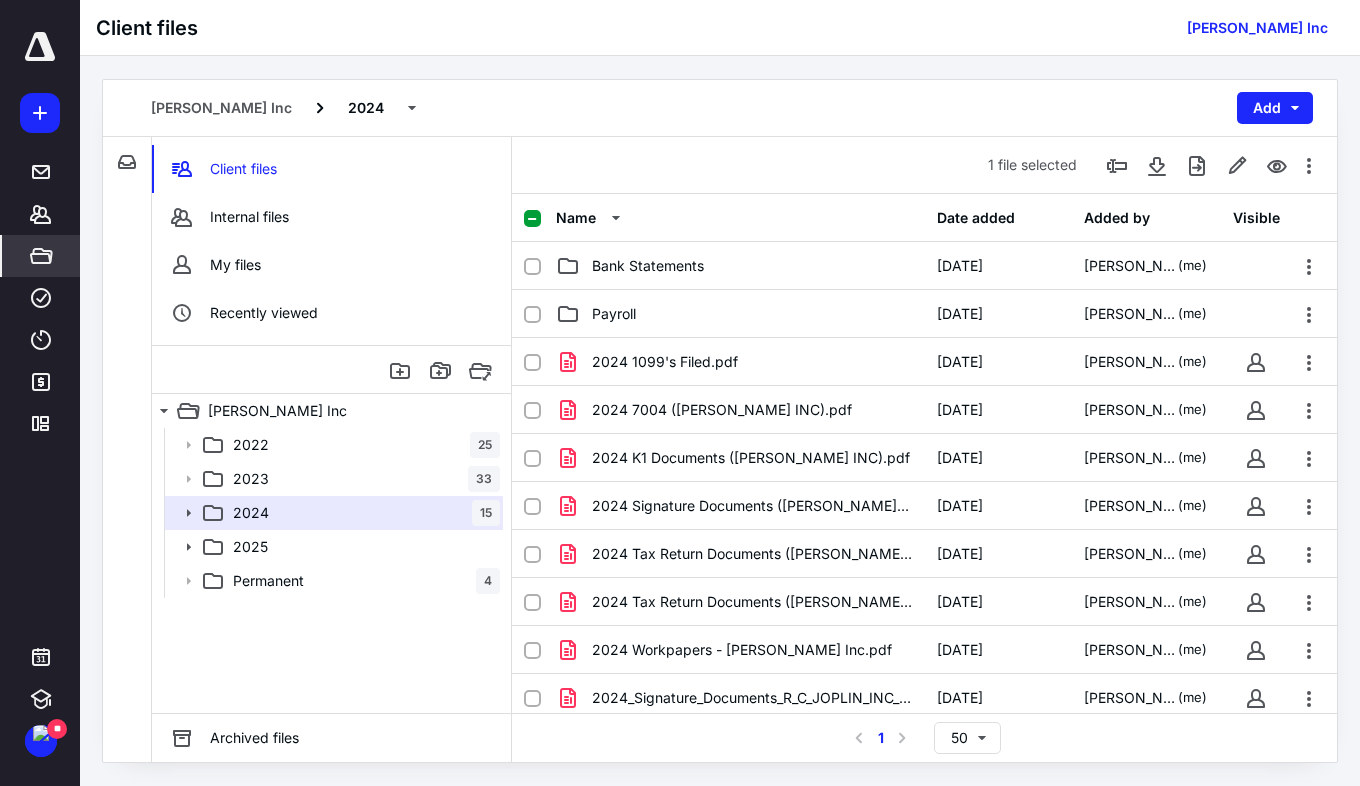 scroll, scrollTop: 0, scrollLeft: 0, axis: both 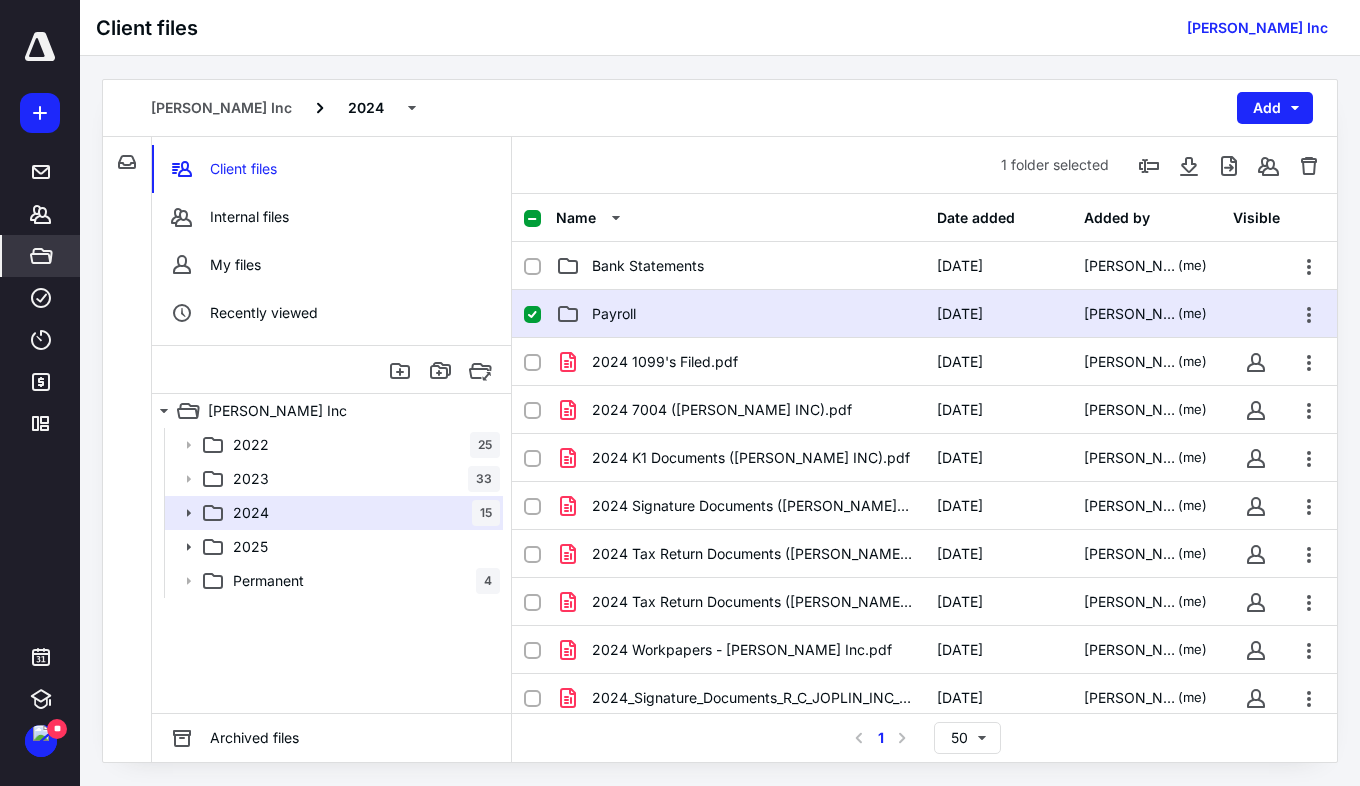 click on "Payroll" at bounding box center (740, 314) 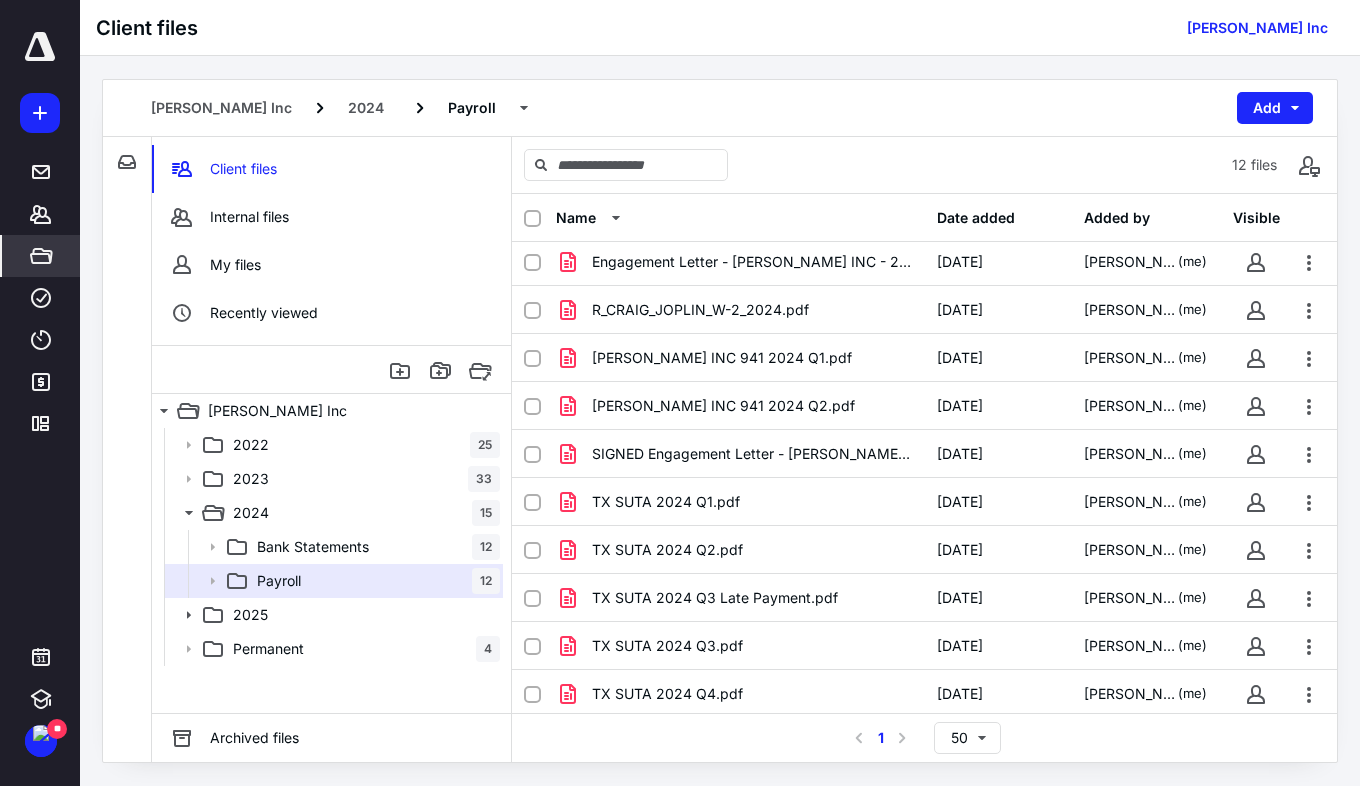 scroll, scrollTop: 0, scrollLeft: 0, axis: both 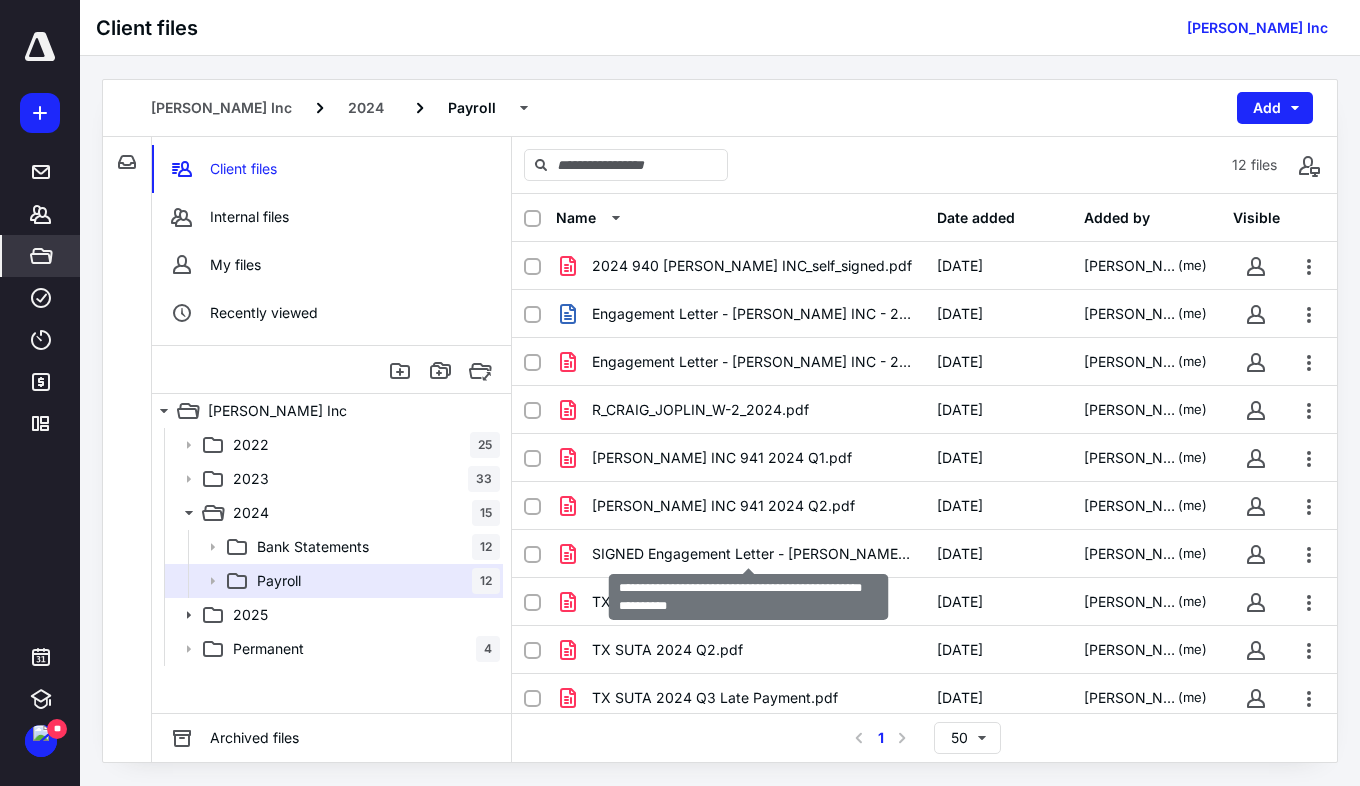click on "SIGNED Engagement Letter - [PERSON_NAME] INC - 2024 PAYROLL.pdf" at bounding box center [752, 554] 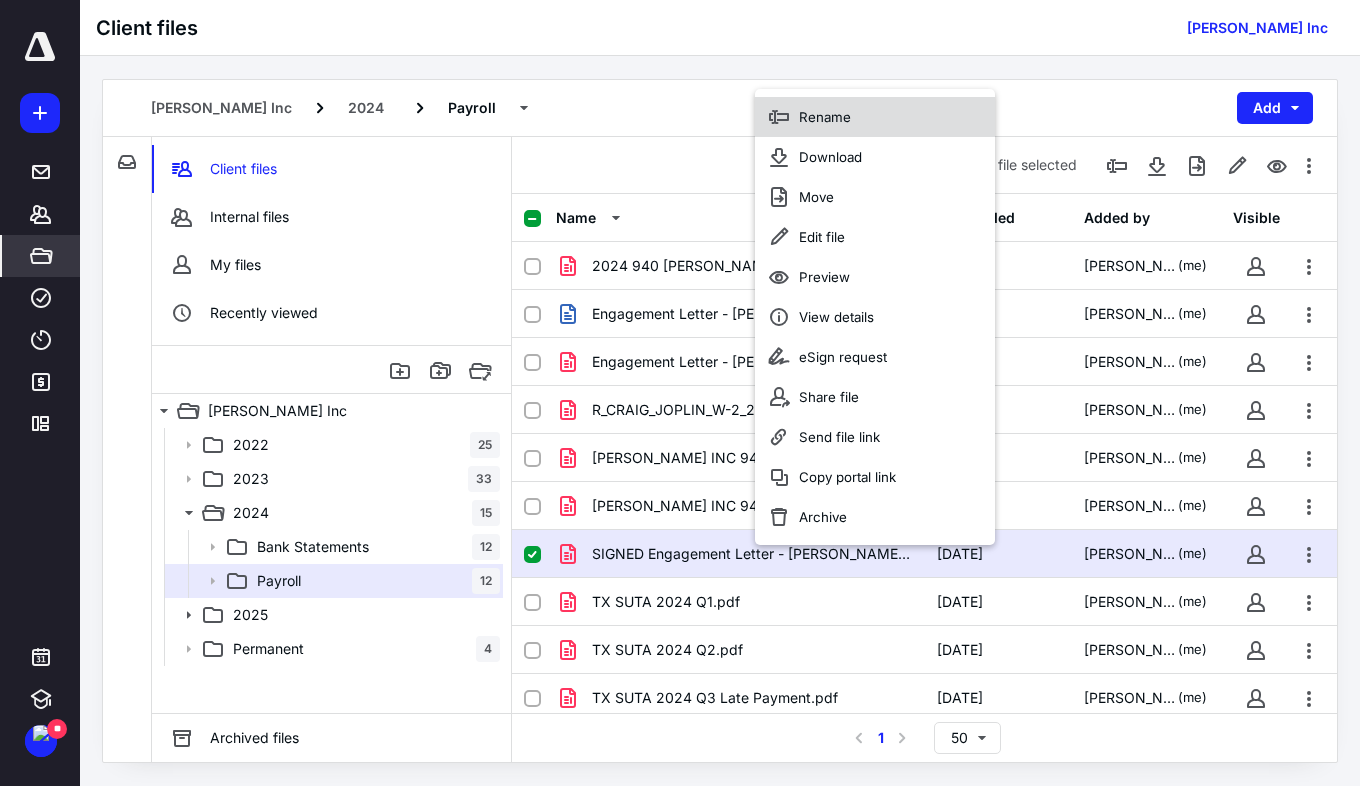 click on "Rename" at bounding box center (875, 117) 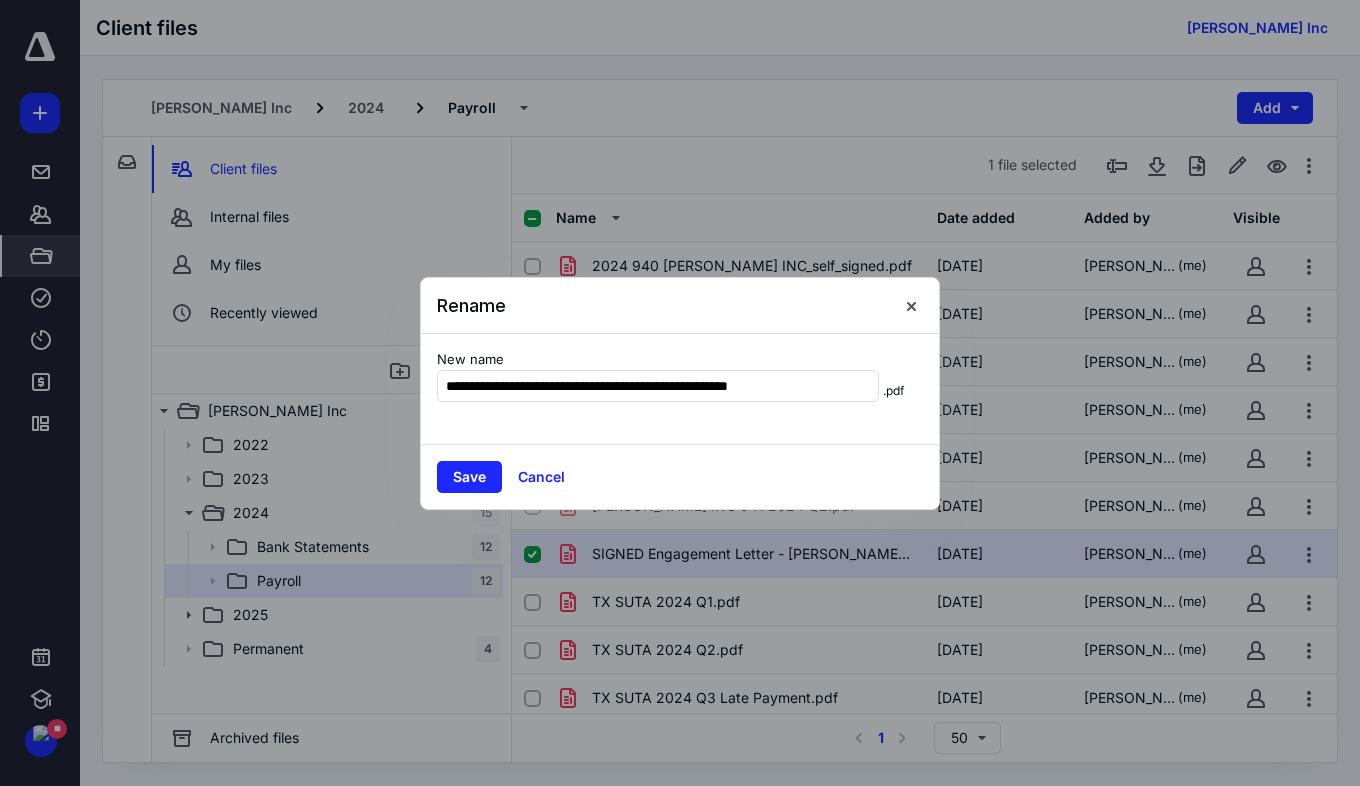 click on "**********" at bounding box center [658, 386] 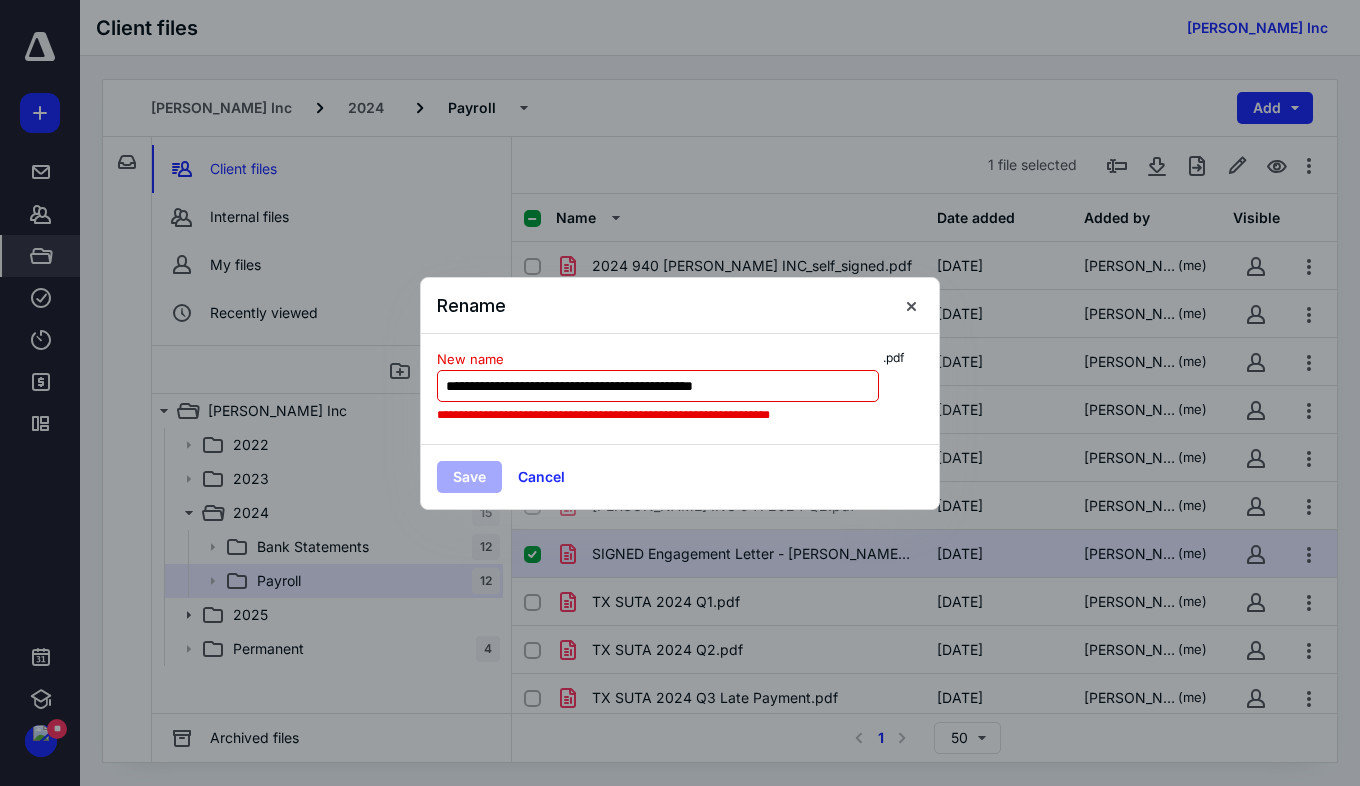 click on "**********" at bounding box center [658, 386] 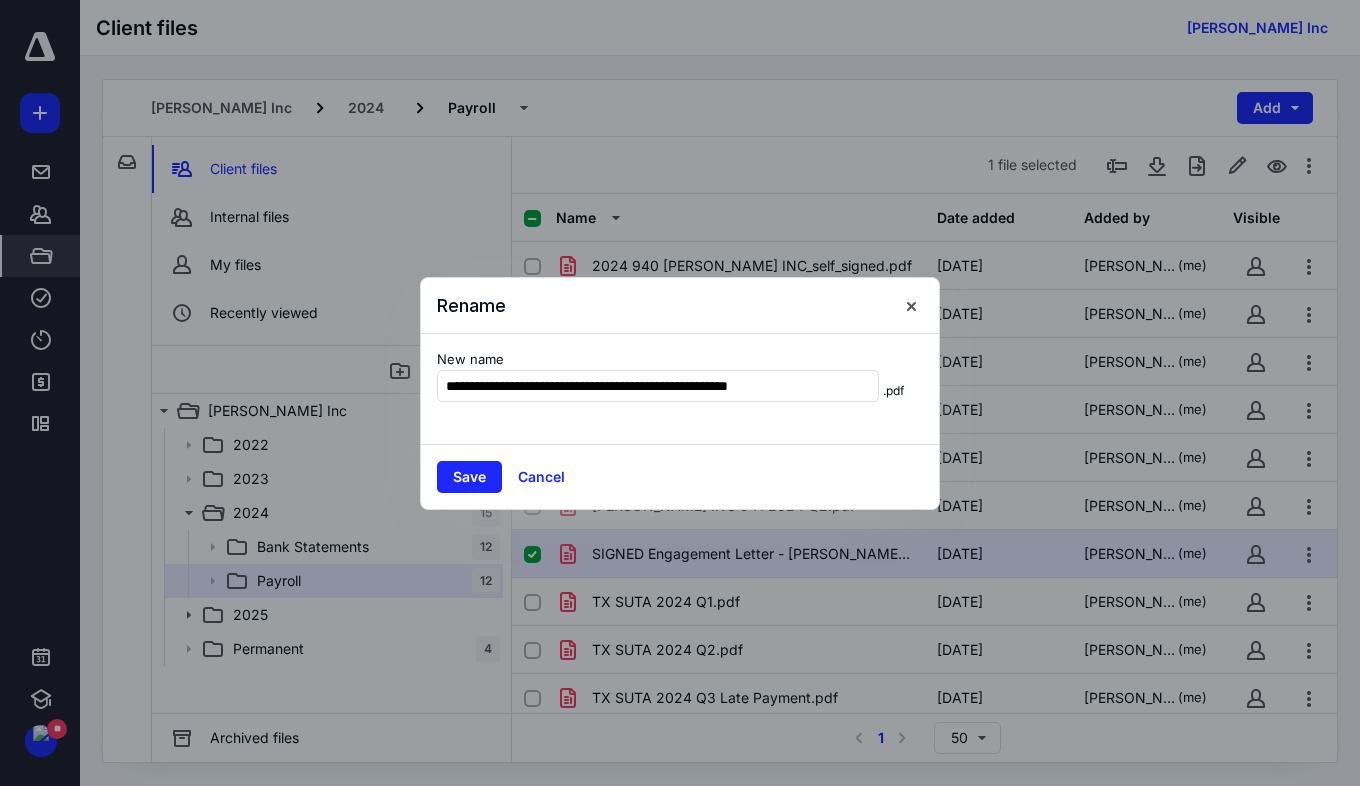 type on "**********" 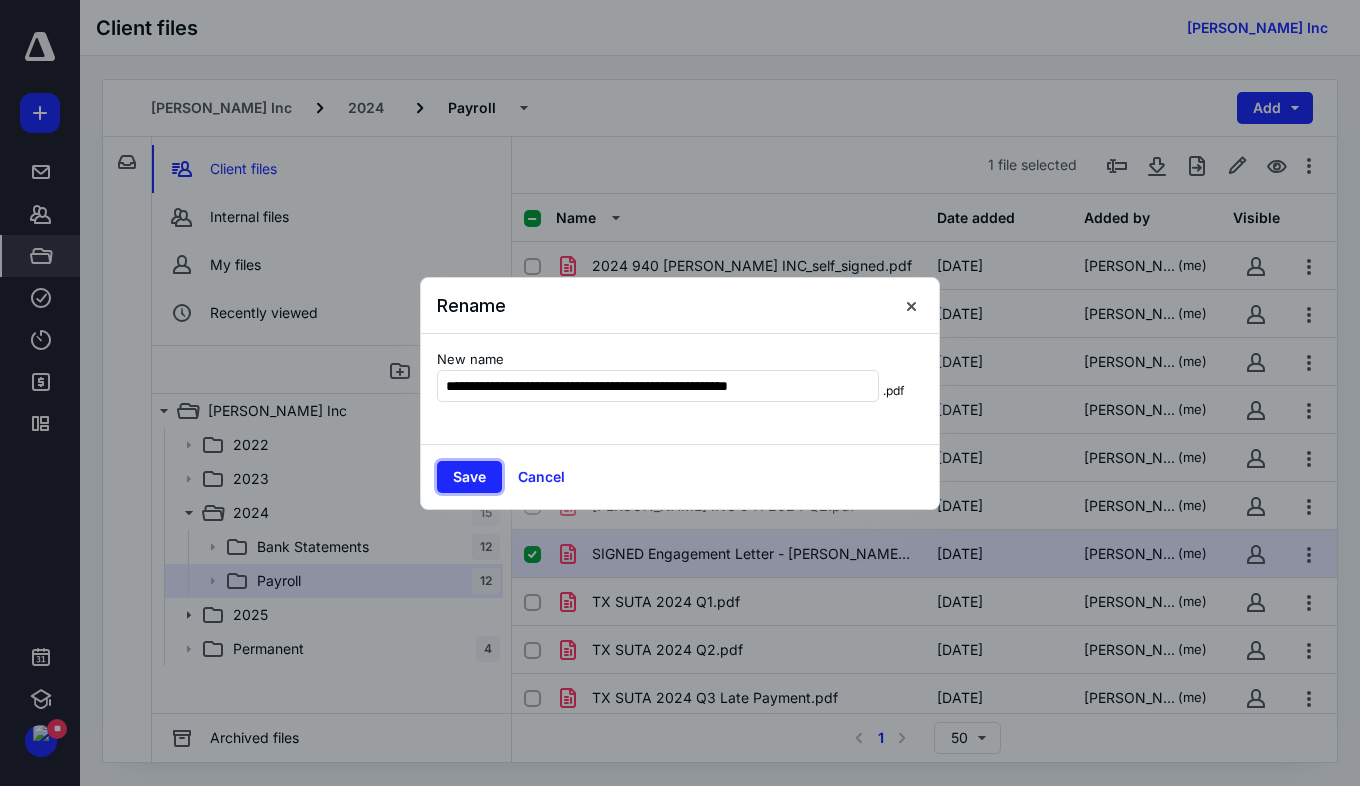 click on "Save" at bounding box center [469, 477] 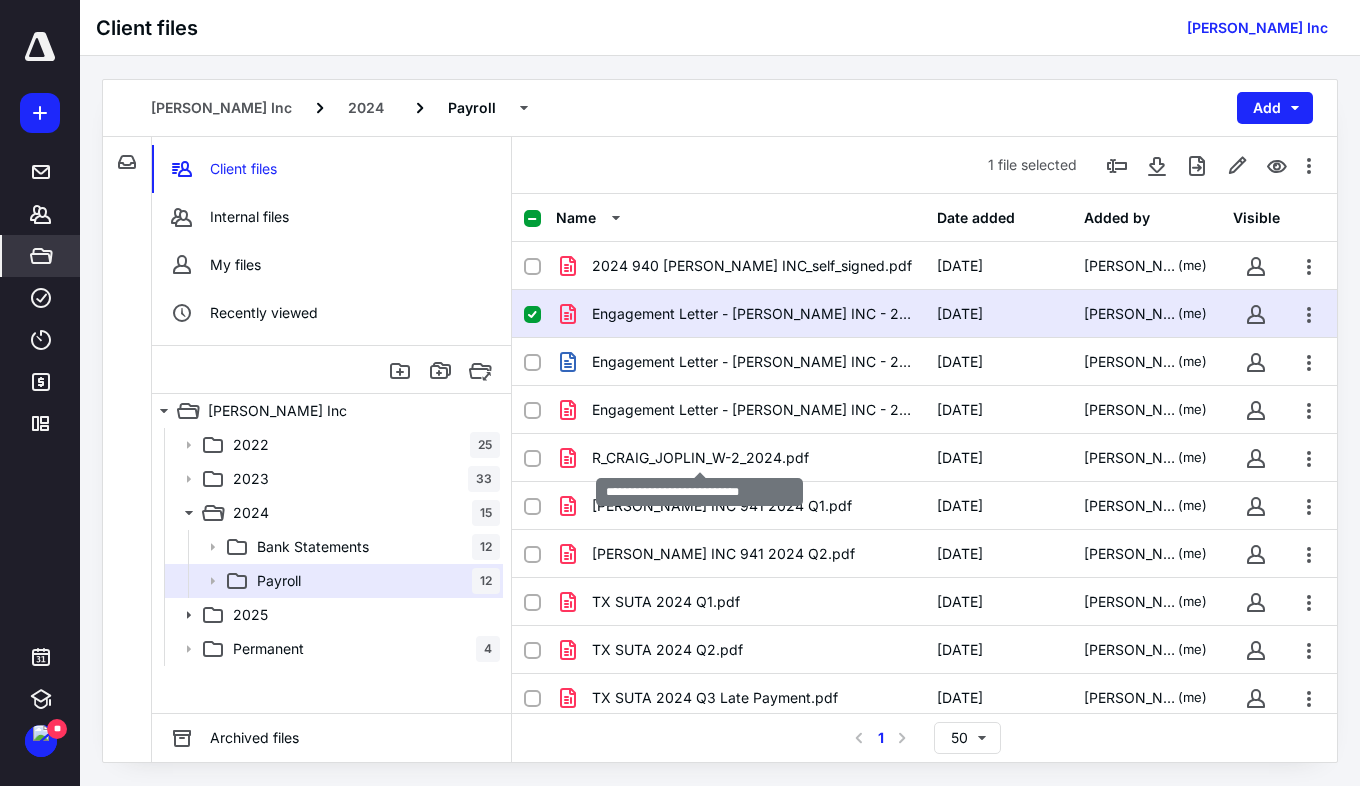 click on "R_CRAIG_JOPLIN_W-2_2024.pdf" at bounding box center (700, 458) 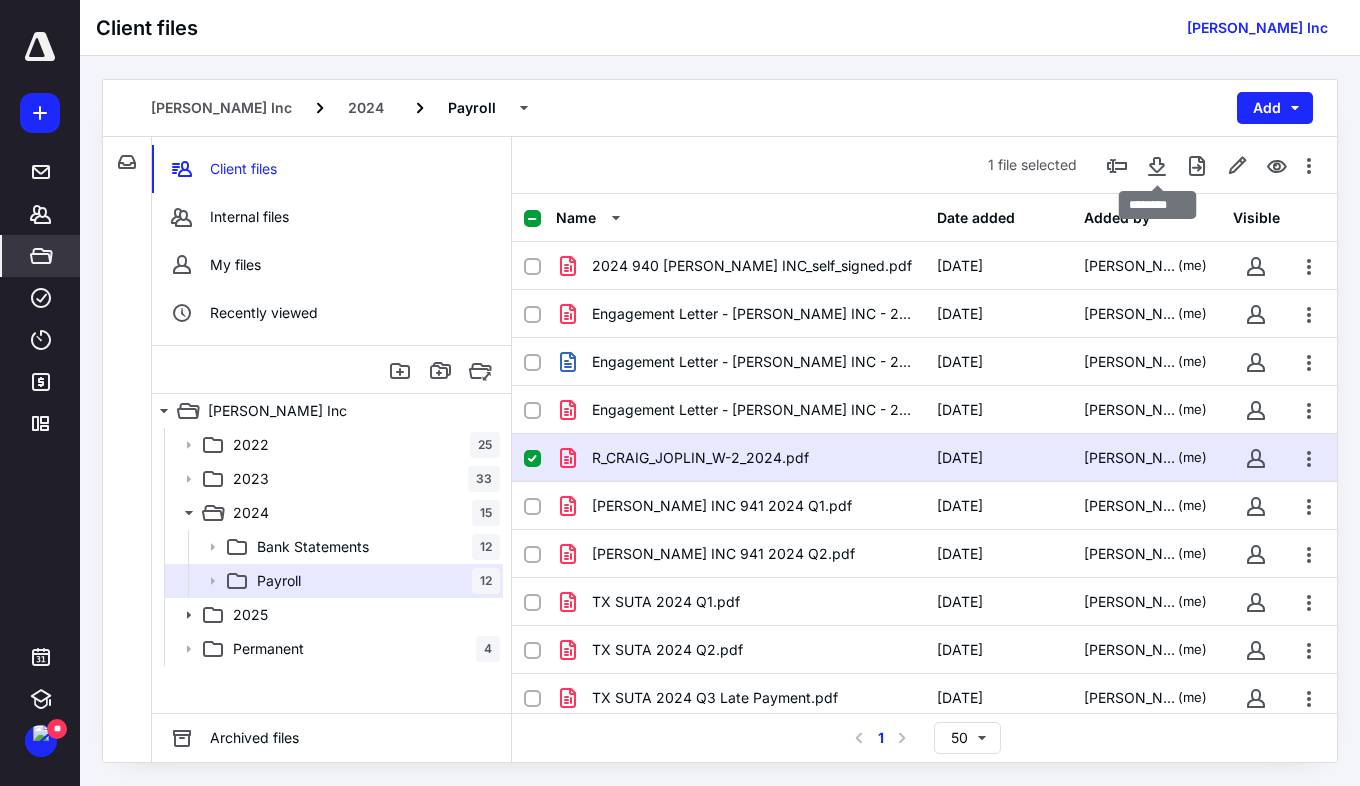 click at bounding box center [1157, 165] 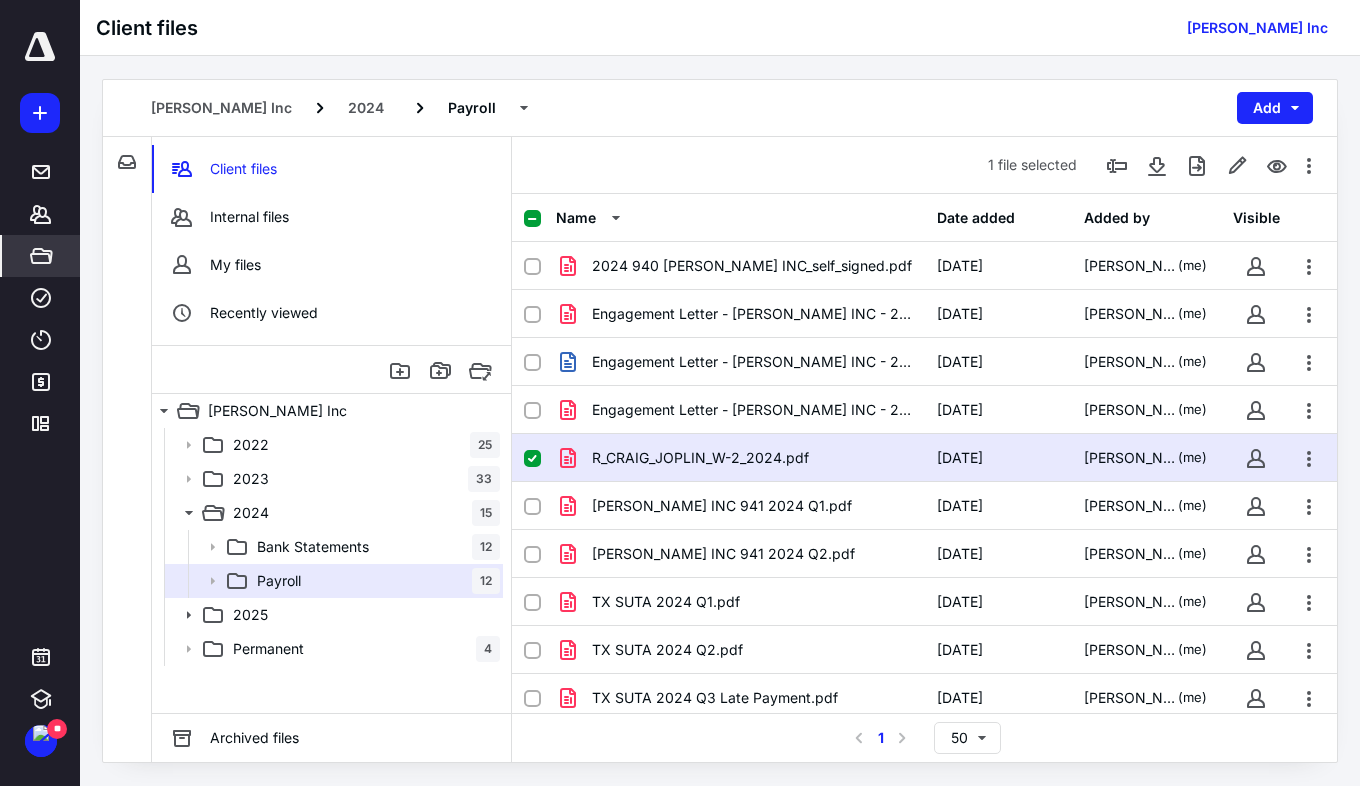 click on "Client files" at bounding box center (331, 169) 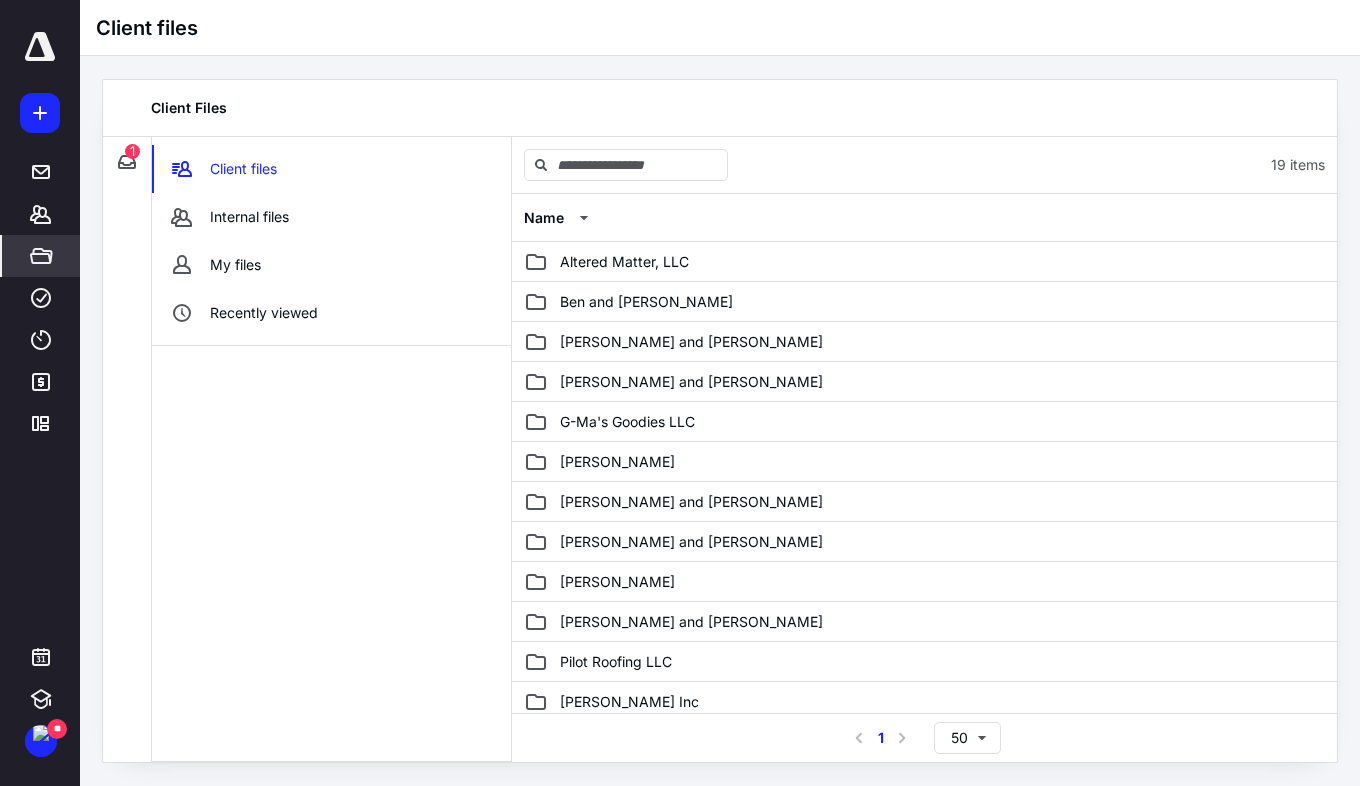 click on "[PERSON_NAME] and [PERSON_NAME]" at bounding box center [691, 382] 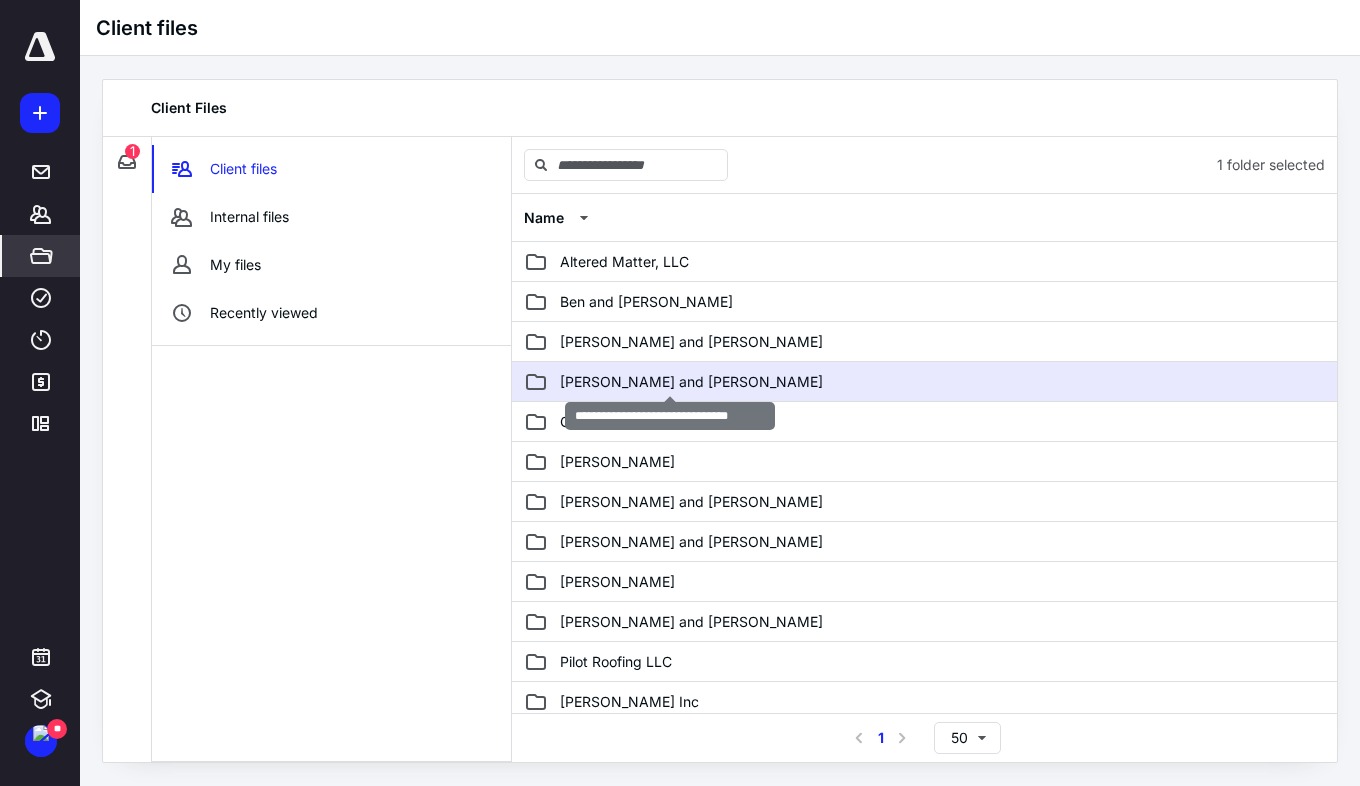 click on "[PERSON_NAME] and [PERSON_NAME]" at bounding box center [691, 382] 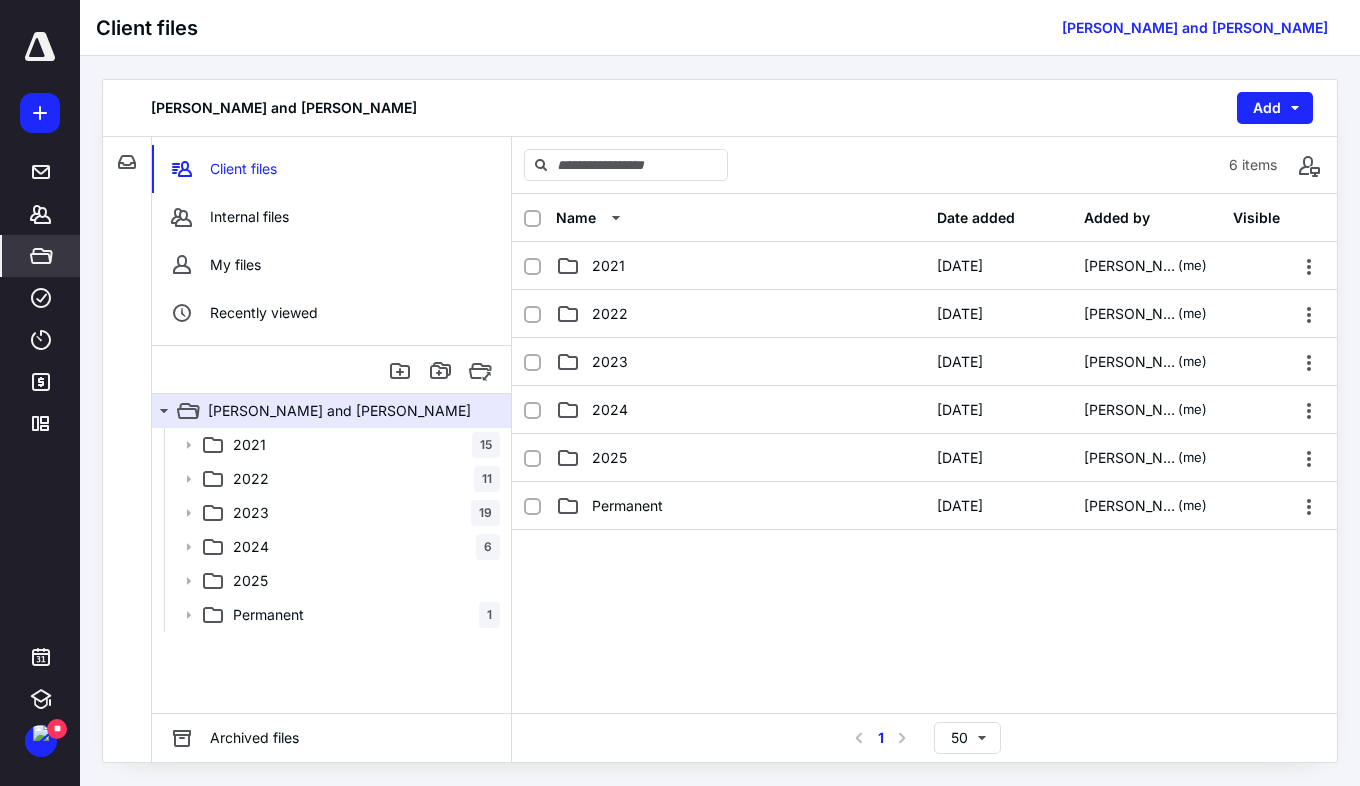 click on "2024" at bounding box center [610, 410] 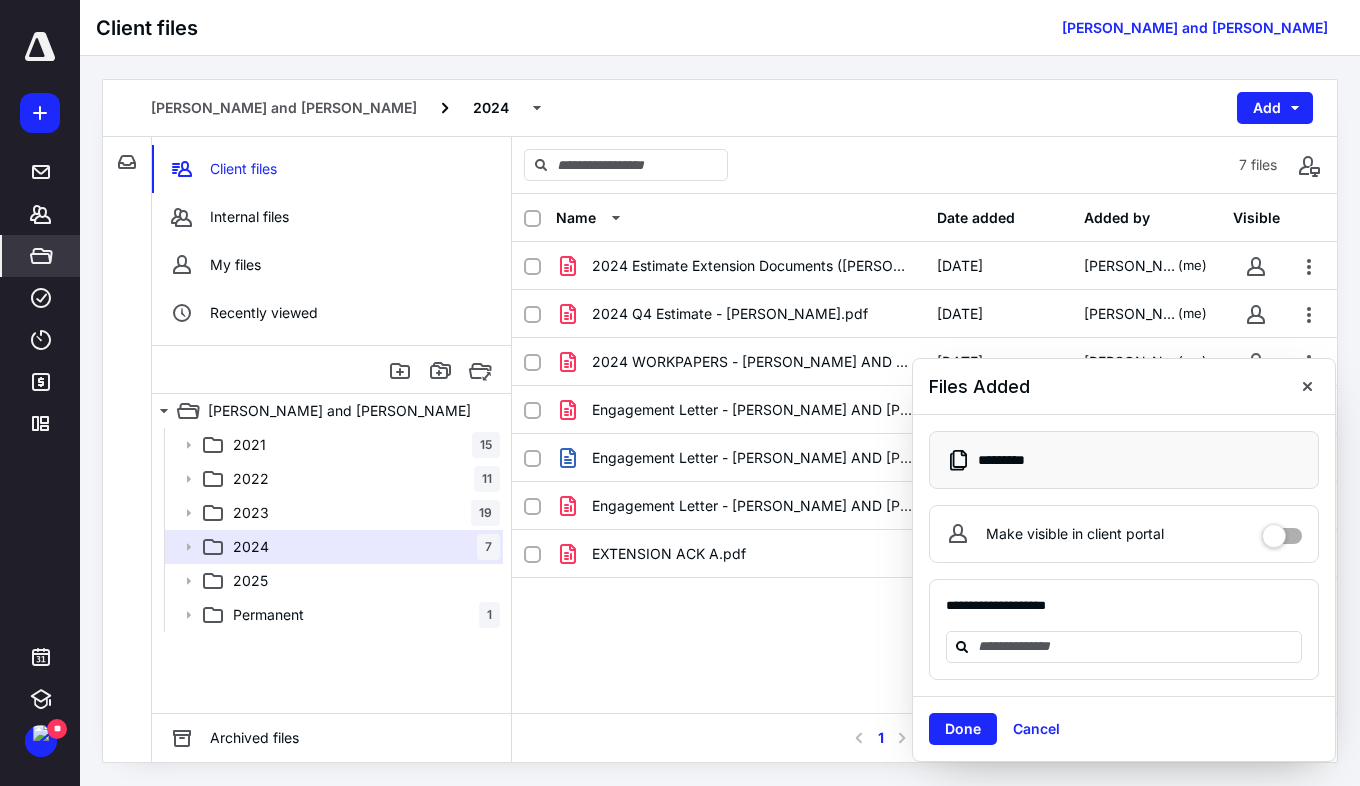 click on "Done" at bounding box center (963, 729) 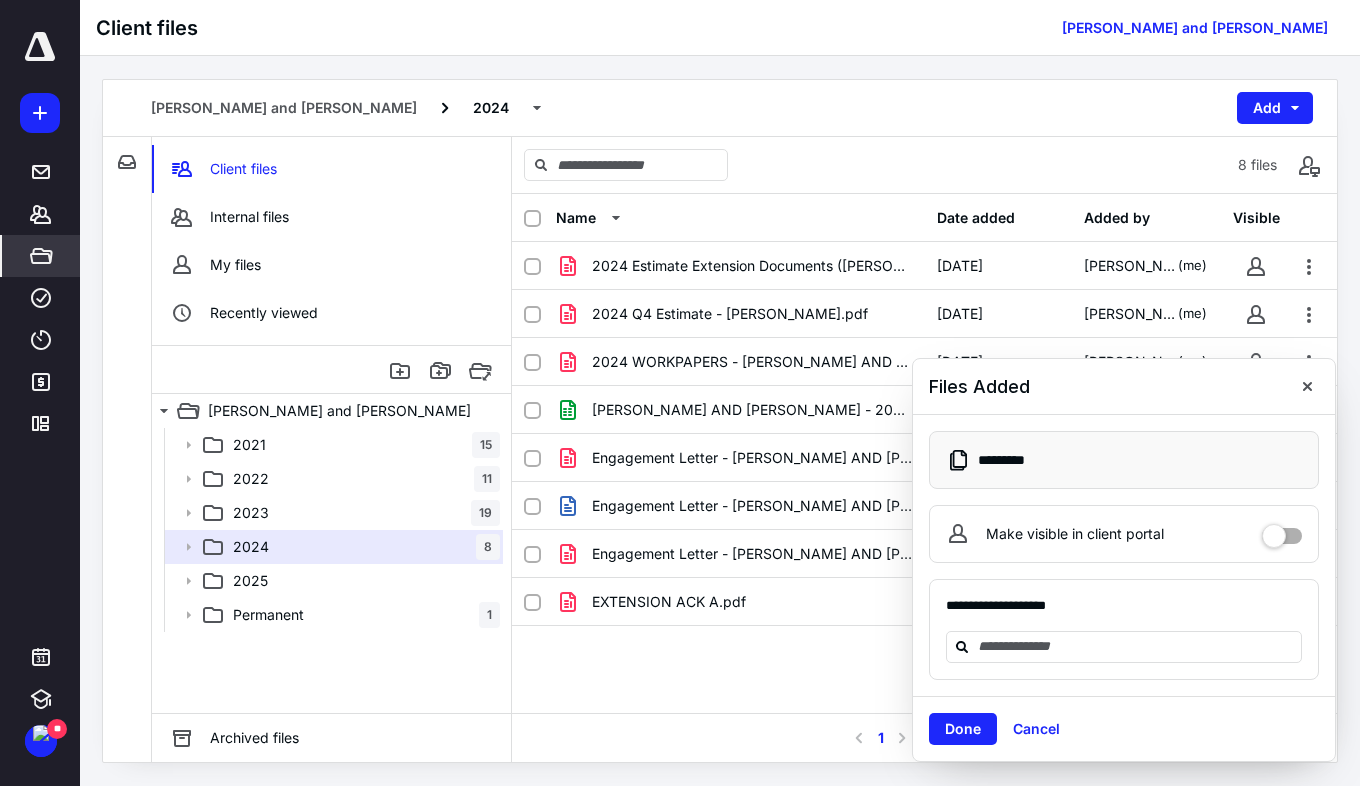 click on "2025" at bounding box center [362, 581] 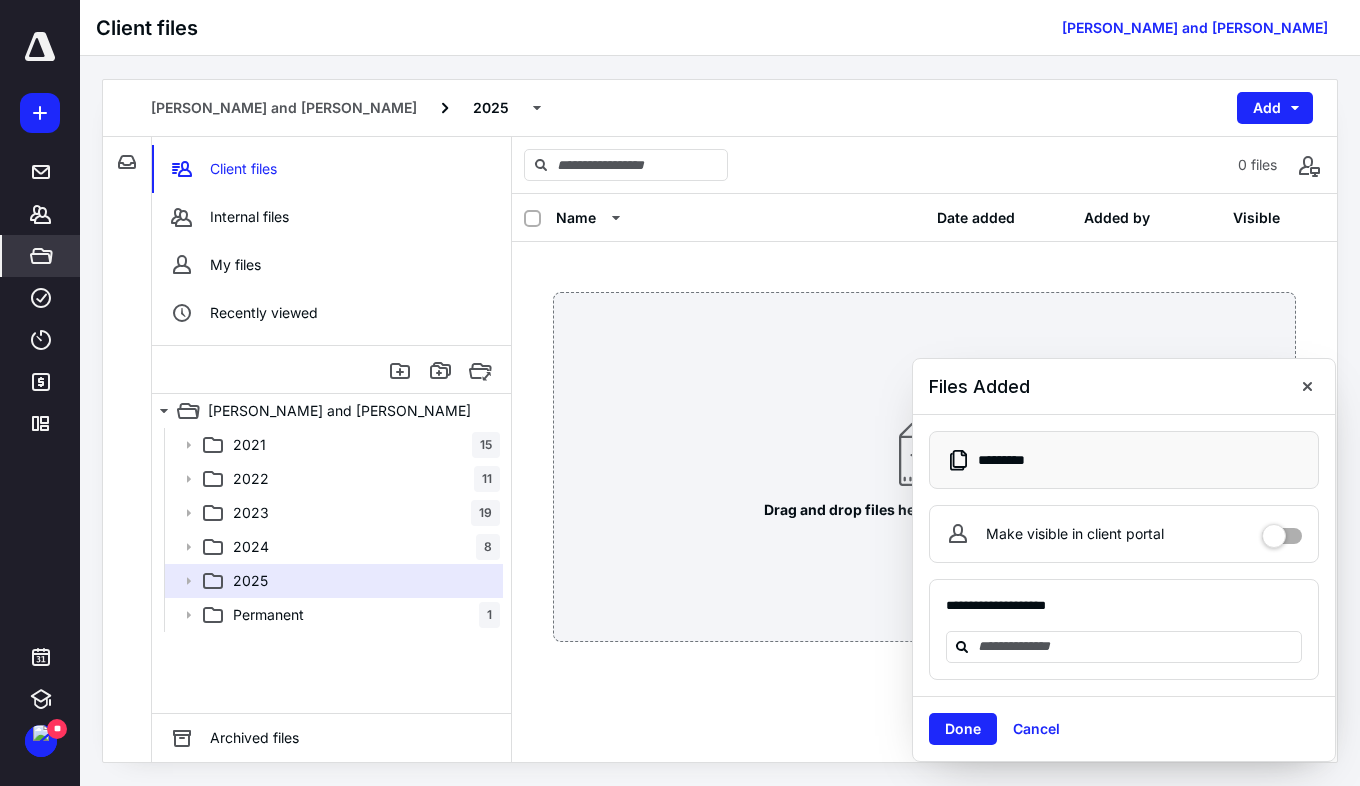 click on "Client files" at bounding box center (331, 169) 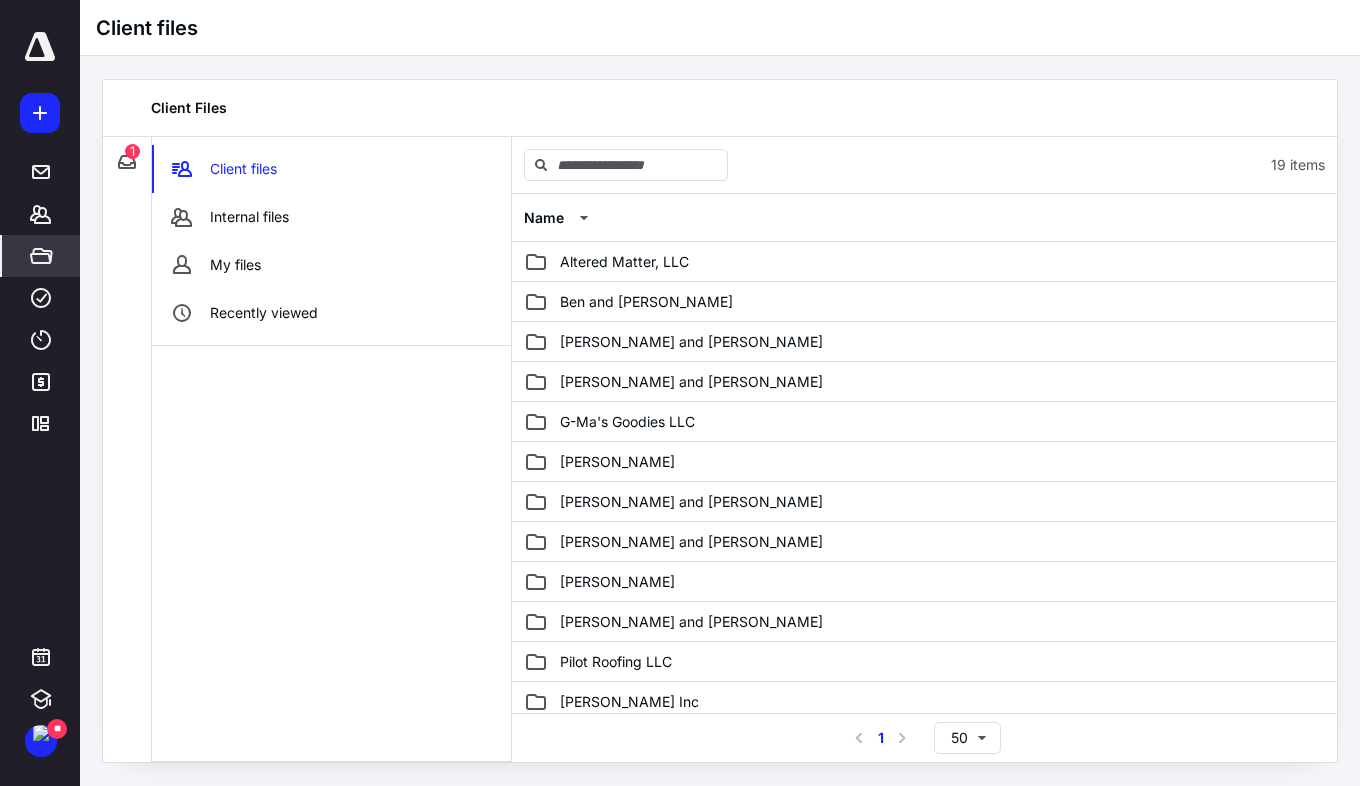 click on "[PERSON_NAME] Inc" at bounding box center (629, 702) 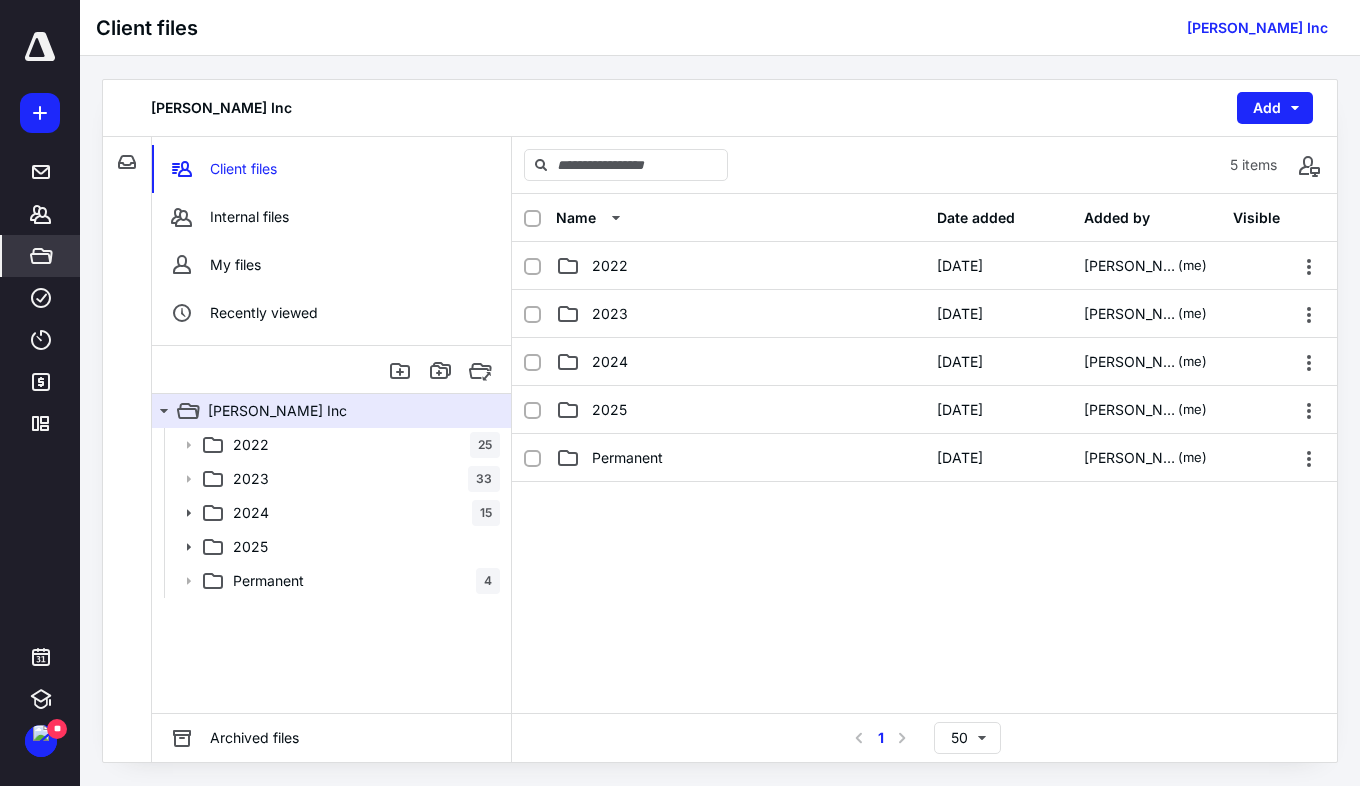 click on "2025" at bounding box center [609, 410] 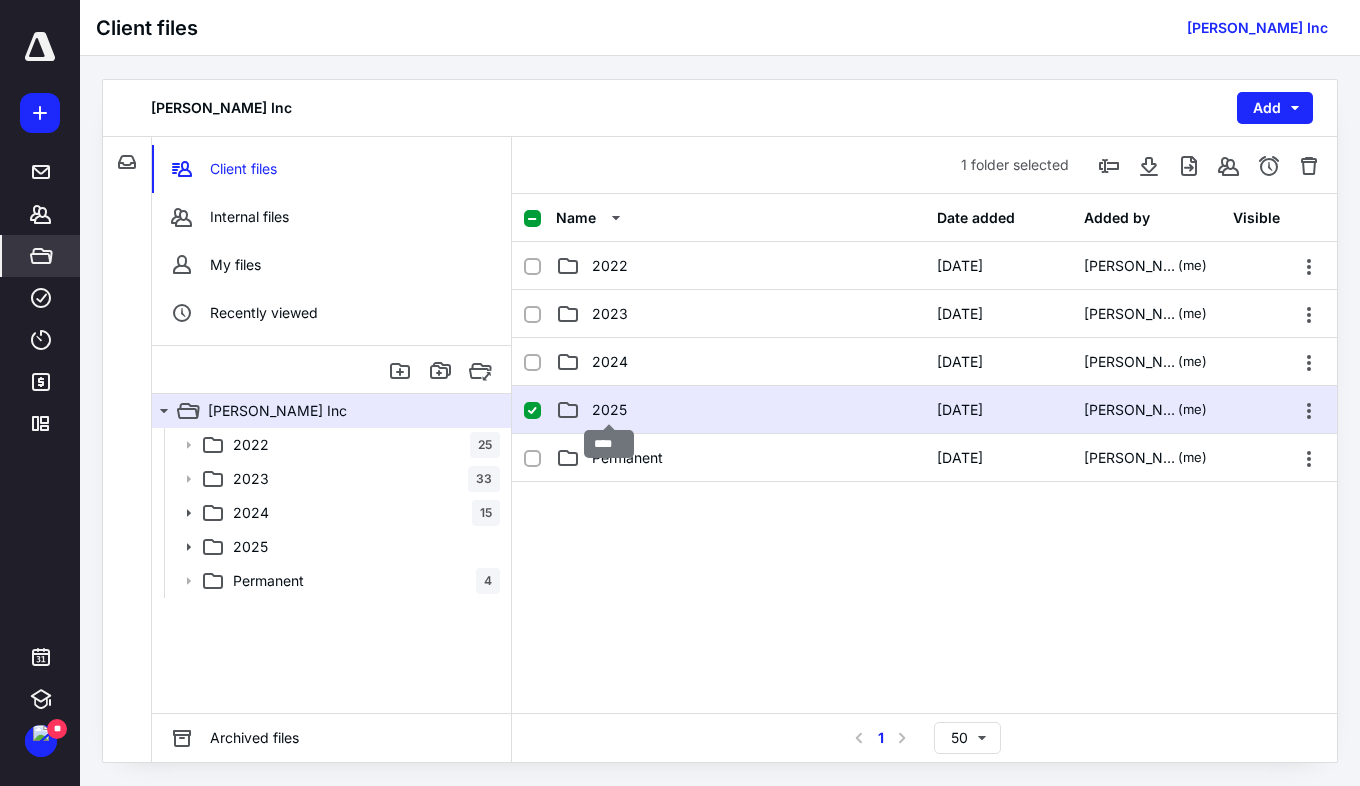 click on "2025" at bounding box center [609, 410] 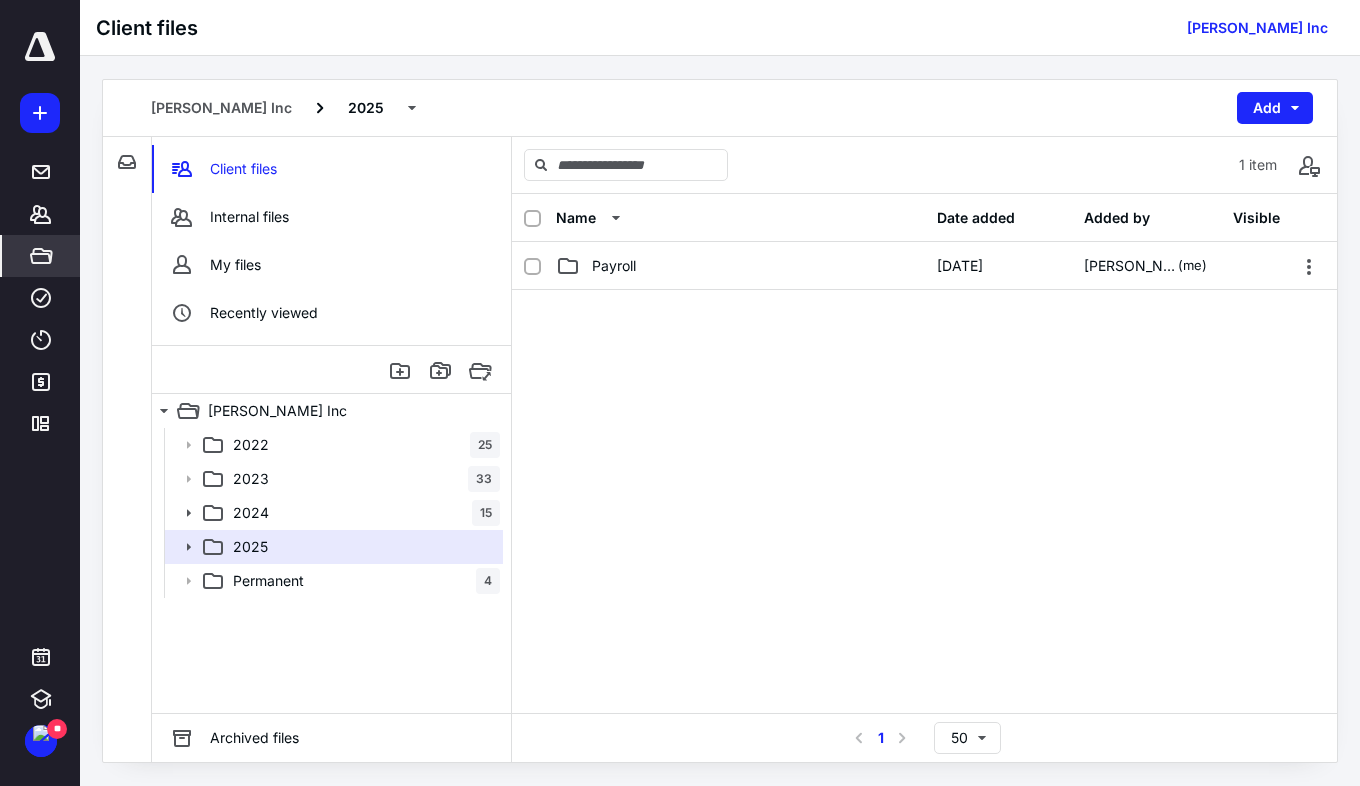 click on "Payroll" at bounding box center (614, 266) 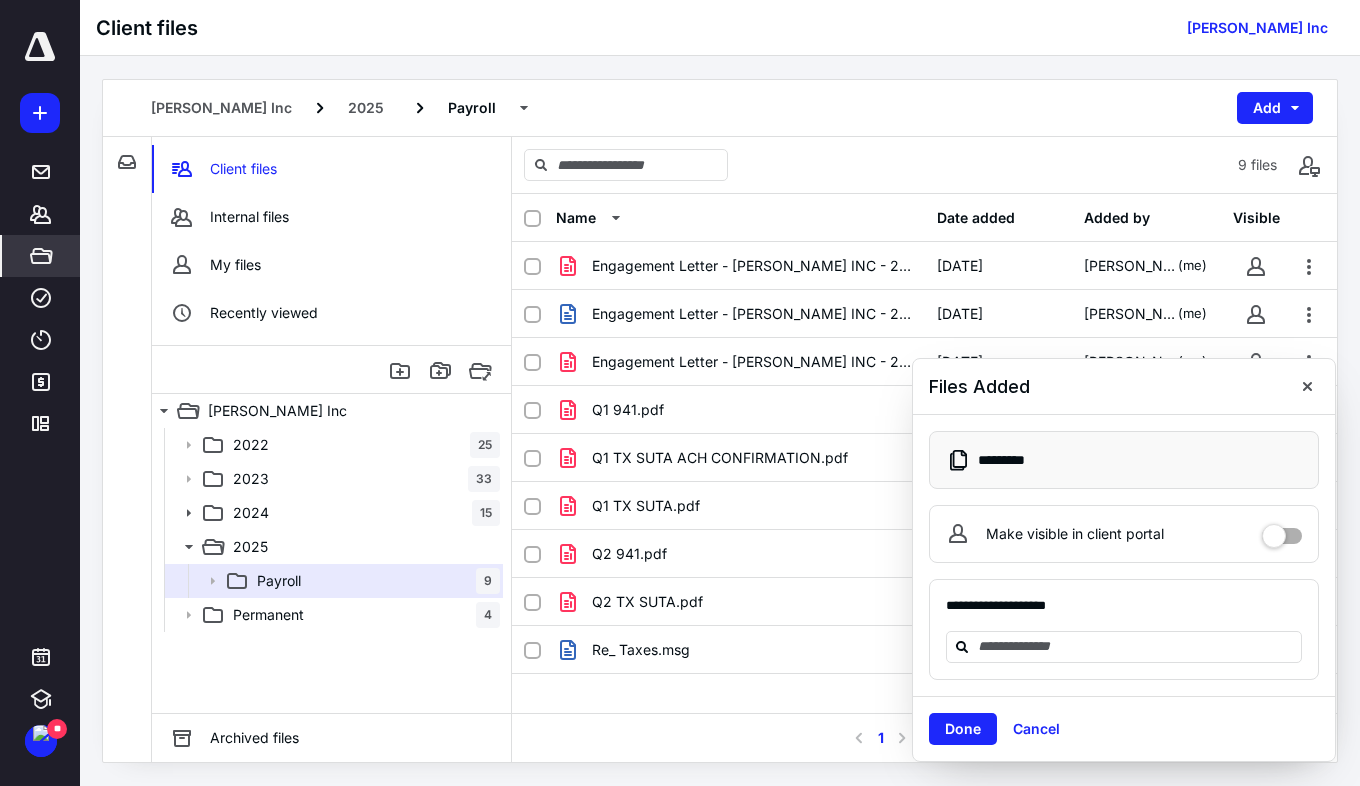 checkbox on "true" 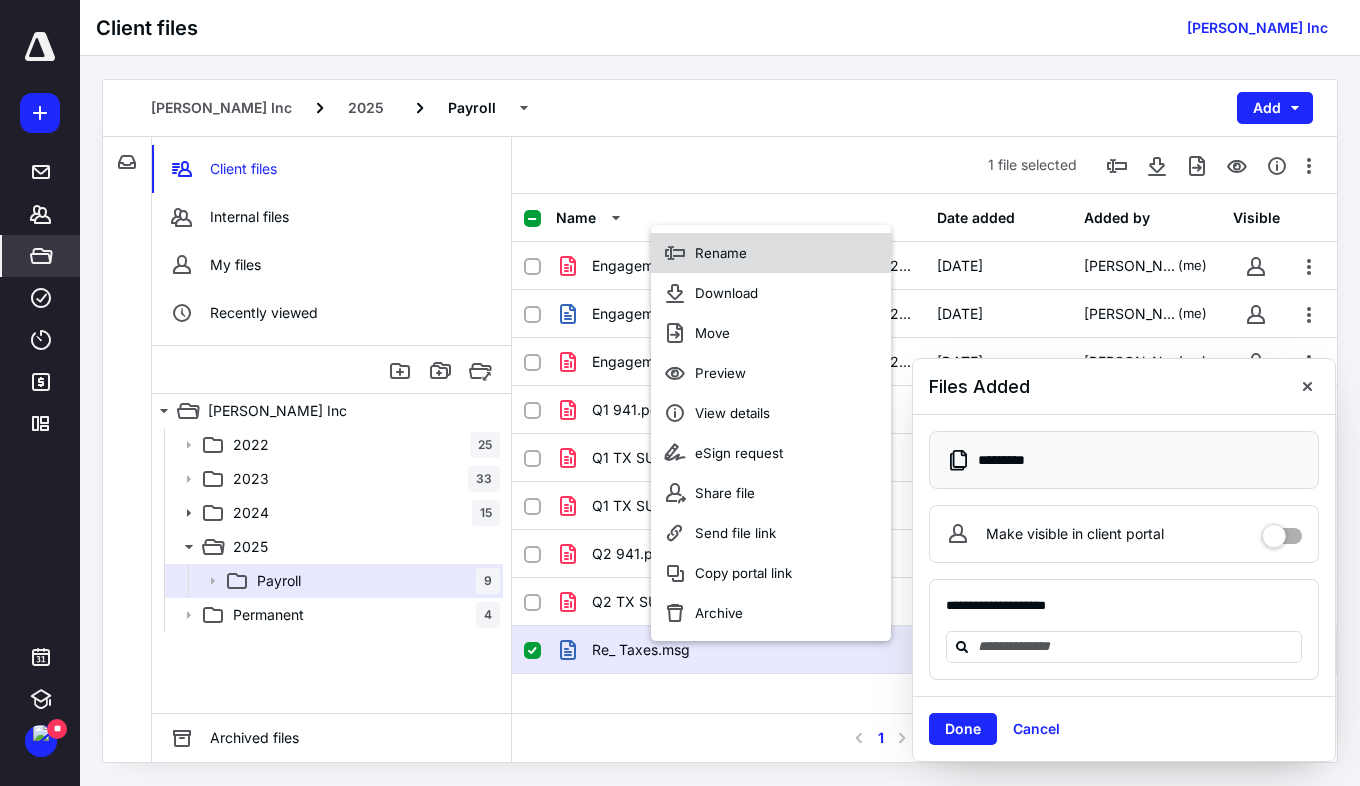 click on "Rename" at bounding box center [771, 253] 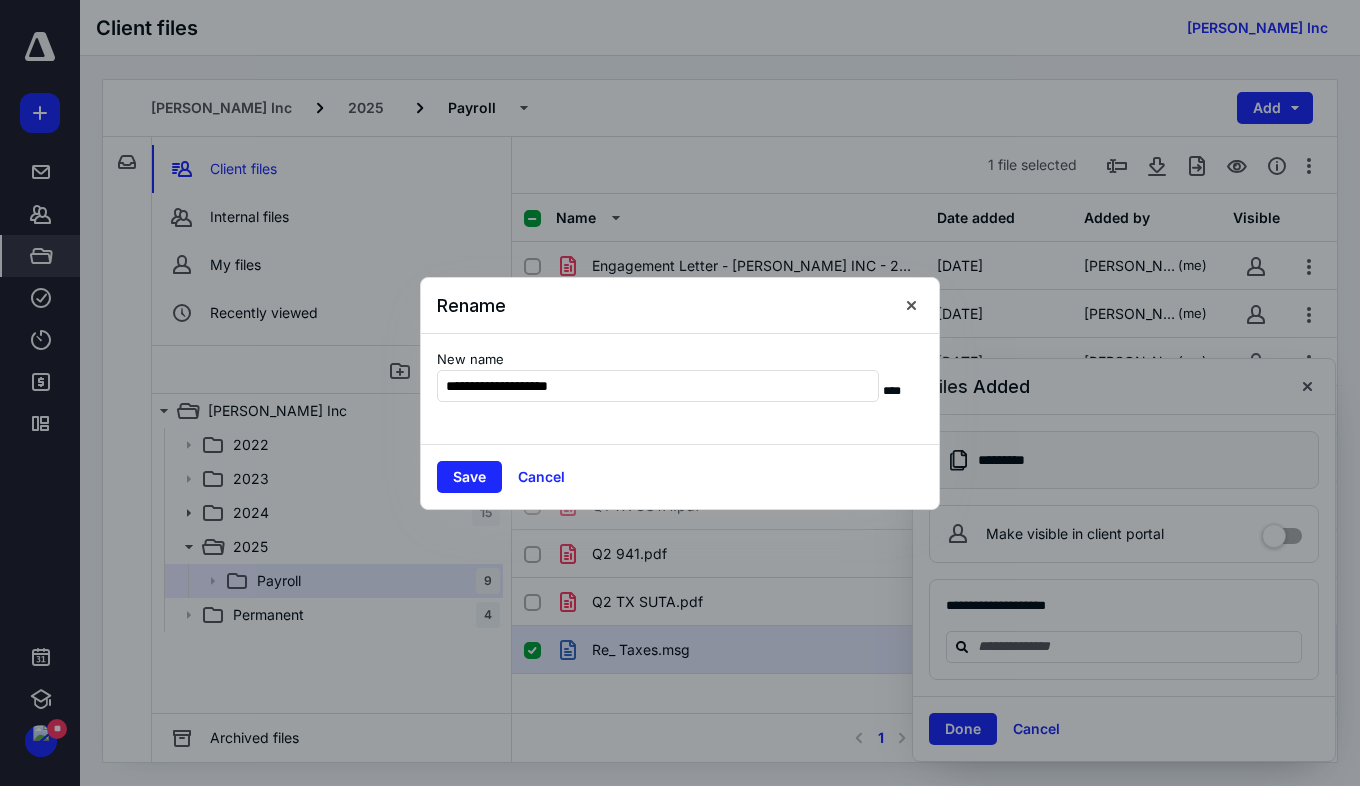 type on "**********" 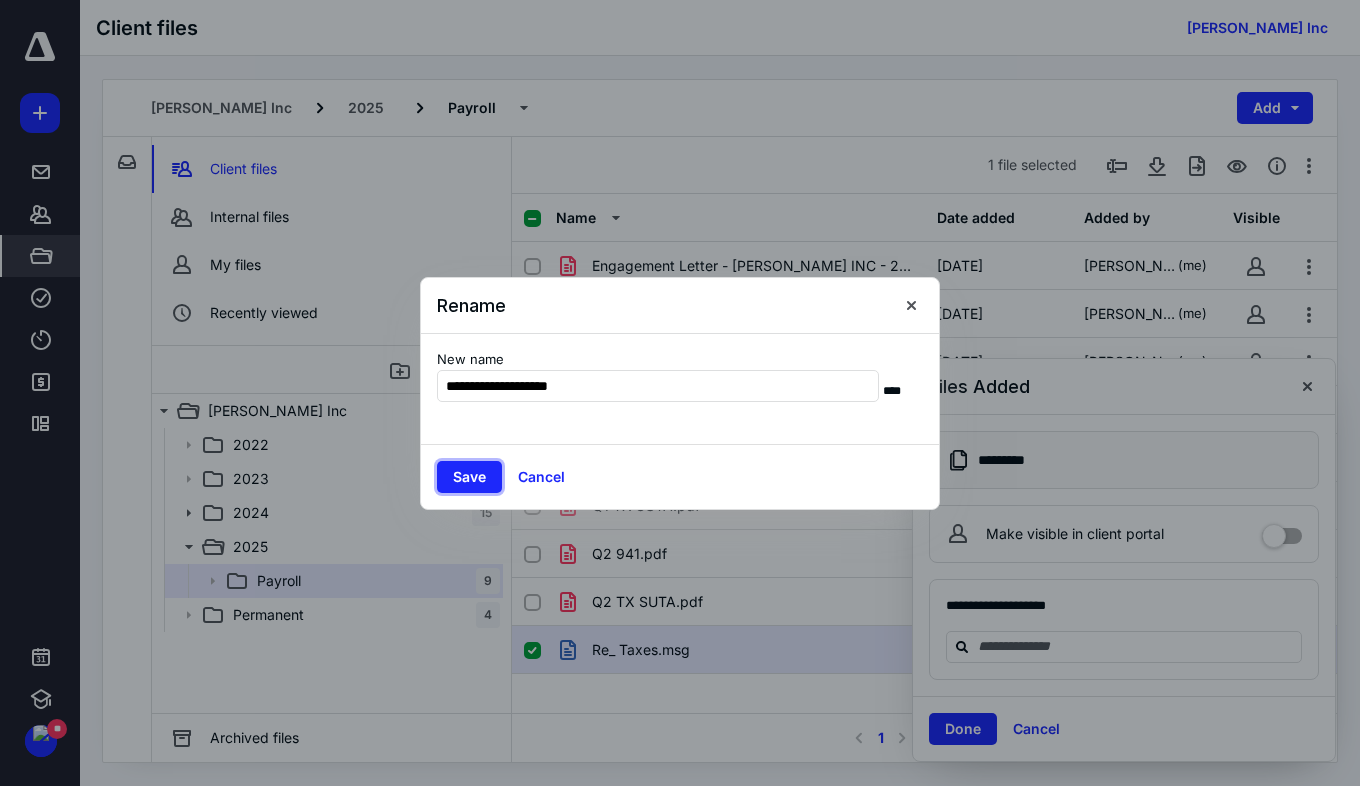 click on "Save" at bounding box center (469, 477) 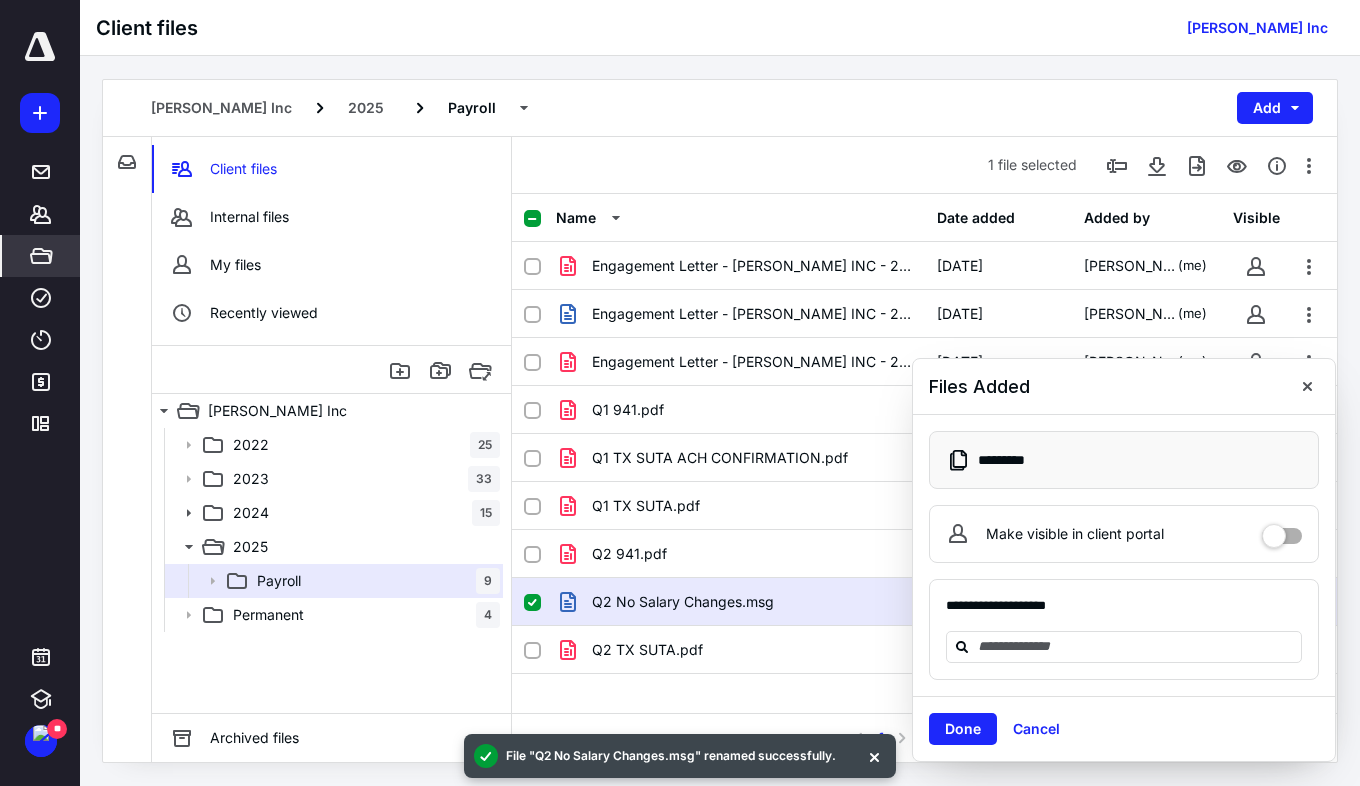 click on "Done" at bounding box center [963, 729] 